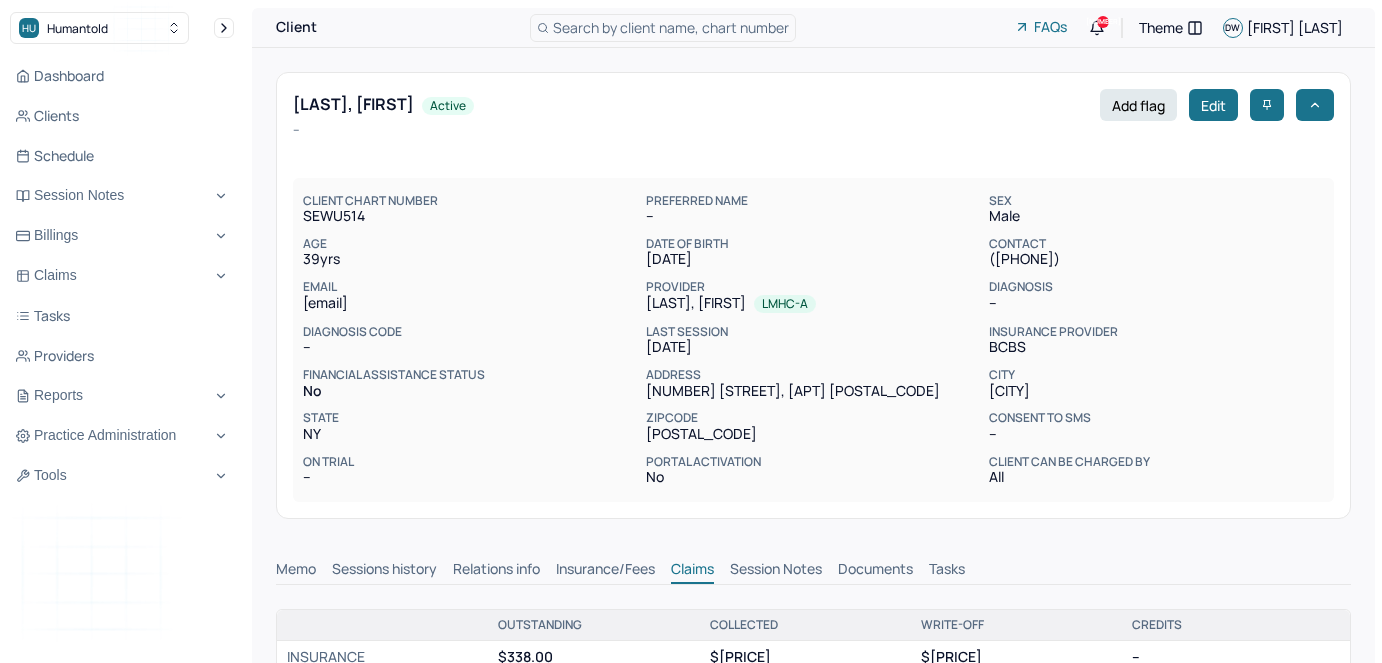scroll, scrollTop: 272, scrollLeft: 0, axis: vertical 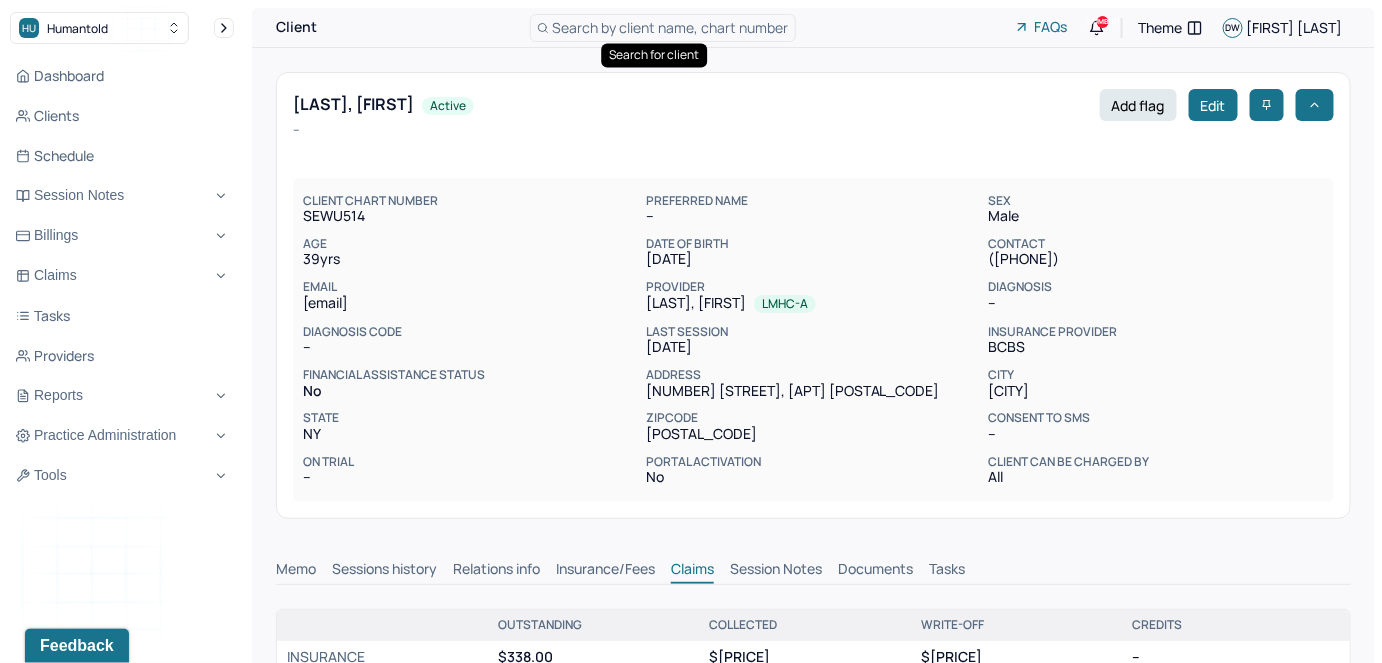 click on "Search by client name, chart number" at bounding box center [671, 27] 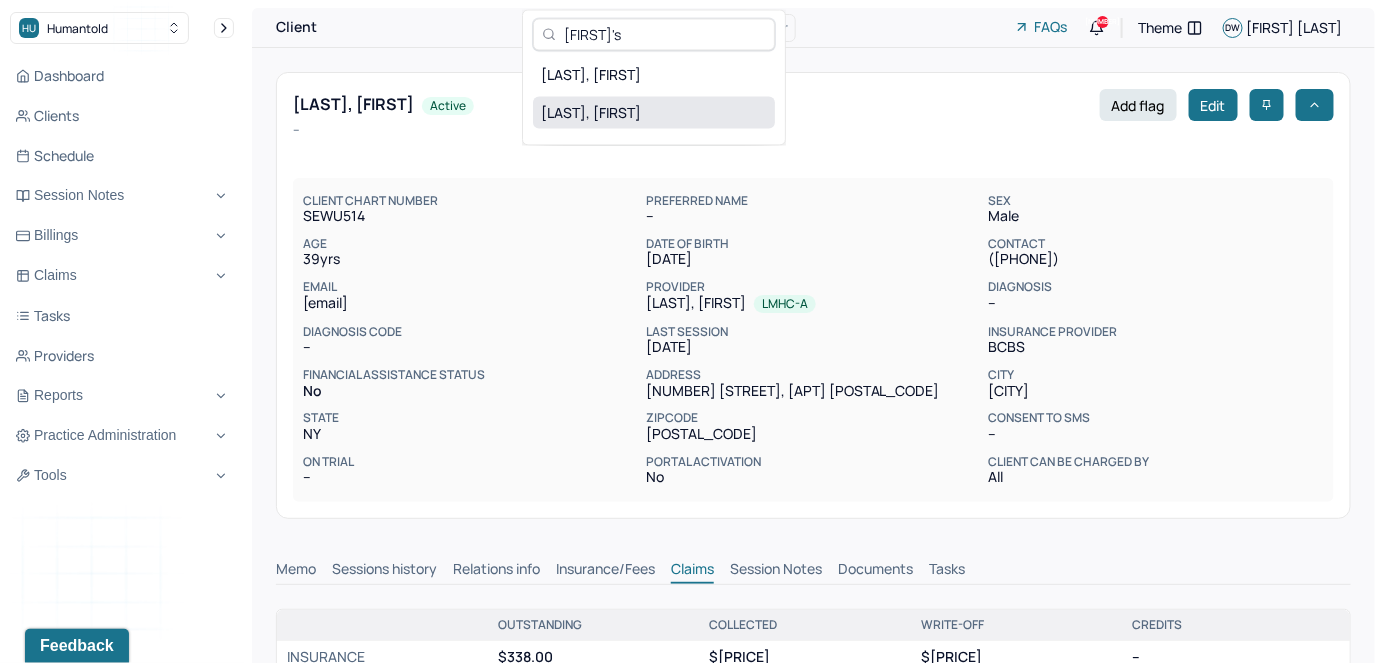 type on "Lila t" 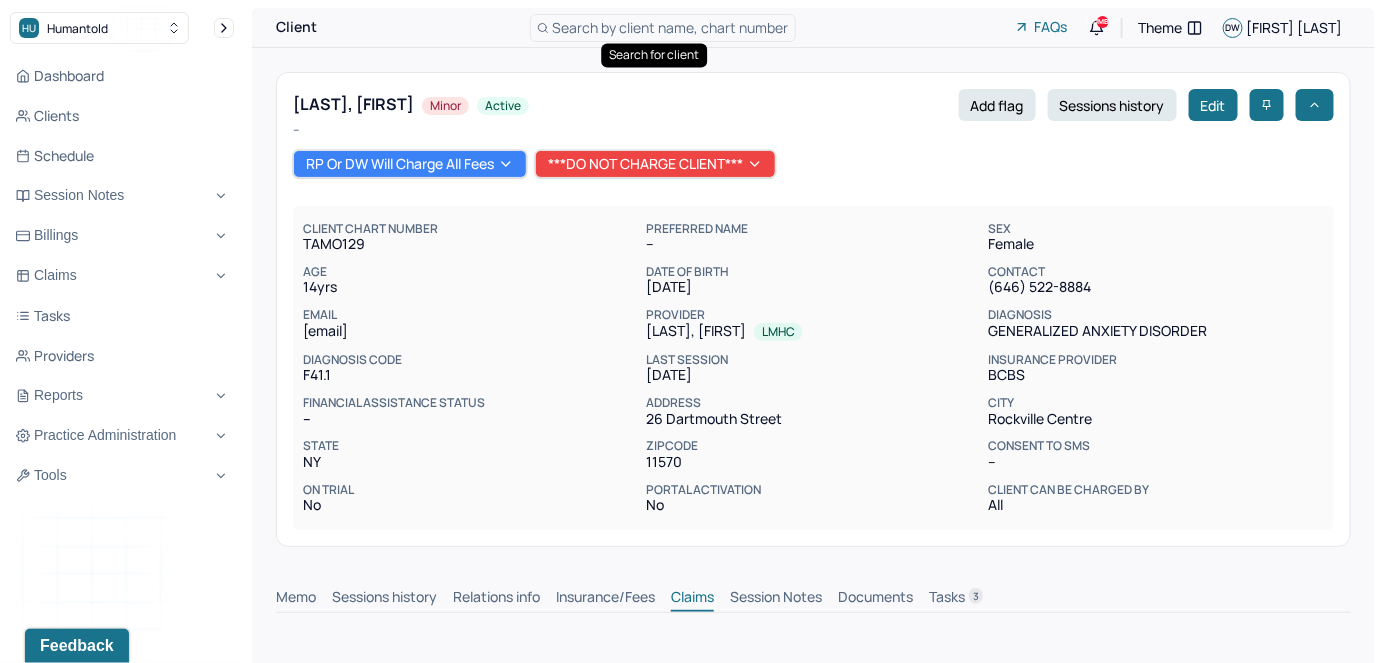 scroll, scrollTop: 1, scrollLeft: 0, axis: vertical 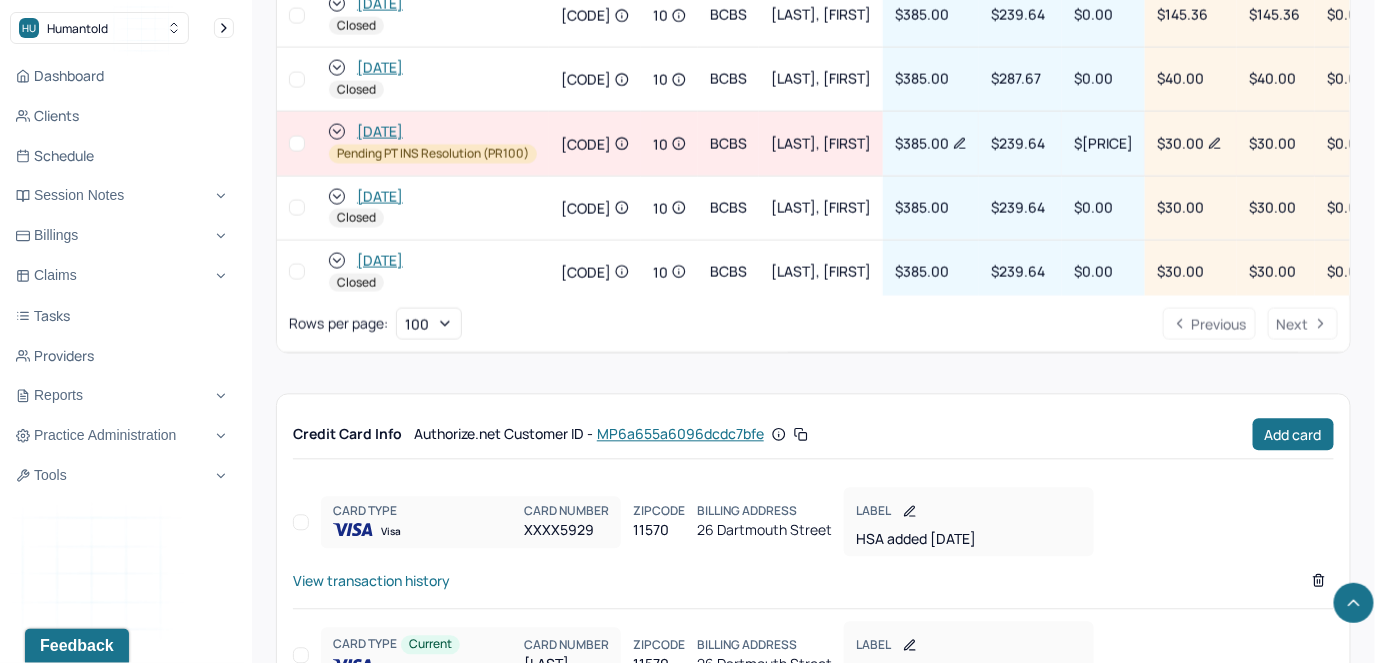 click 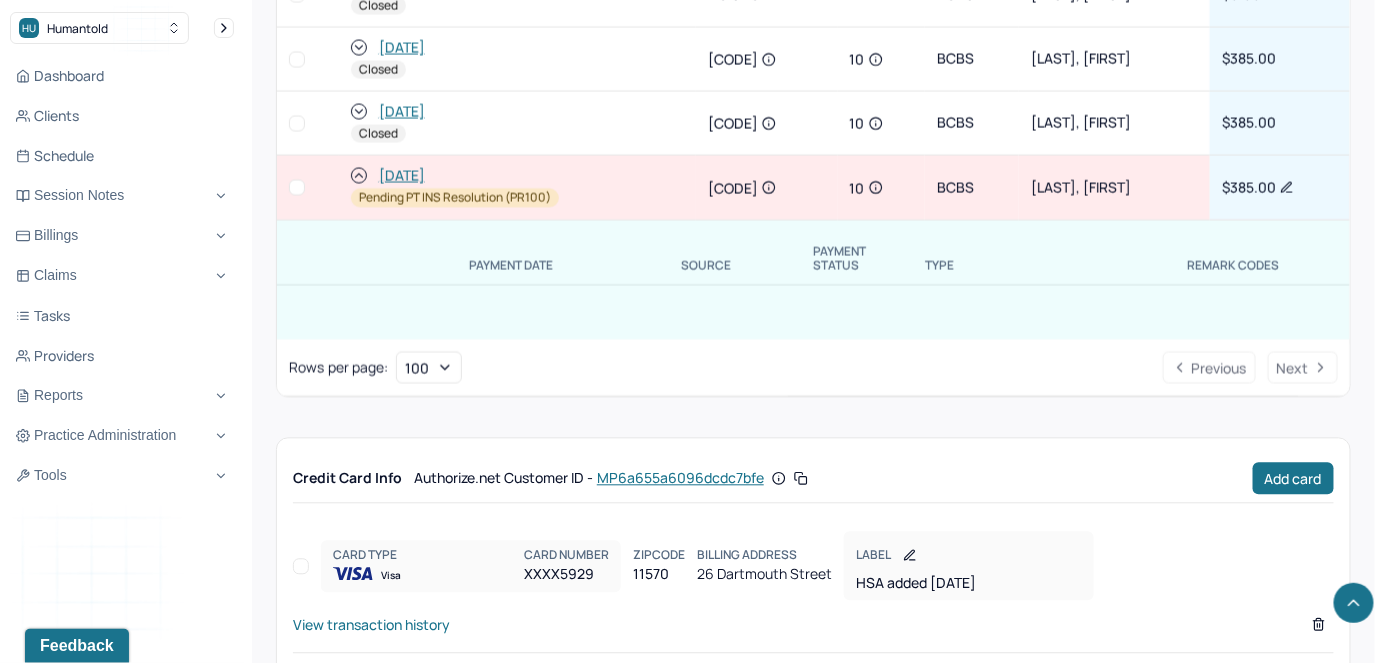 scroll, scrollTop: 1316, scrollLeft: 0, axis: vertical 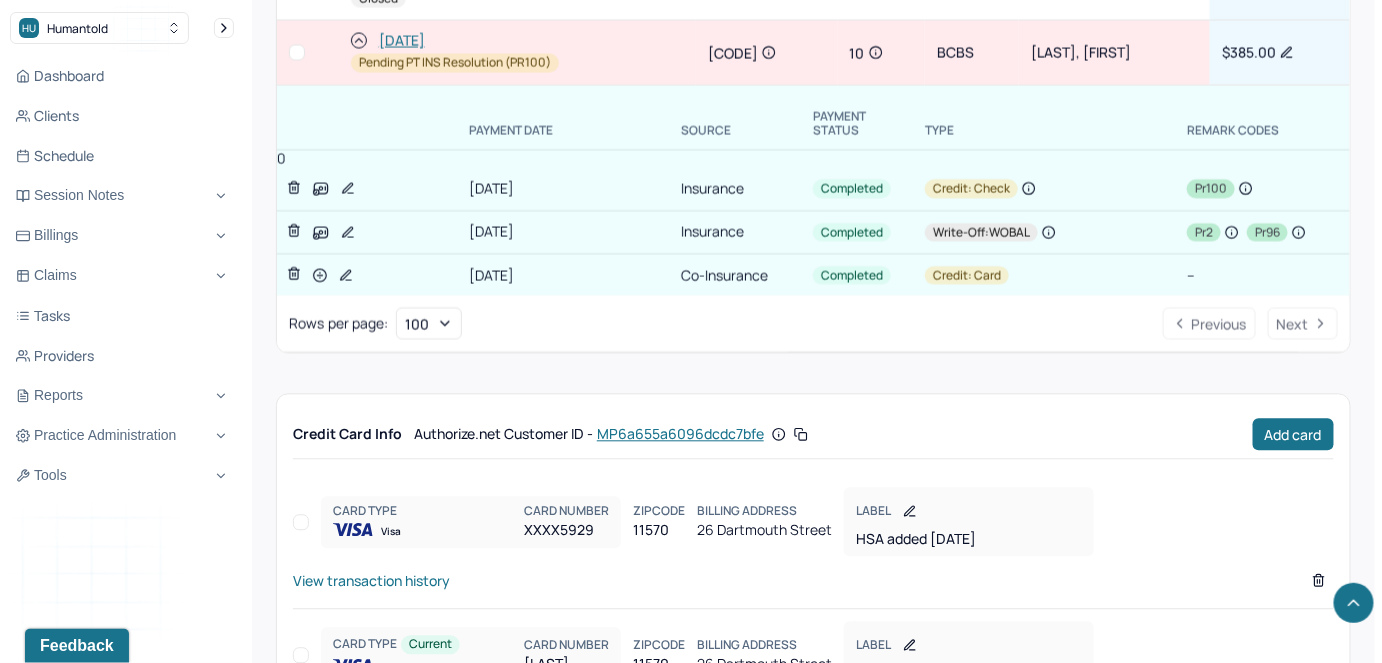 click on "11/25/2024" at bounding box center (402, 40) 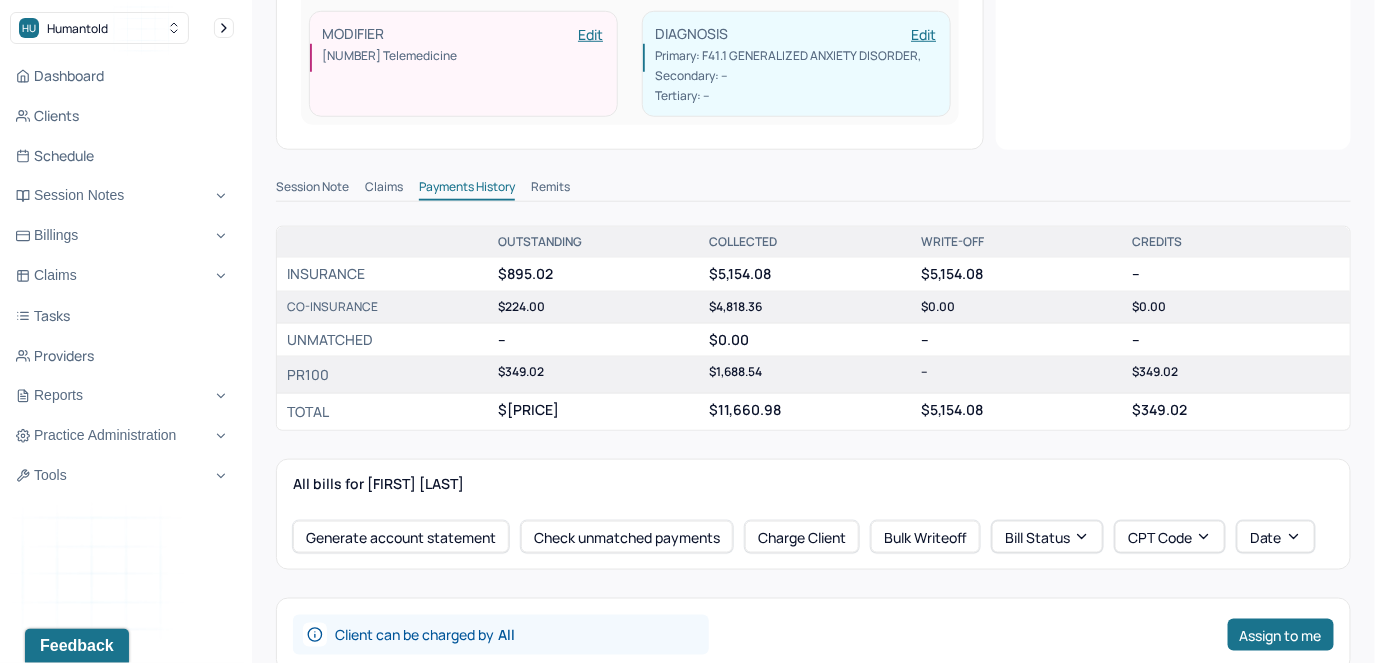 scroll, scrollTop: 545, scrollLeft: 0, axis: vertical 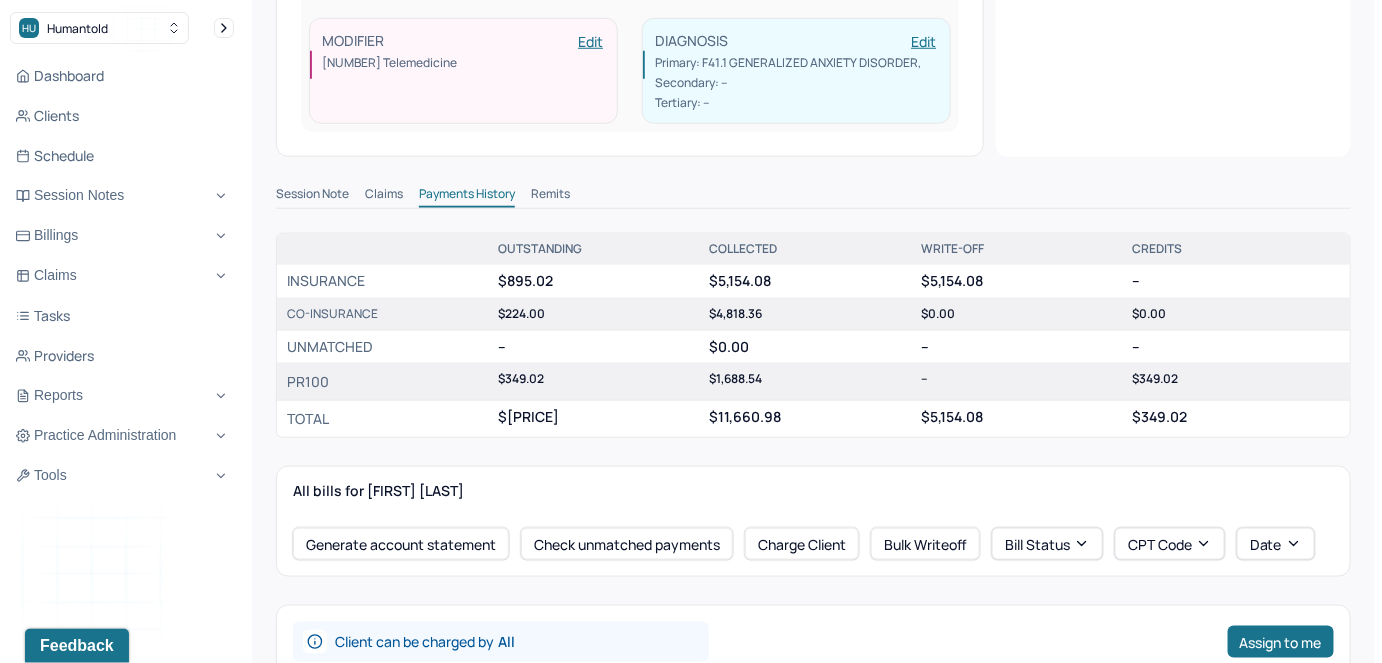 click on "Remits" at bounding box center (550, 196) 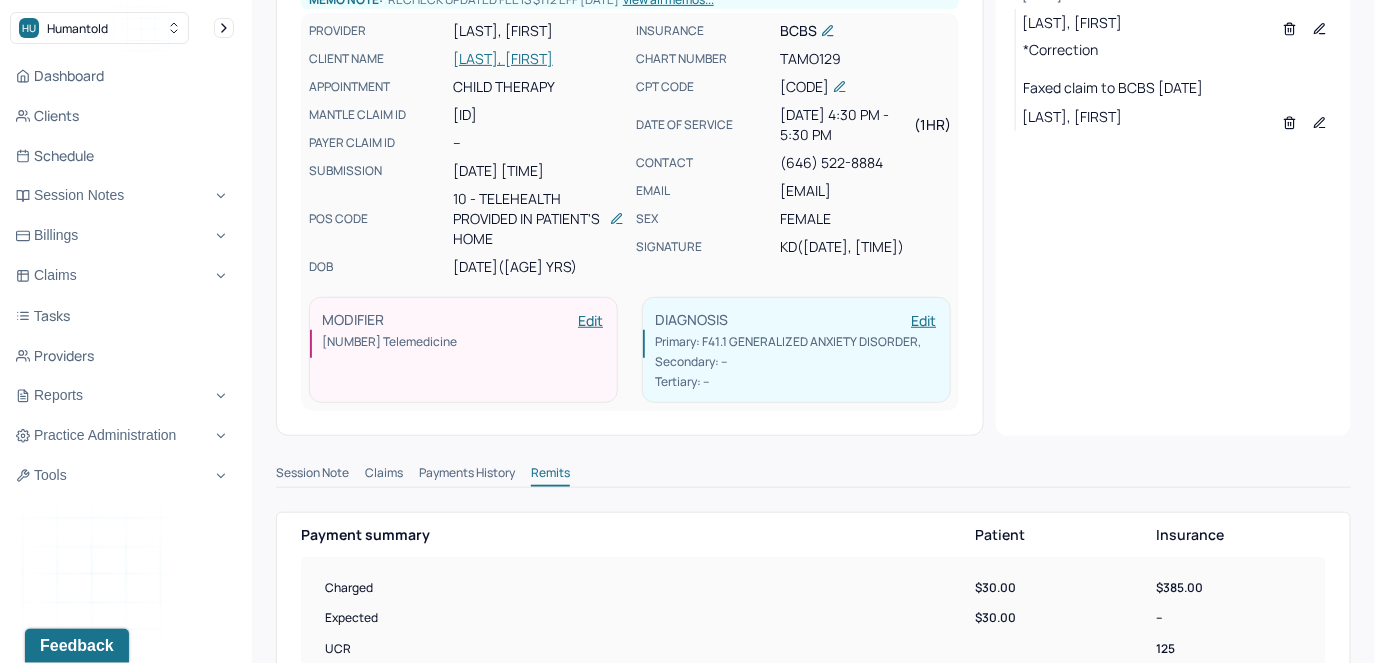 scroll, scrollTop: 0, scrollLeft: 0, axis: both 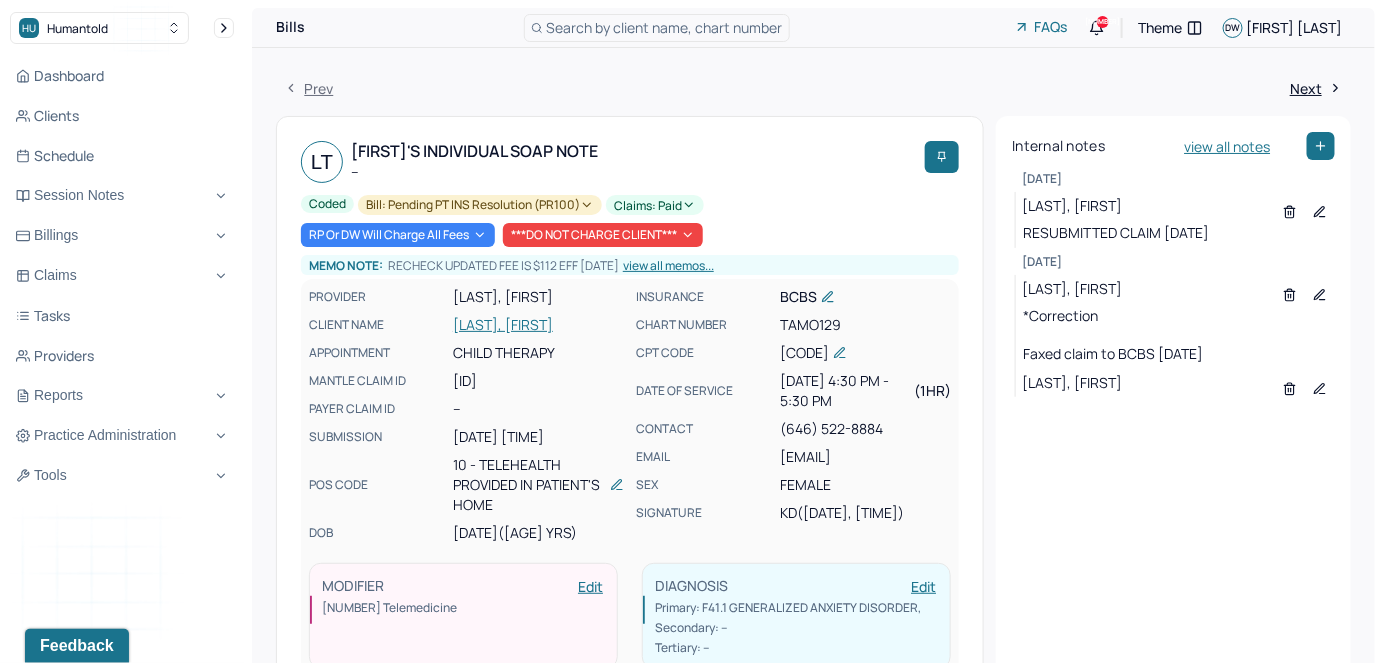 click on "view all memos..." at bounding box center [668, 266] 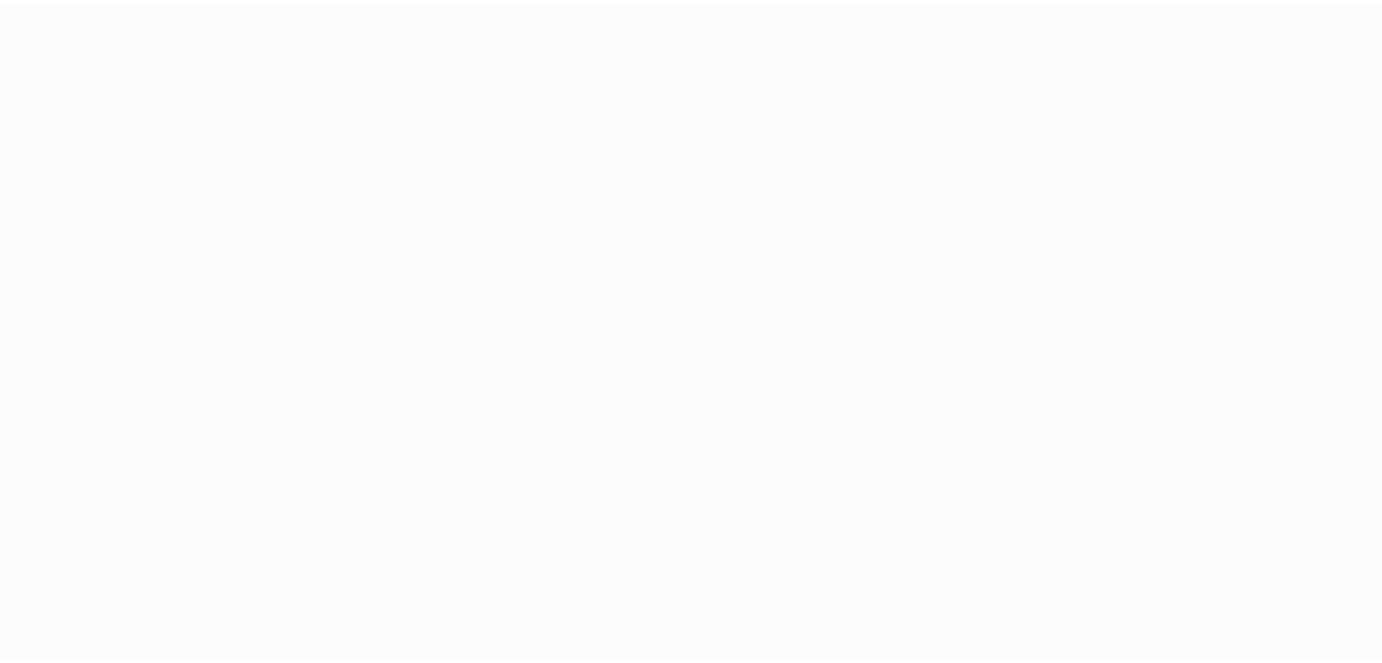 scroll, scrollTop: 0, scrollLeft: 0, axis: both 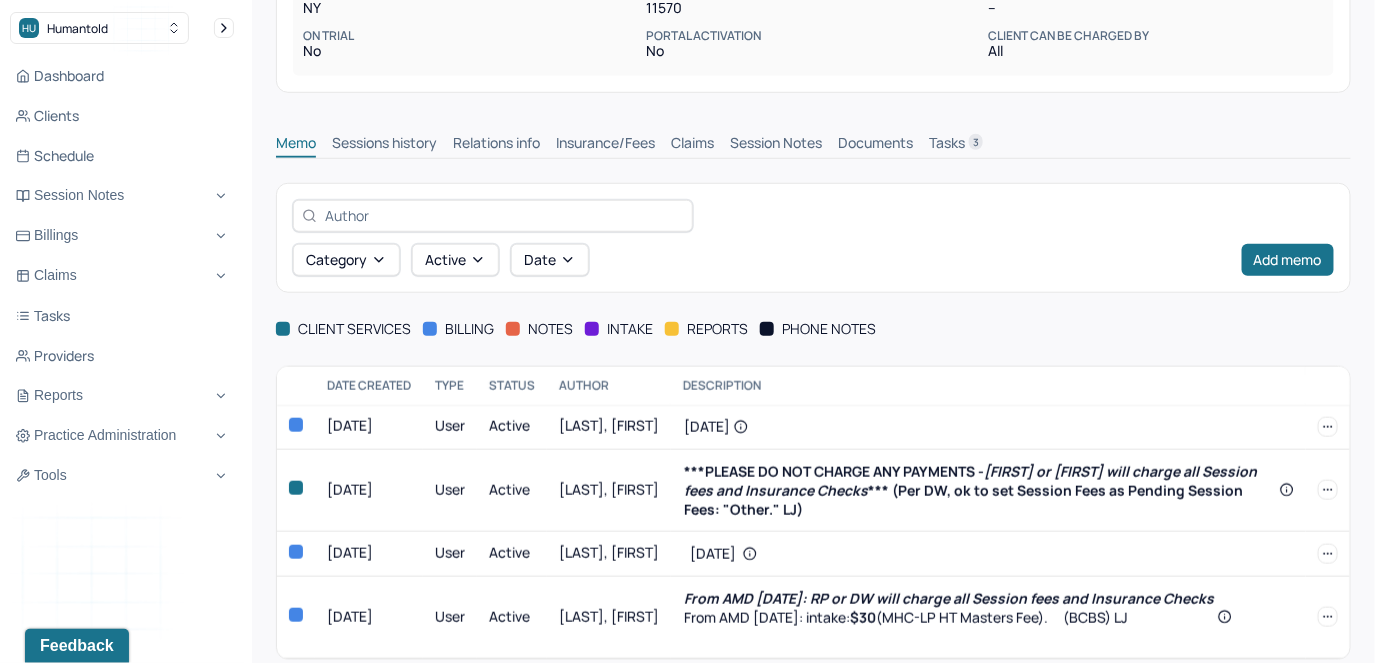 click on "Claims" at bounding box center (692, 145) 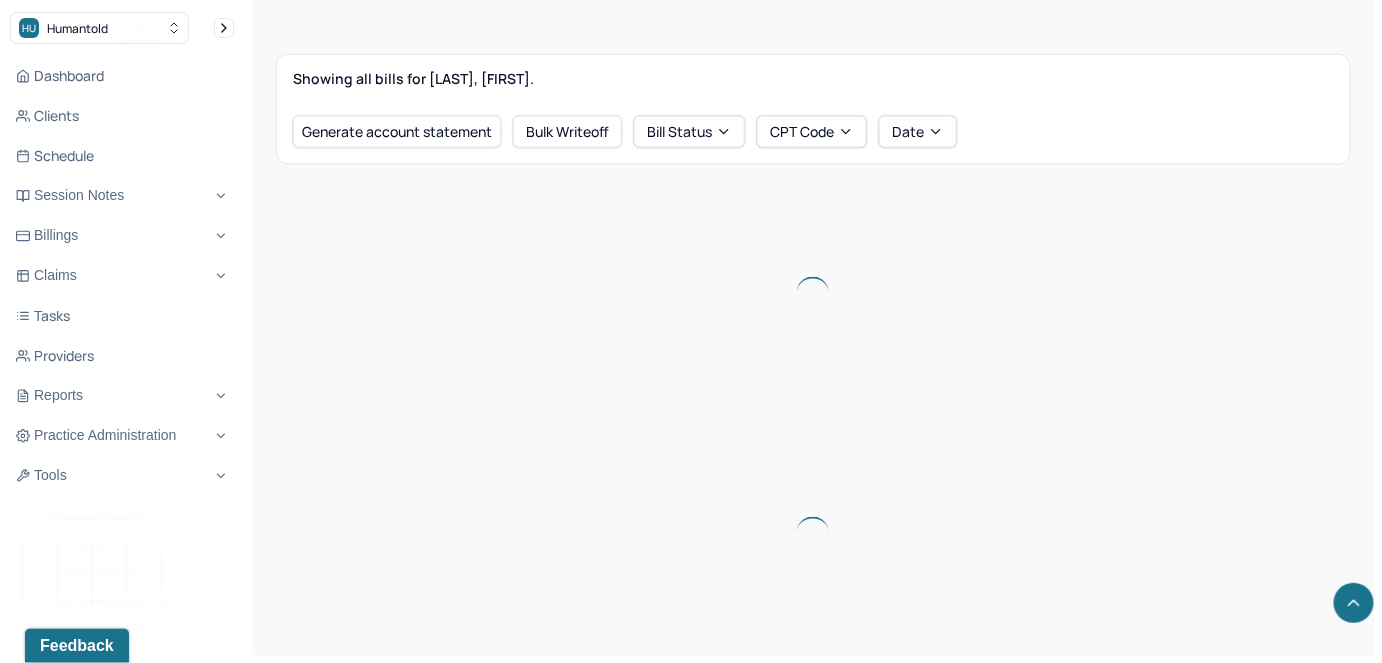 scroll, scrollTop: 815, scrollLeft: 0, axis: vertical 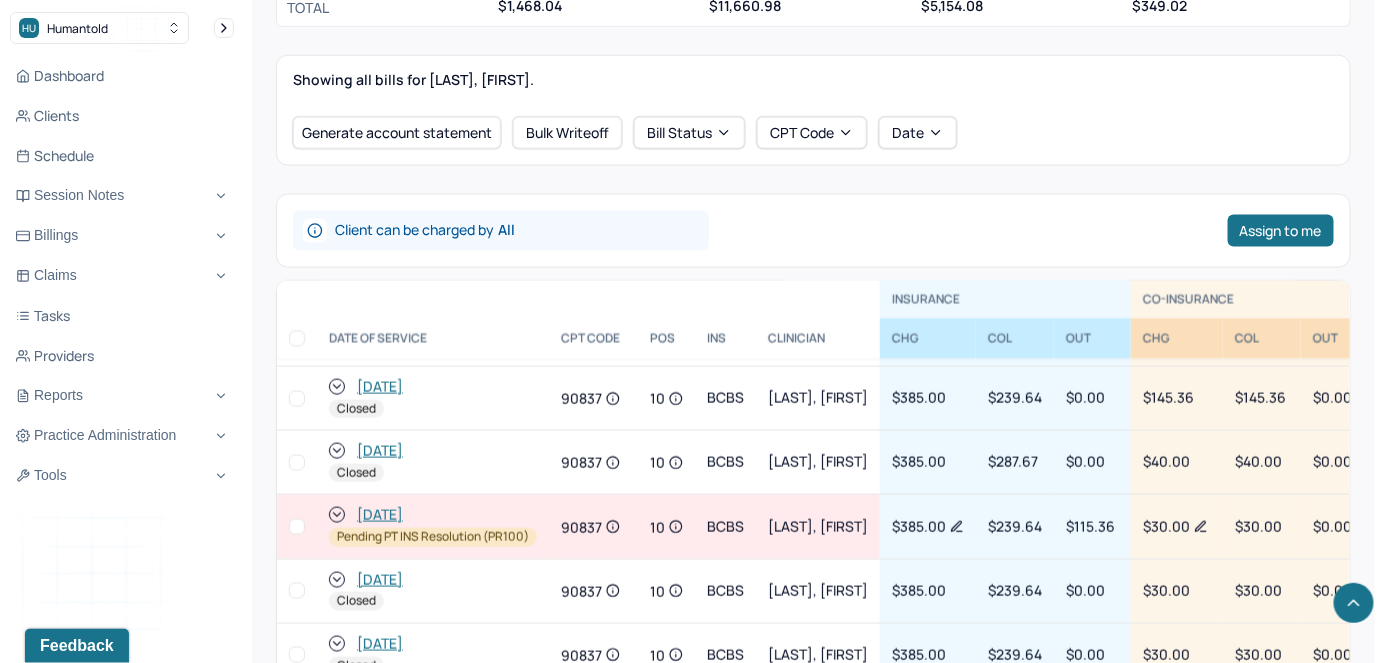 click 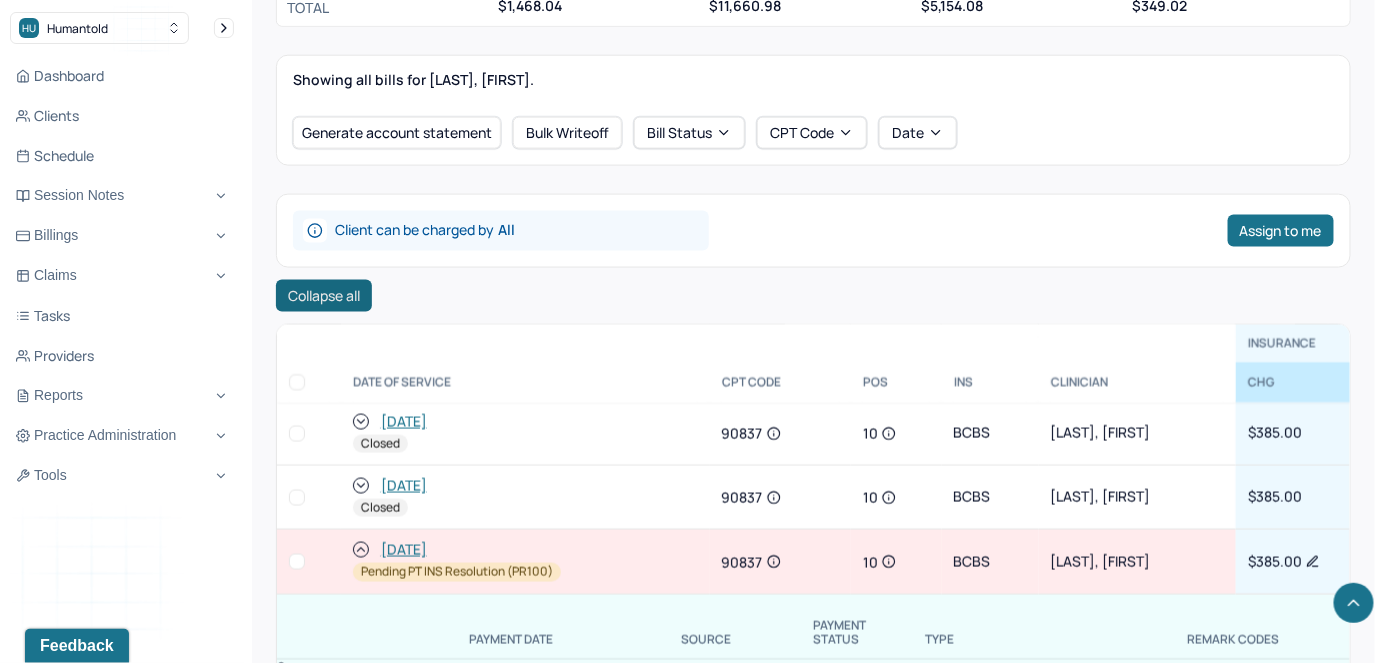 click on "Collapse all" at bounding box center (324, 296) 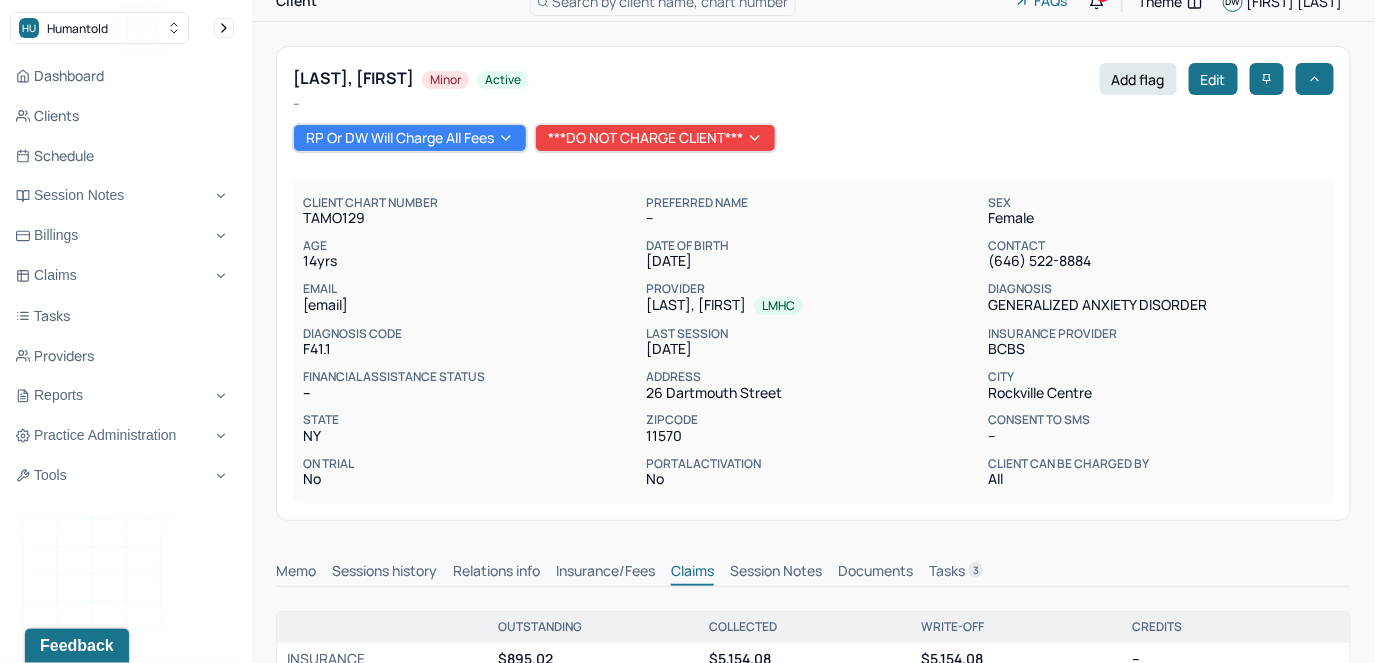 scroll, scrollTop: 0, scrollLeft: 0, axis: both 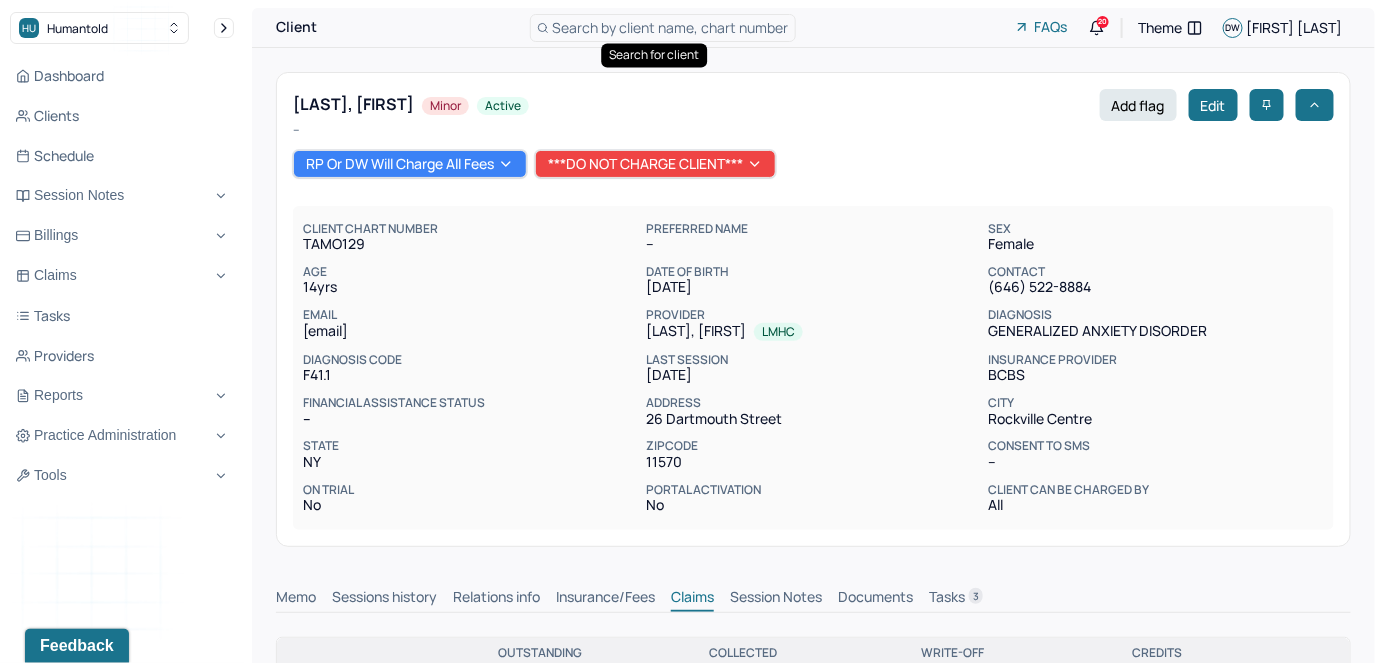 click on "Search by client name, chart number" at bounding box center [663, 28] 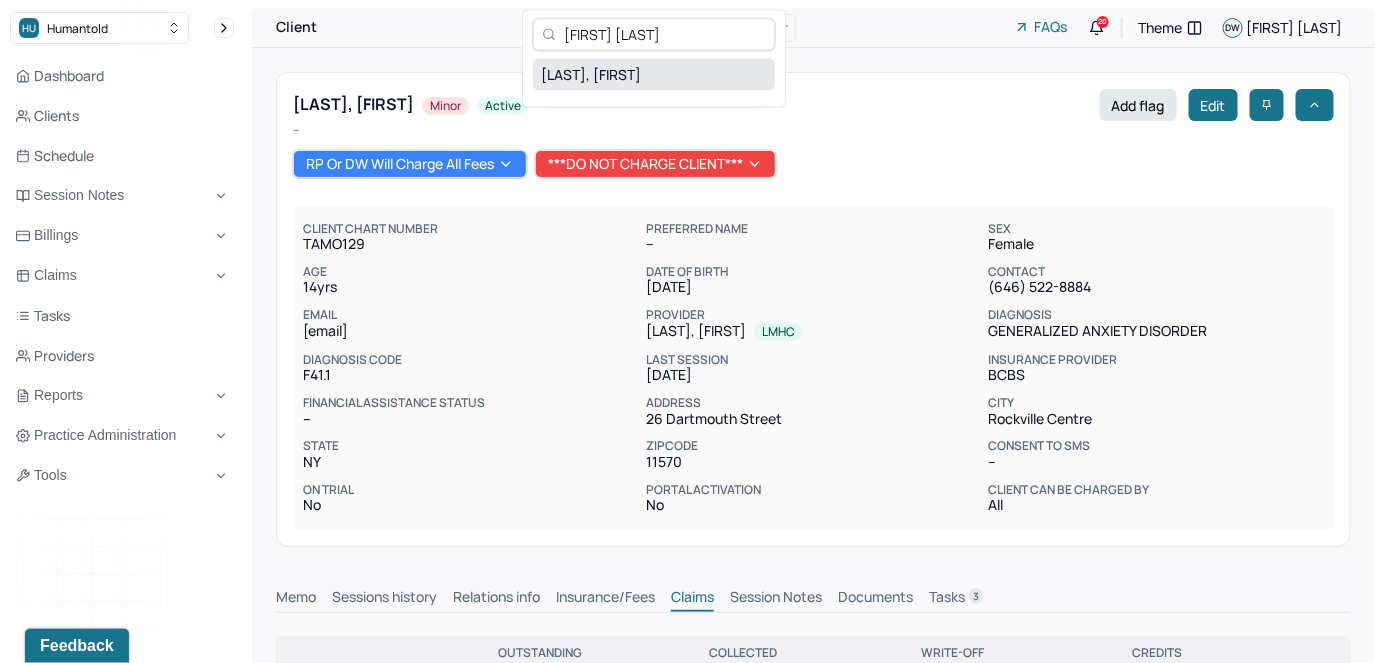 type on "Nyoka Stith" 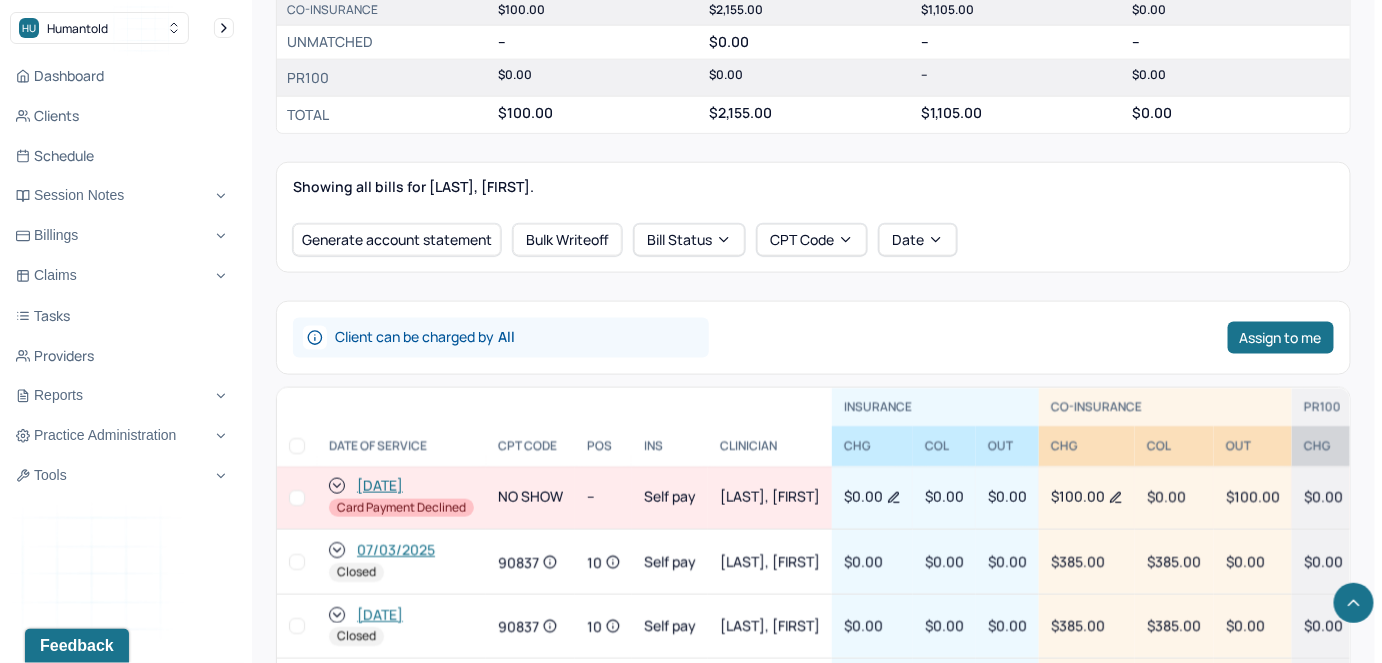 scroll, scrollTop: 727, scrollLeft: 0, axis: vertical 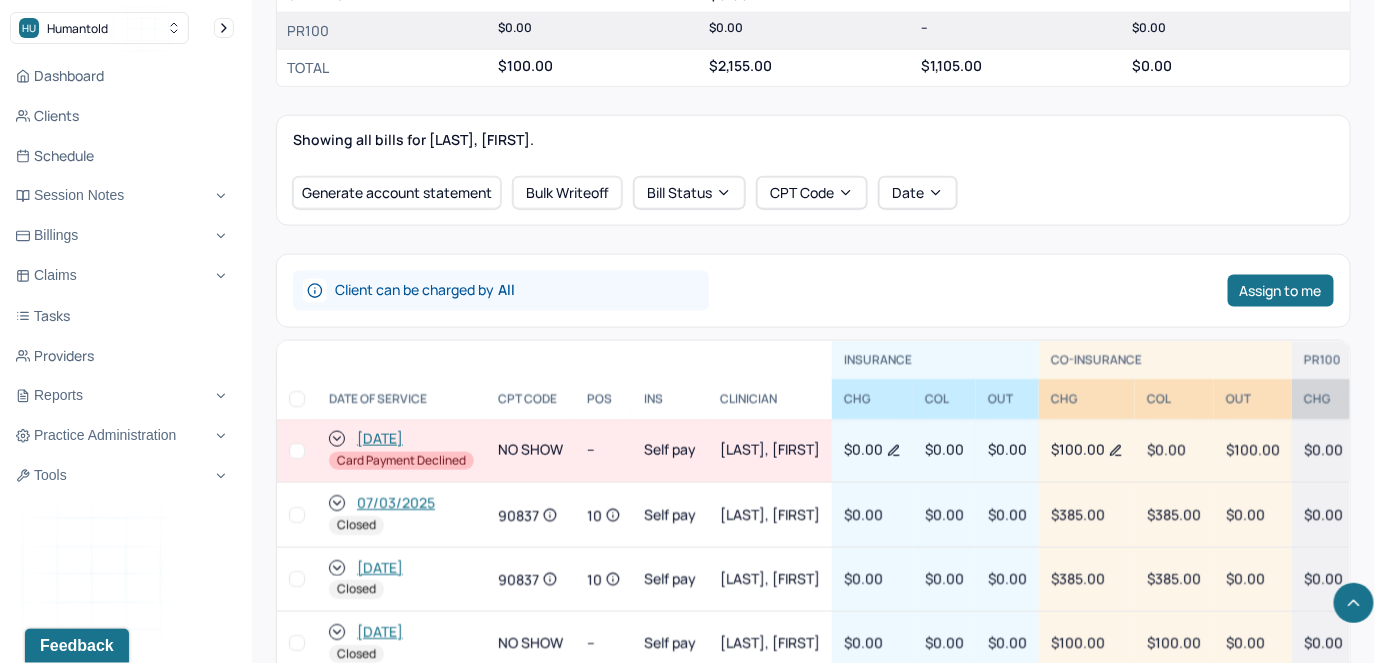 click at bounding box center (297, 451) 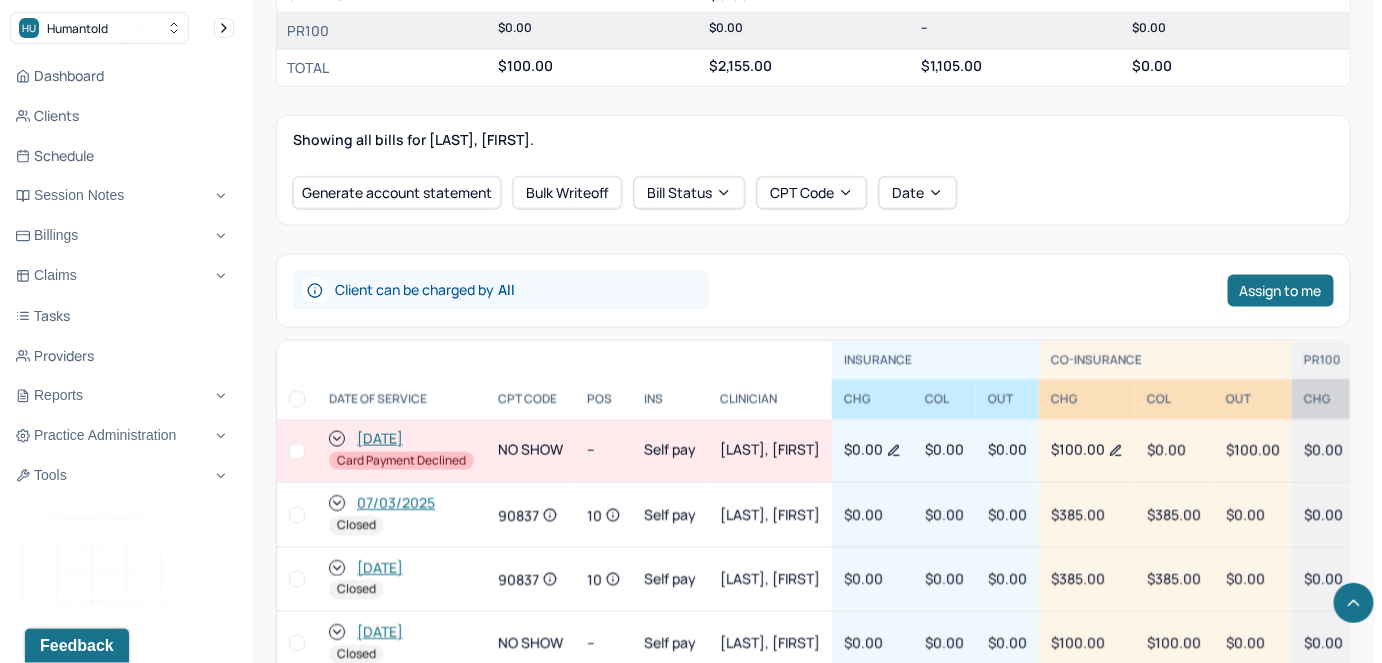 click at bounding box center (297, 451) 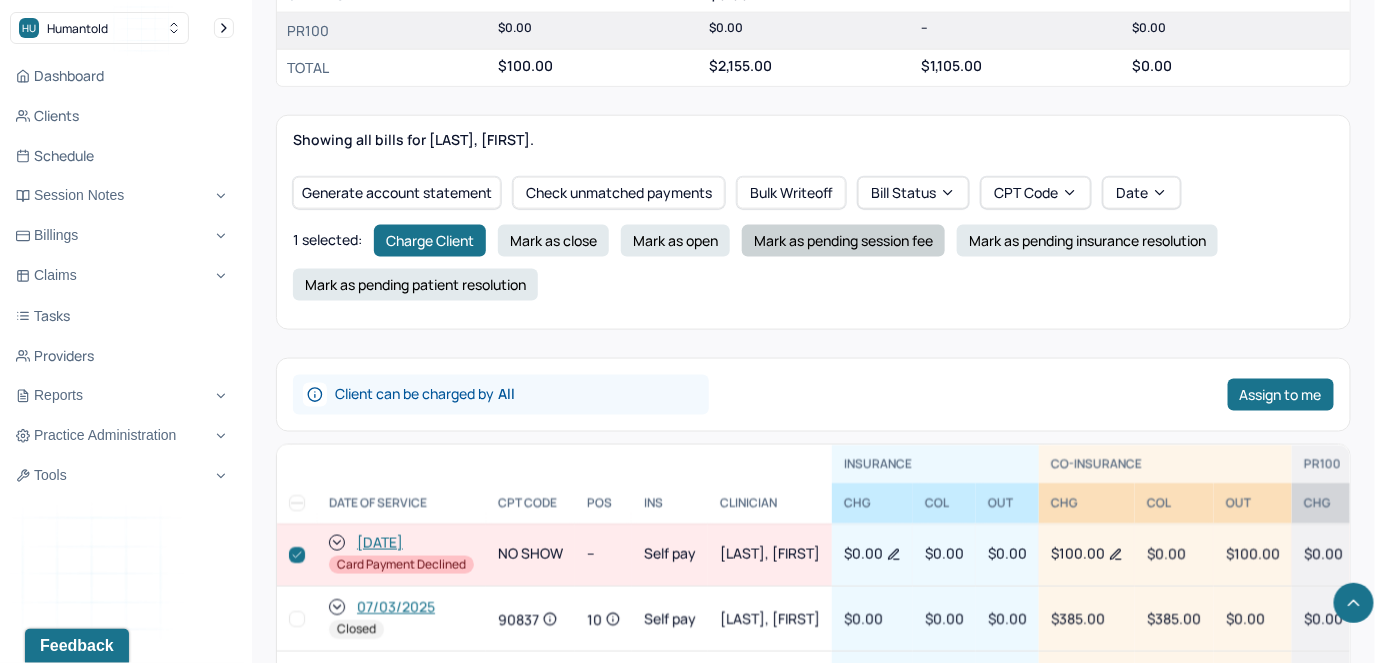 click on "Mark as pending session fee" at bounding box center (843, 241) 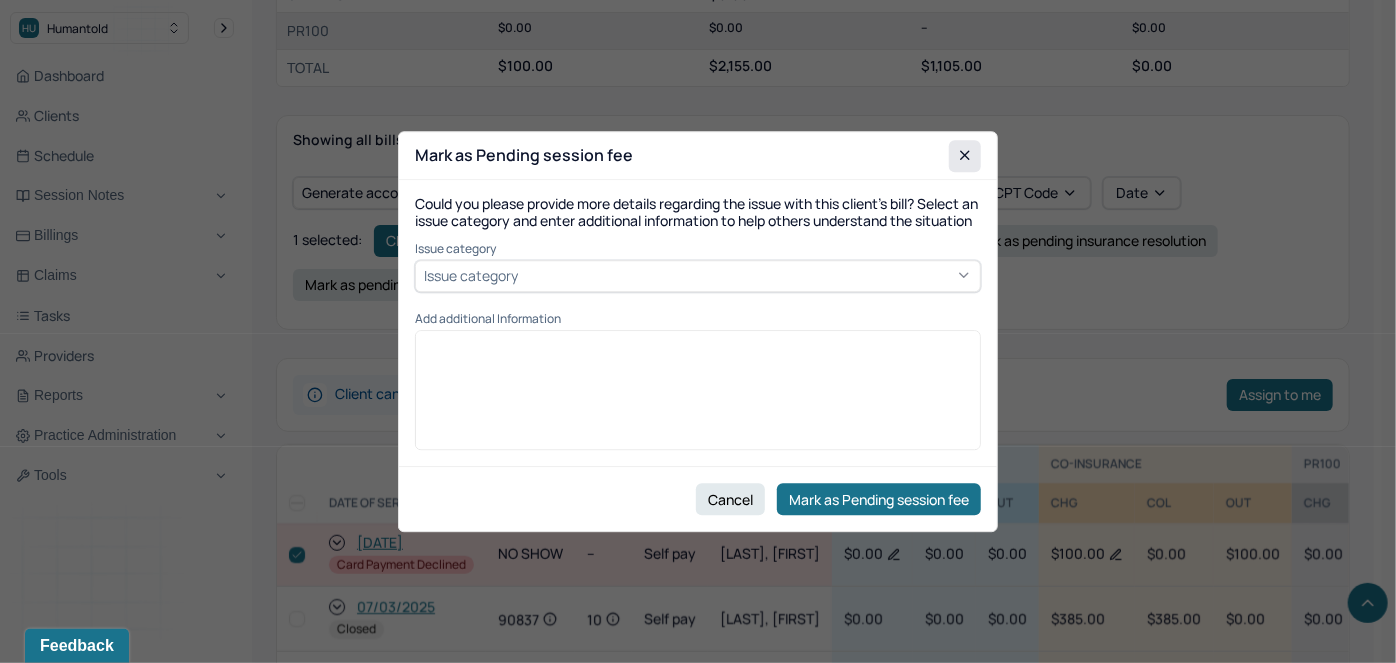 click 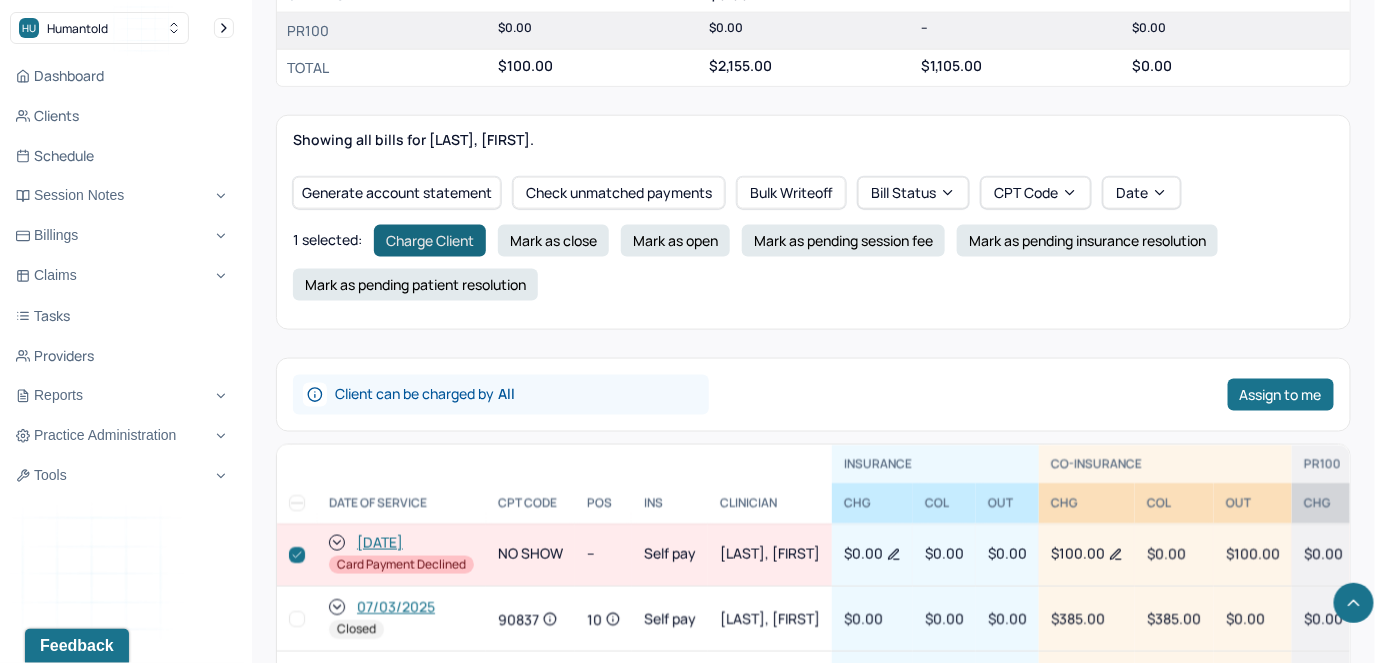 click on "Charge Client" at bounding box center [430, 241] 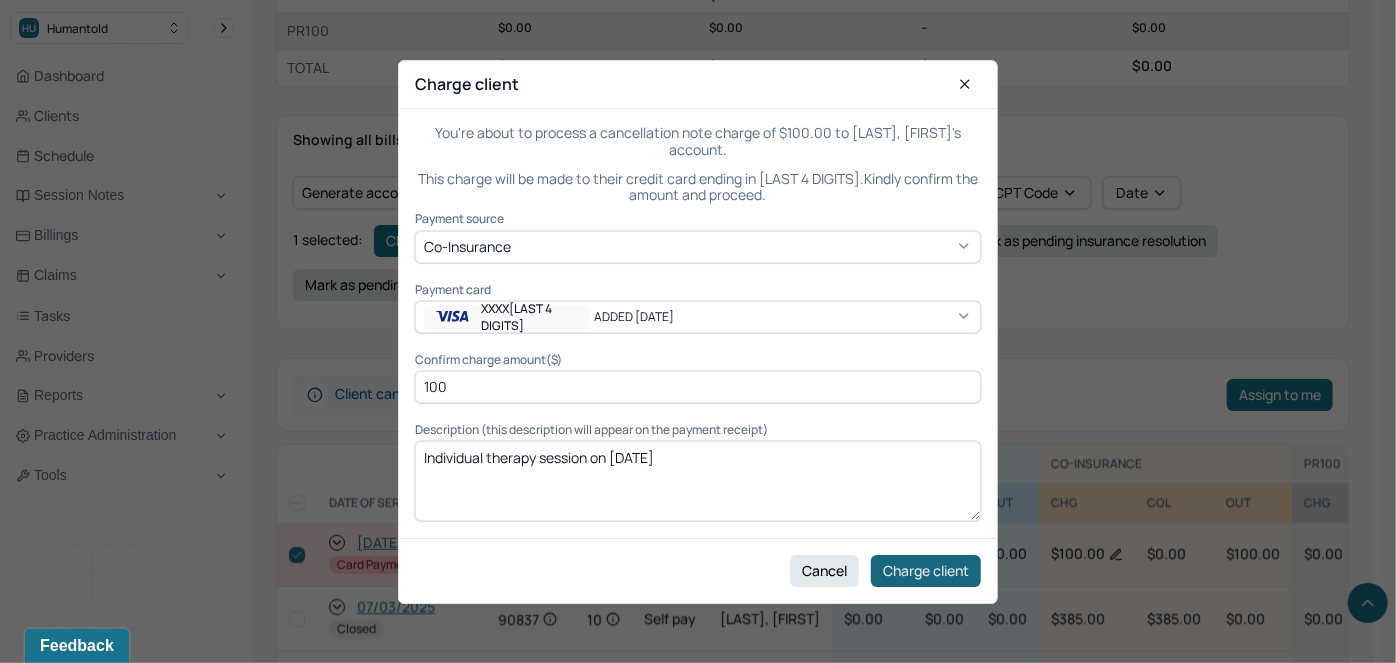 click on "Charge client" at bounding box center [926, 570] 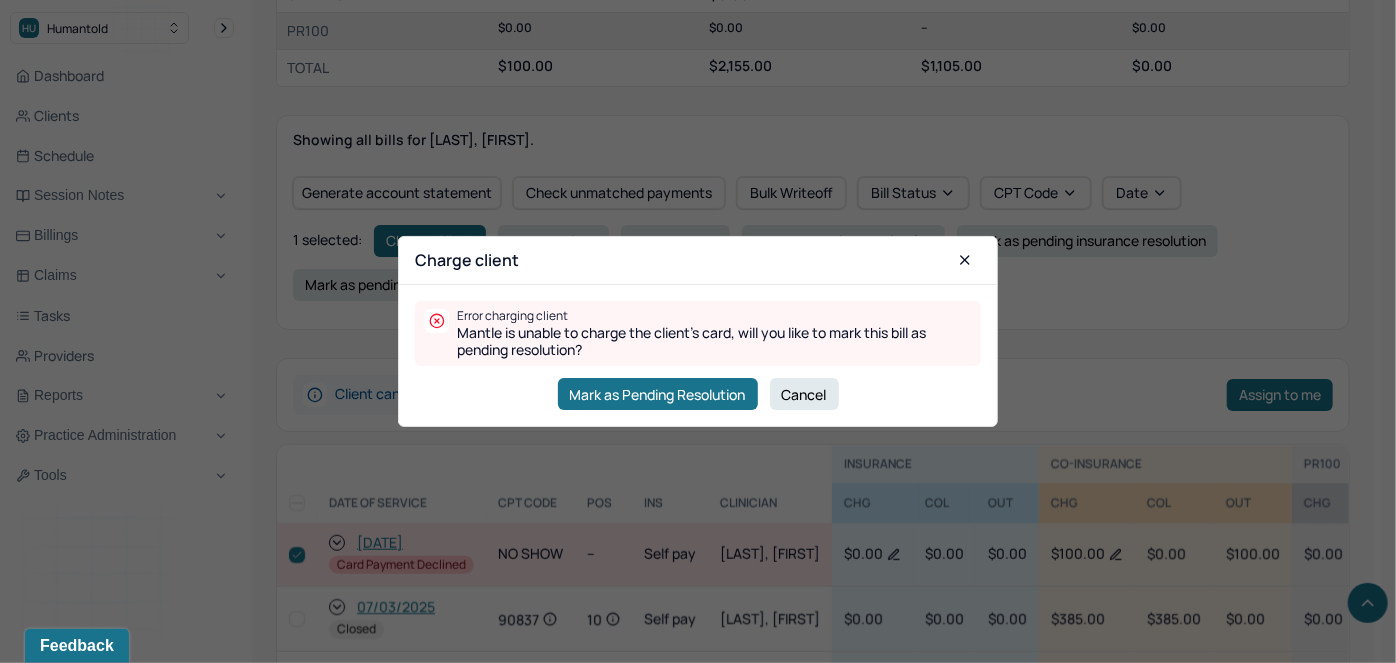 click on "Cancel" at bounding box center (804, 394) 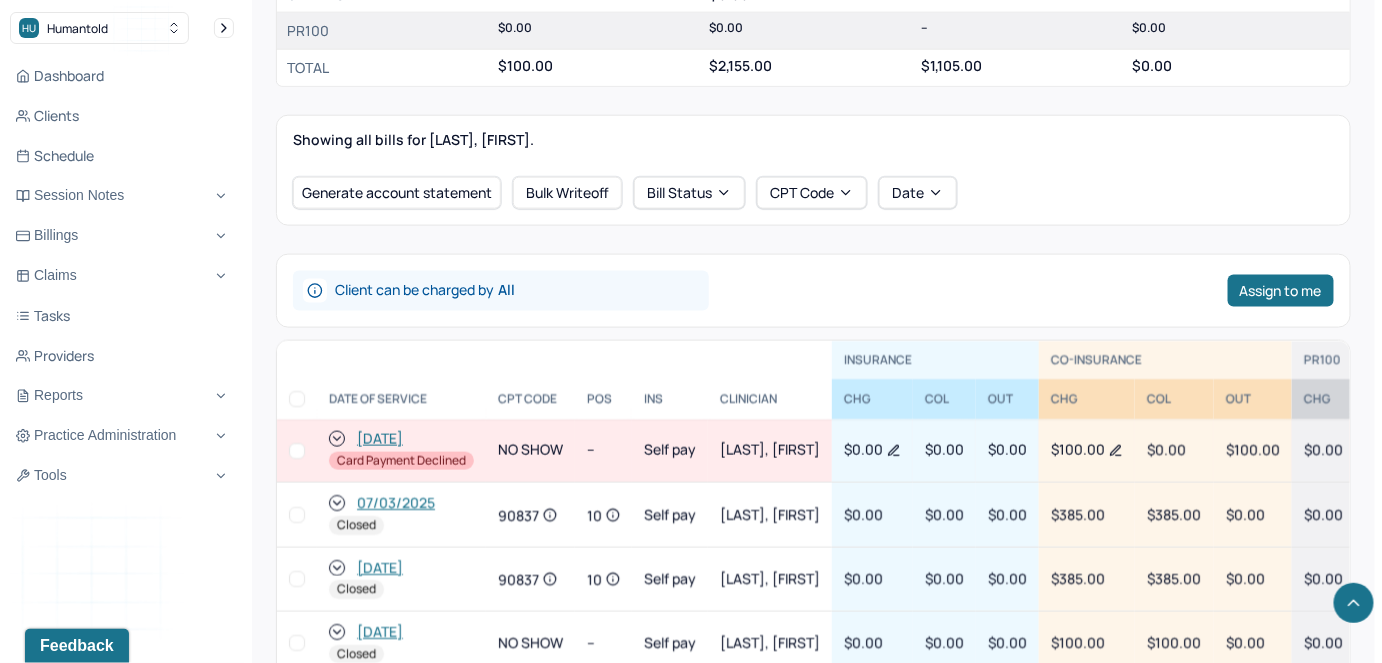 click at bounding box center (297, 451) 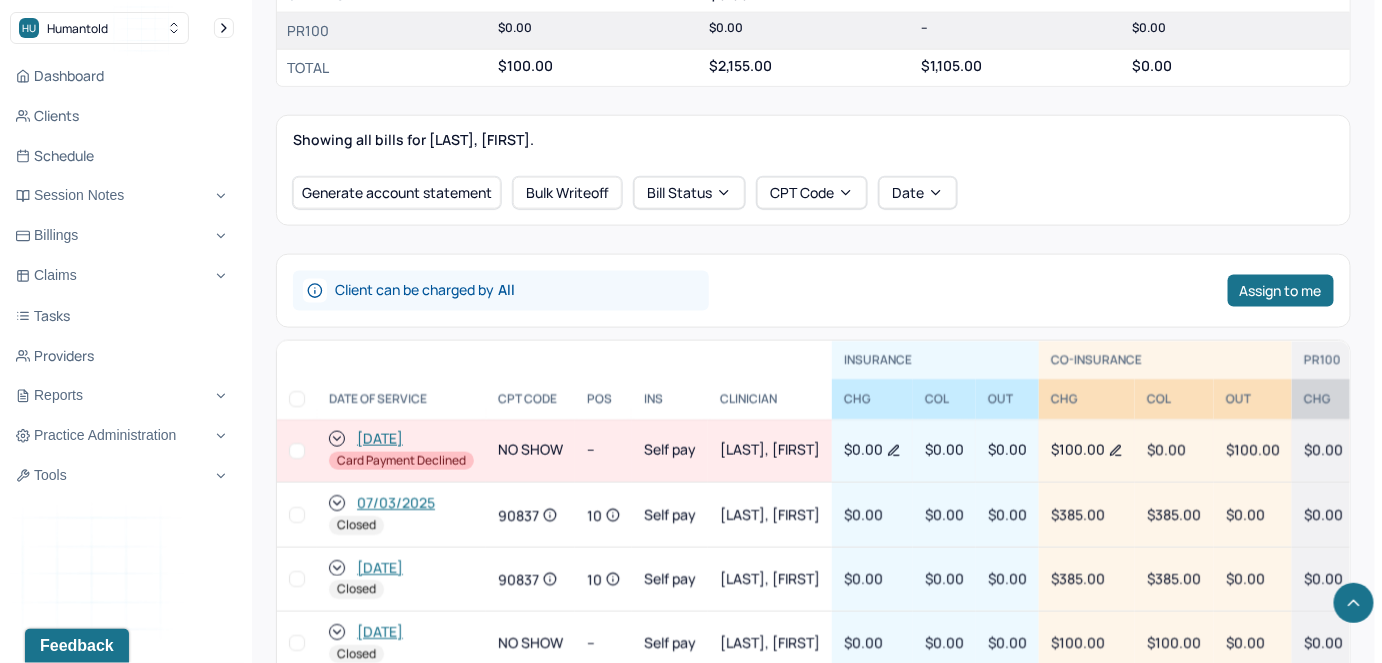 click at bounding box center [297, 451] 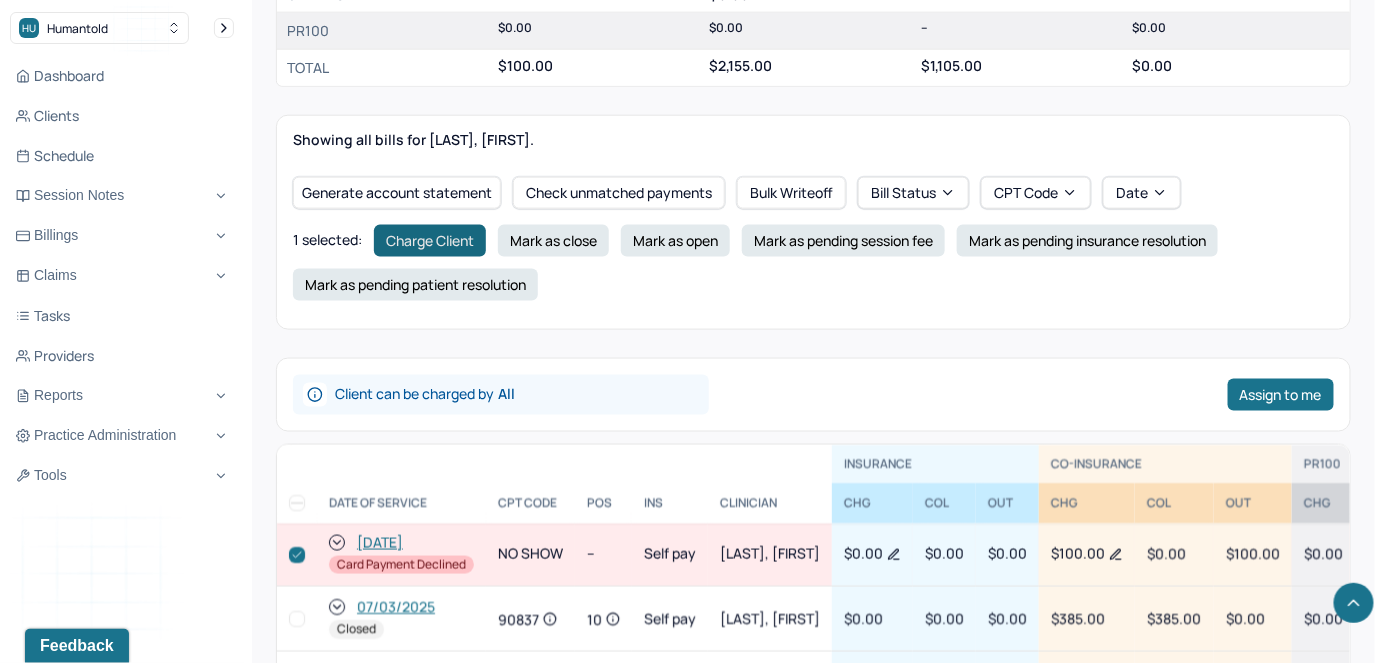 click on "Charge Client" at bounding box center [430, 241] 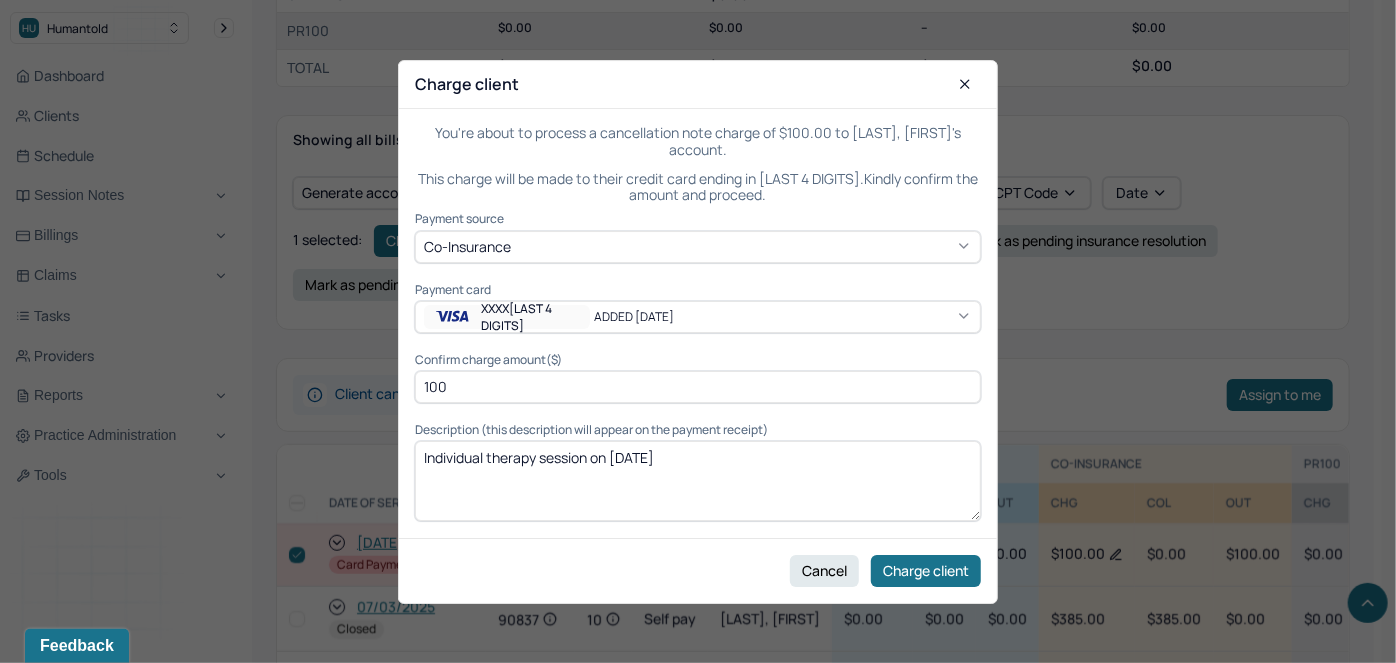 click on "XXXX8598" at bounding box center (529, 317) 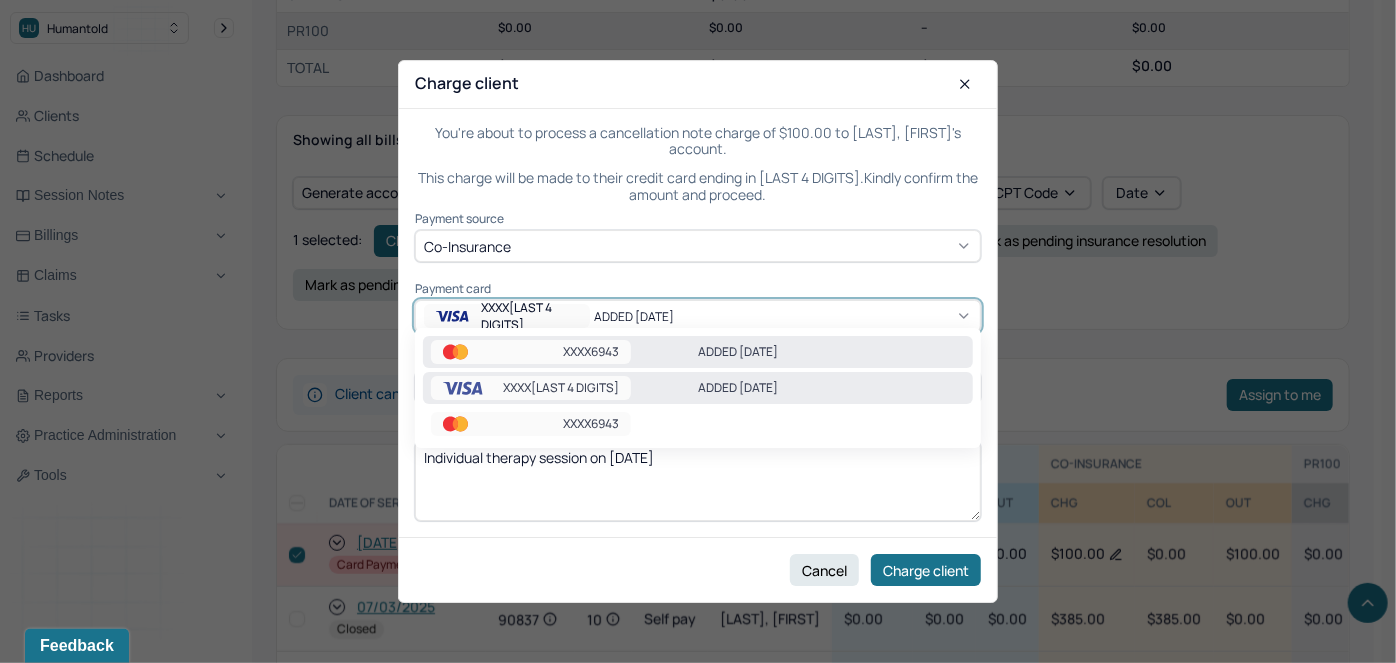 click on "XXXX6943" at bounding box center [591, 352] 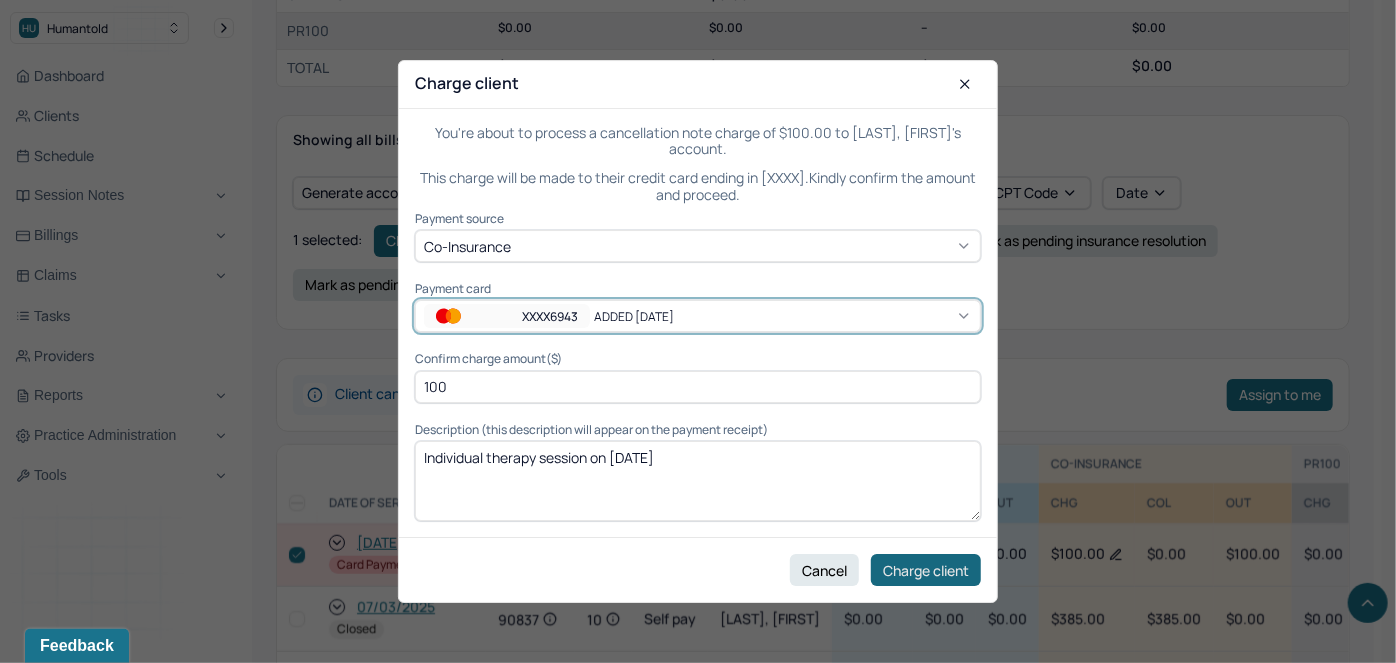 click on "Charge client" at bounding box center [926, 570] 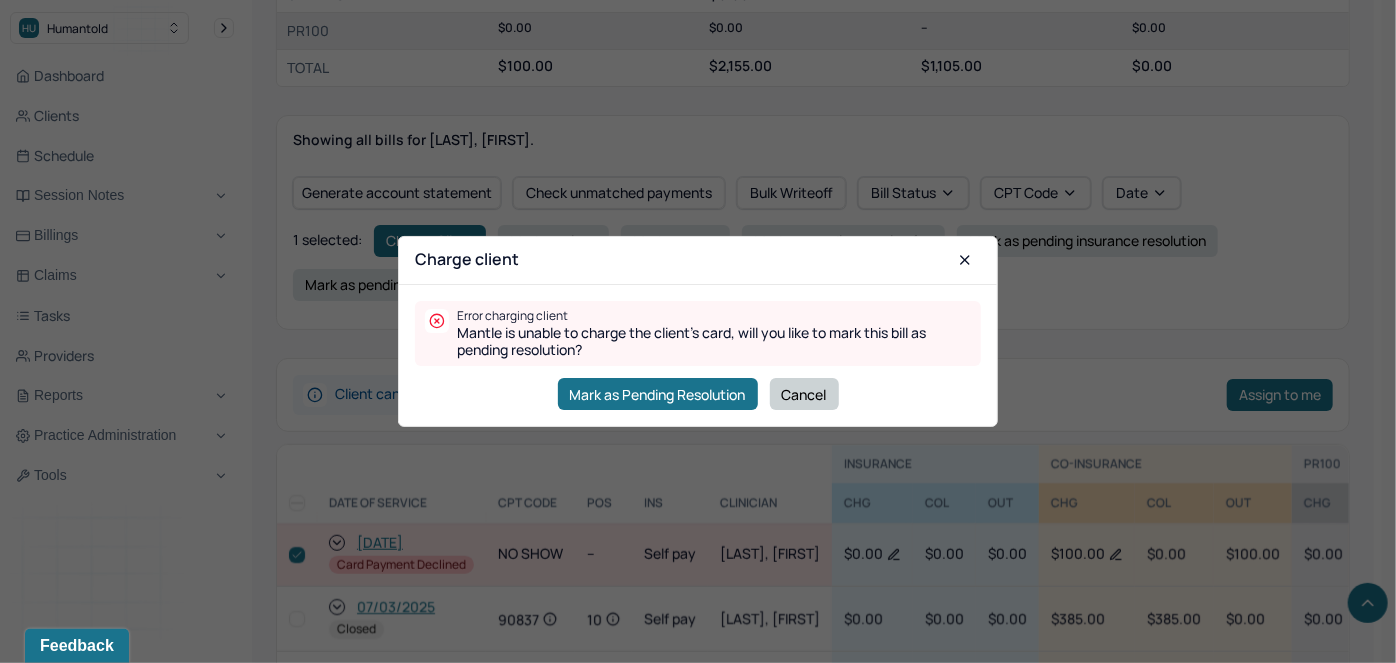 click on "Cancel" at bounding box center (804, 394) 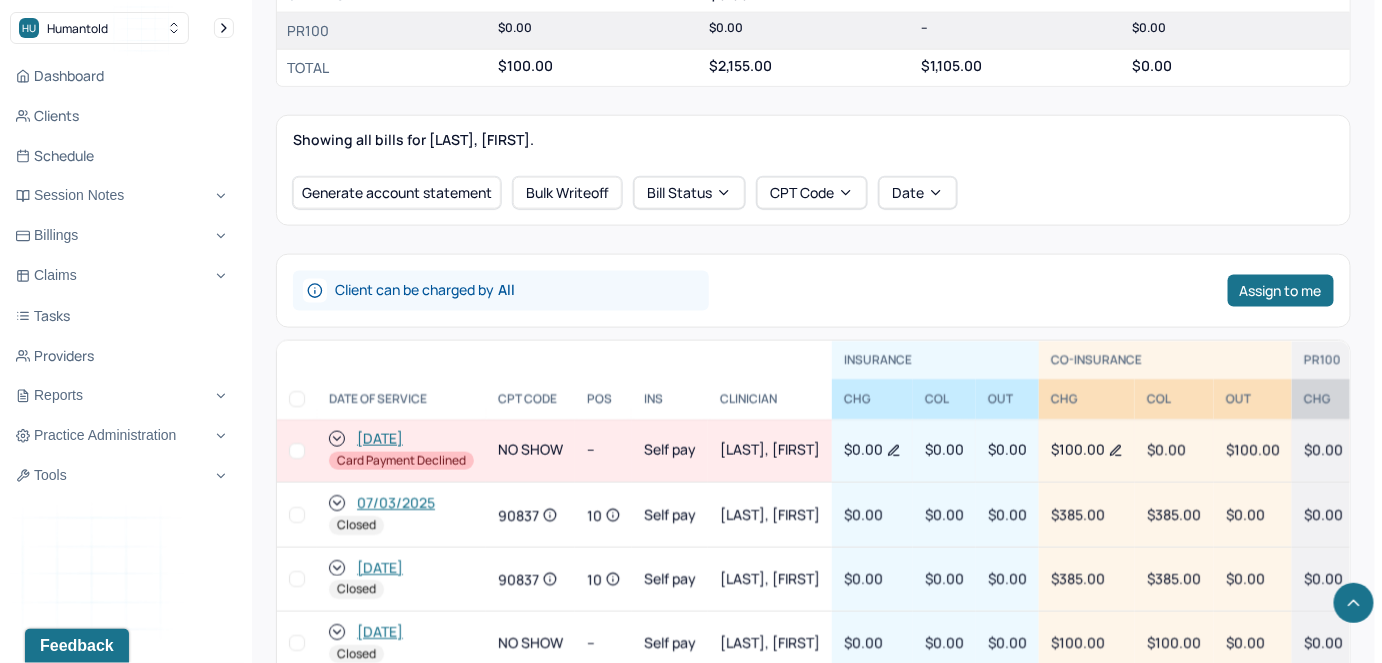 click at bounding box center (297, 451) 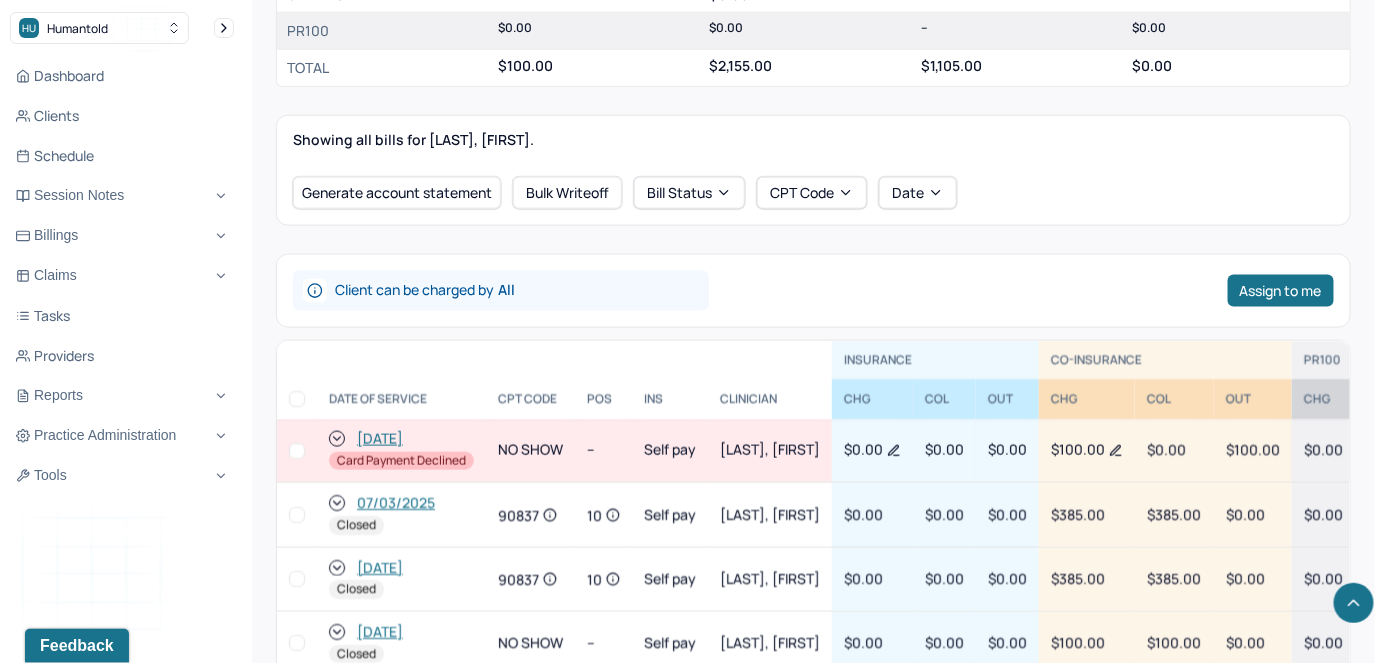 click at bounding box center (297, 451) 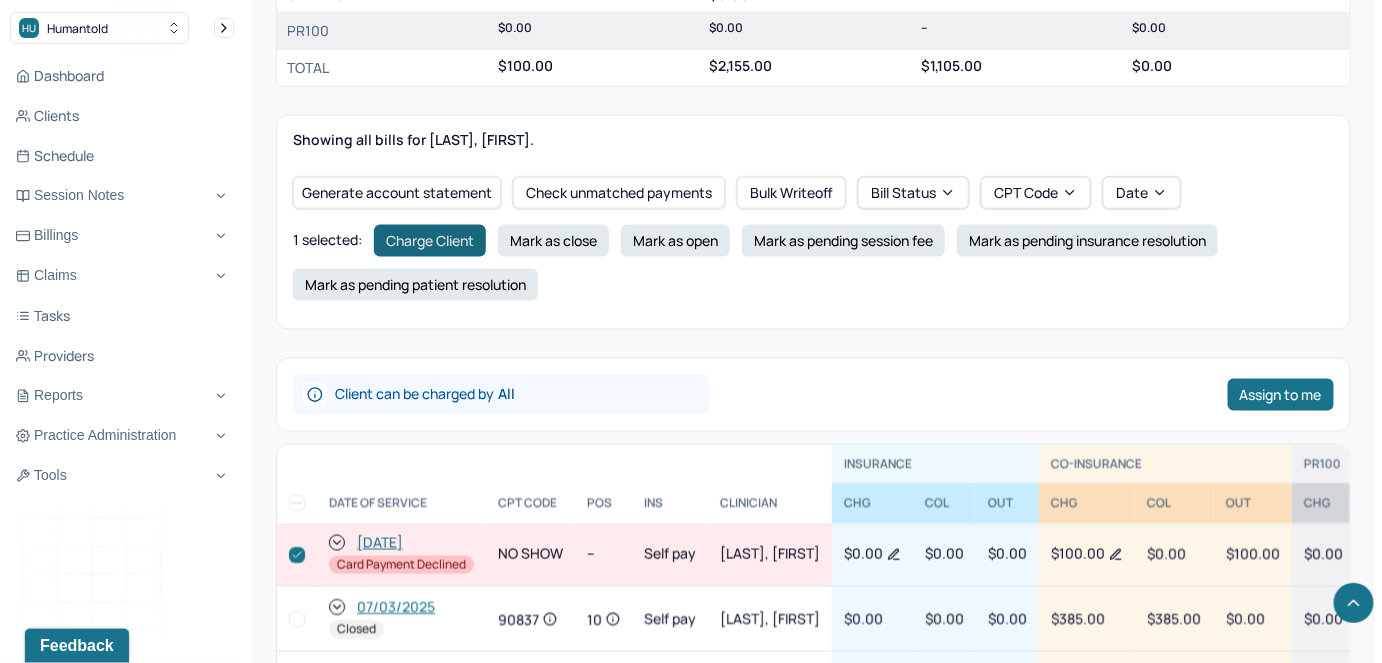 click on "Charge Client" at bounding box center (430, 241) 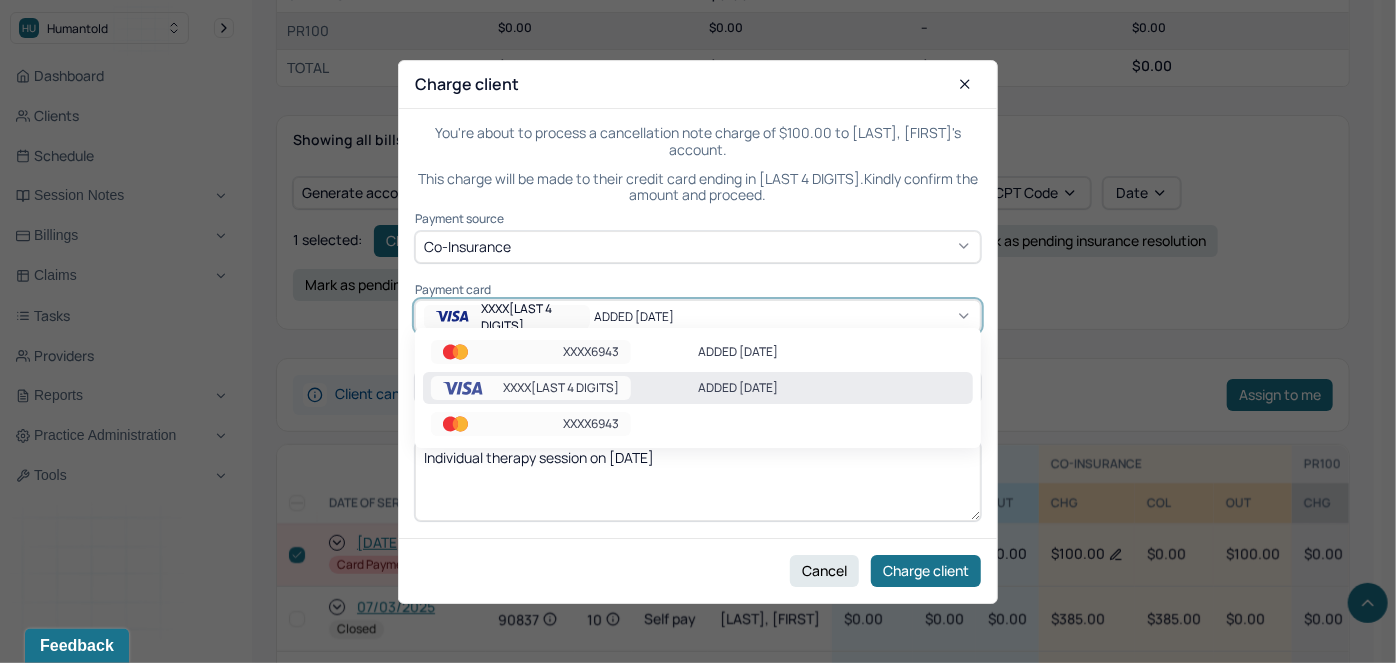 click on "ADDED 3/10/25" at bounding box center (651, 316) 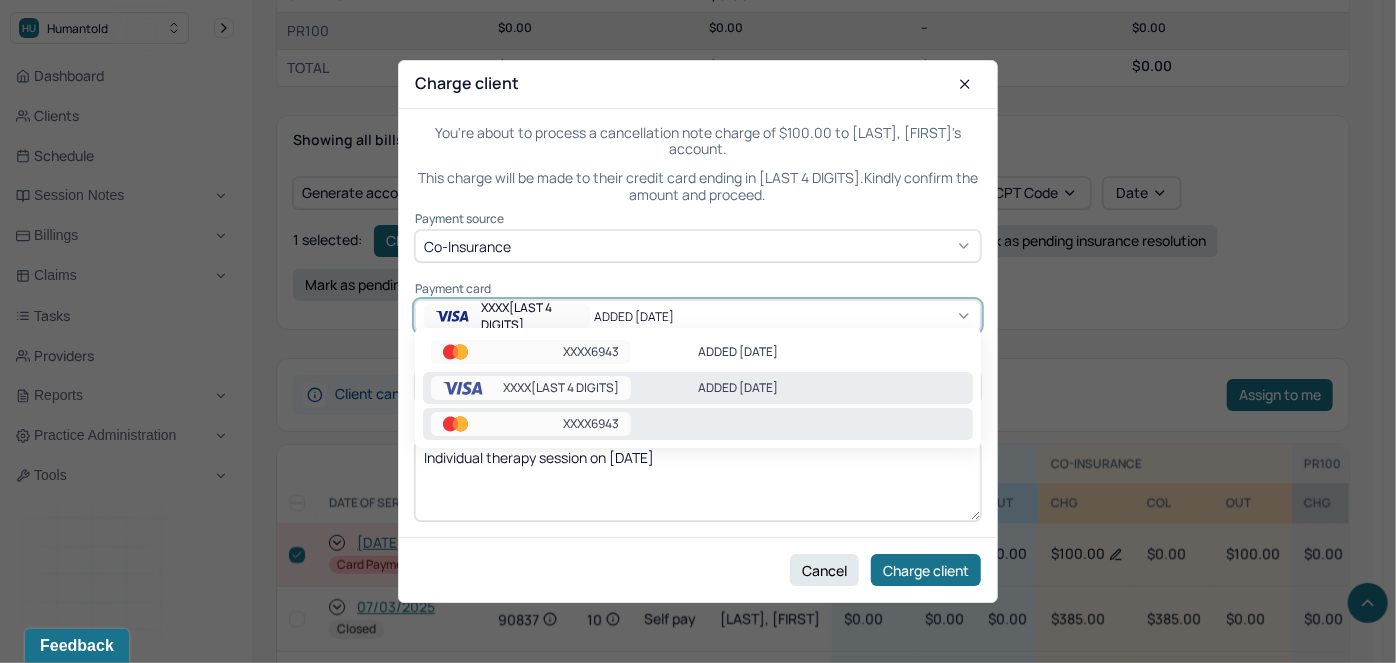 click on "XXXX6943" at bounding box center [698, 424] 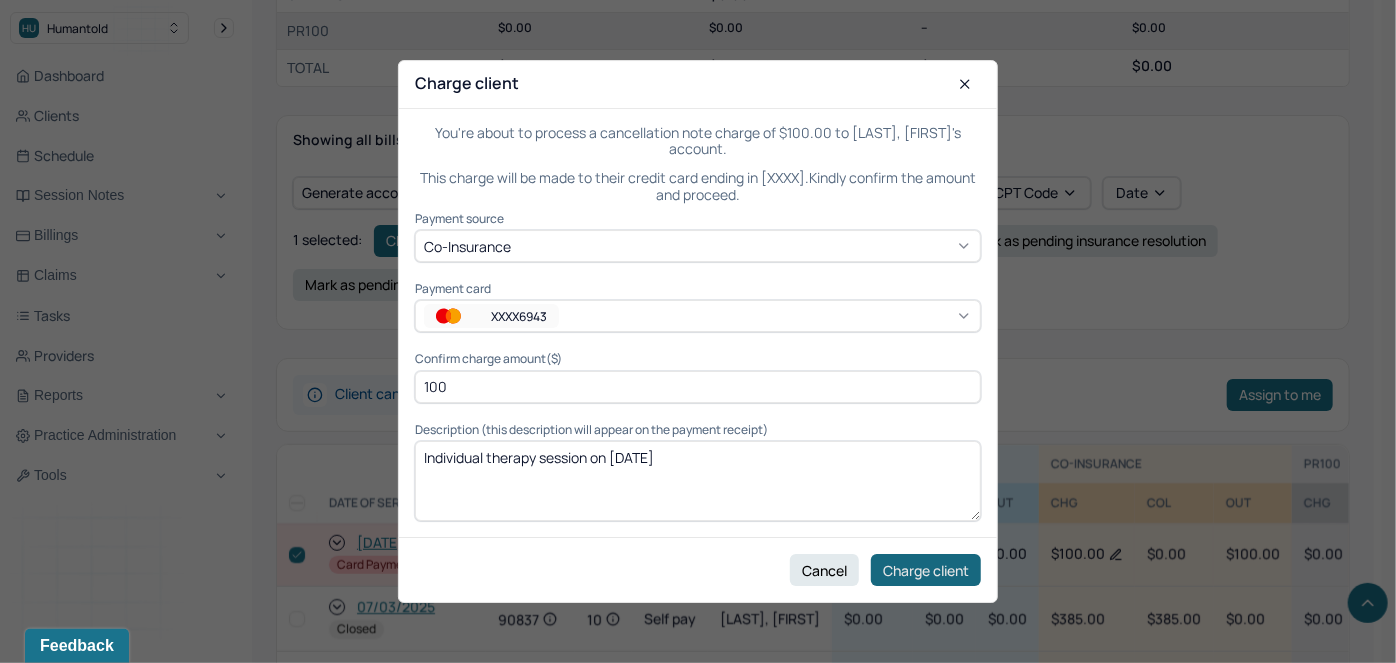 click on "Charge client" at bounding box center [926, 570] 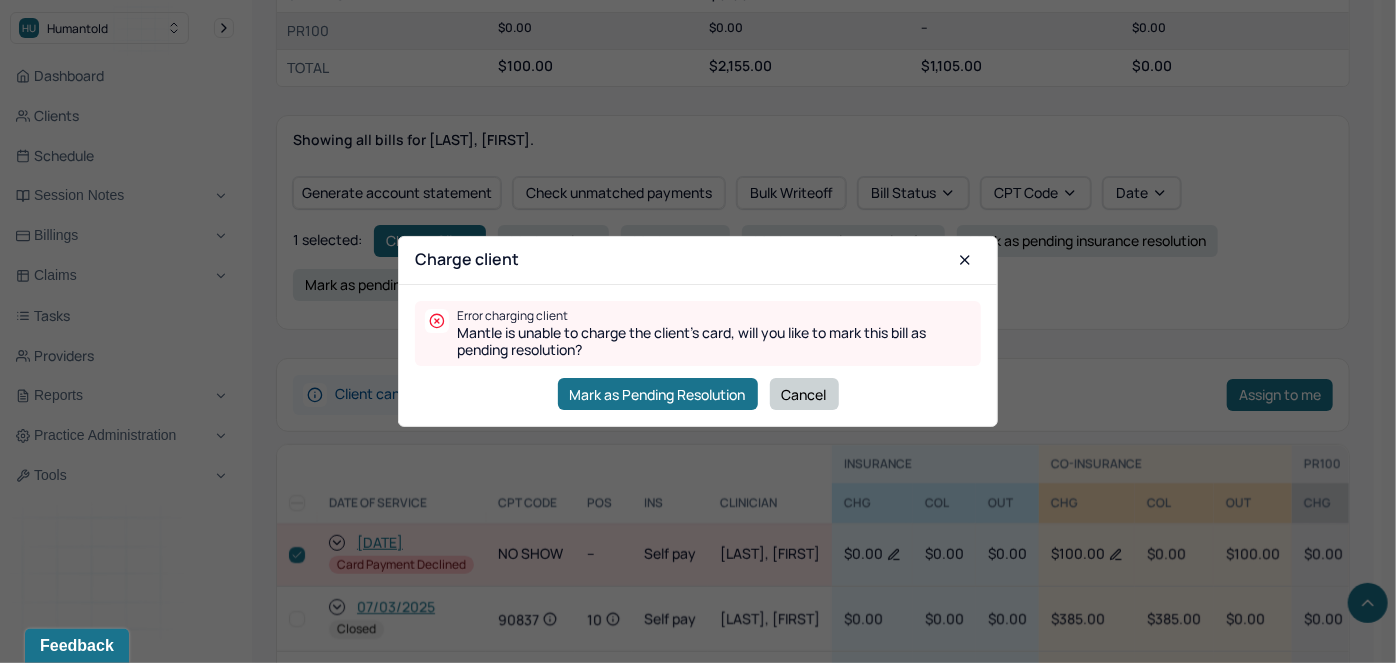 click on "Cancel" at bounding box center (804, 394) 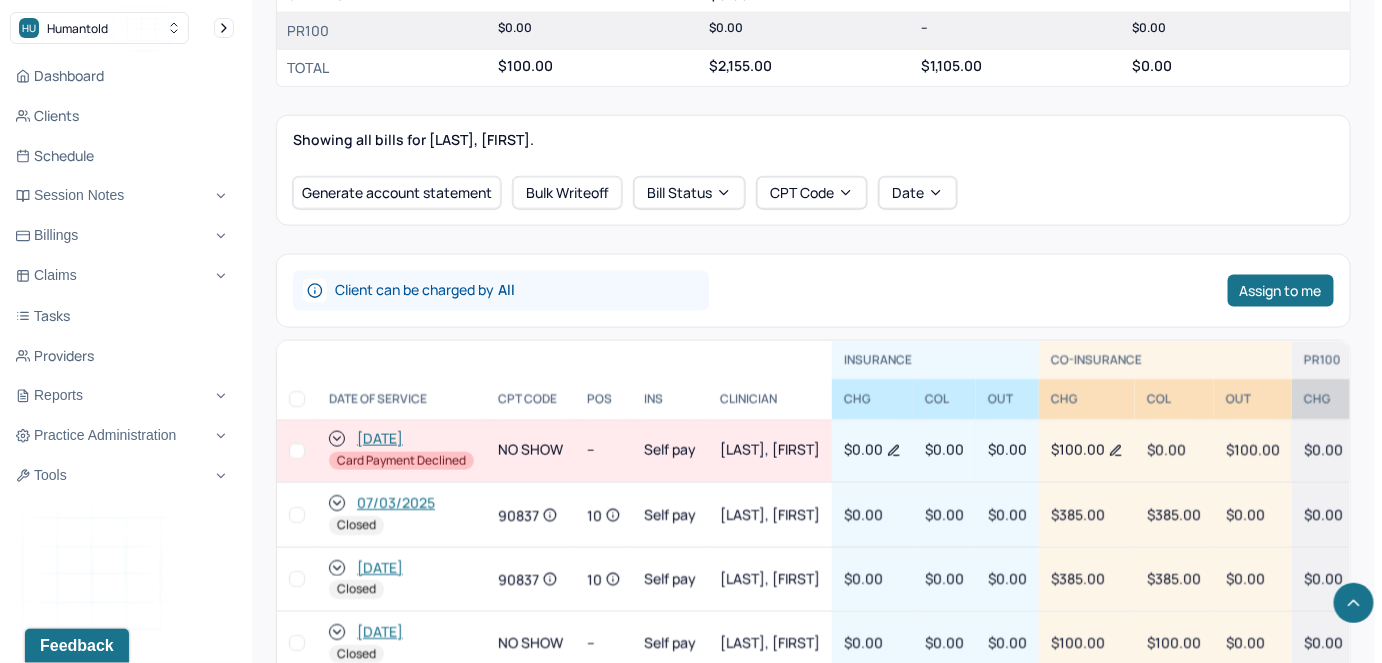 click at bounding box center (297, 451) 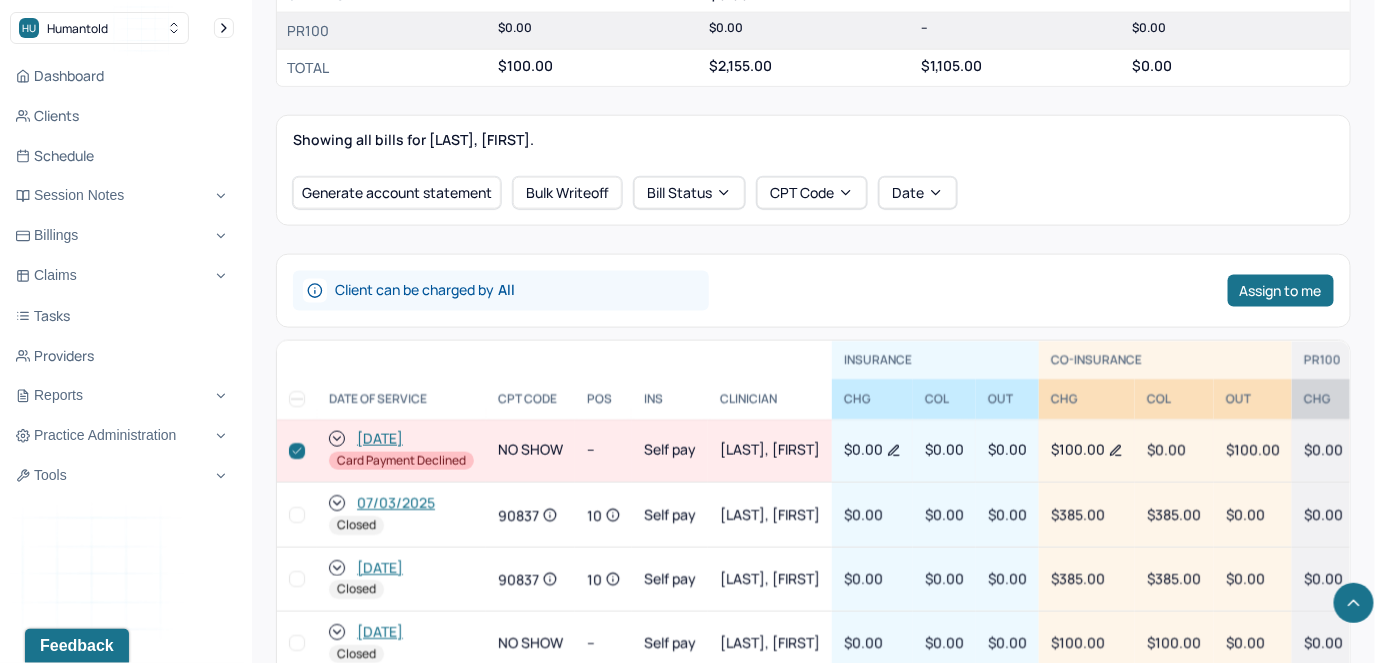 checkbox on "true" 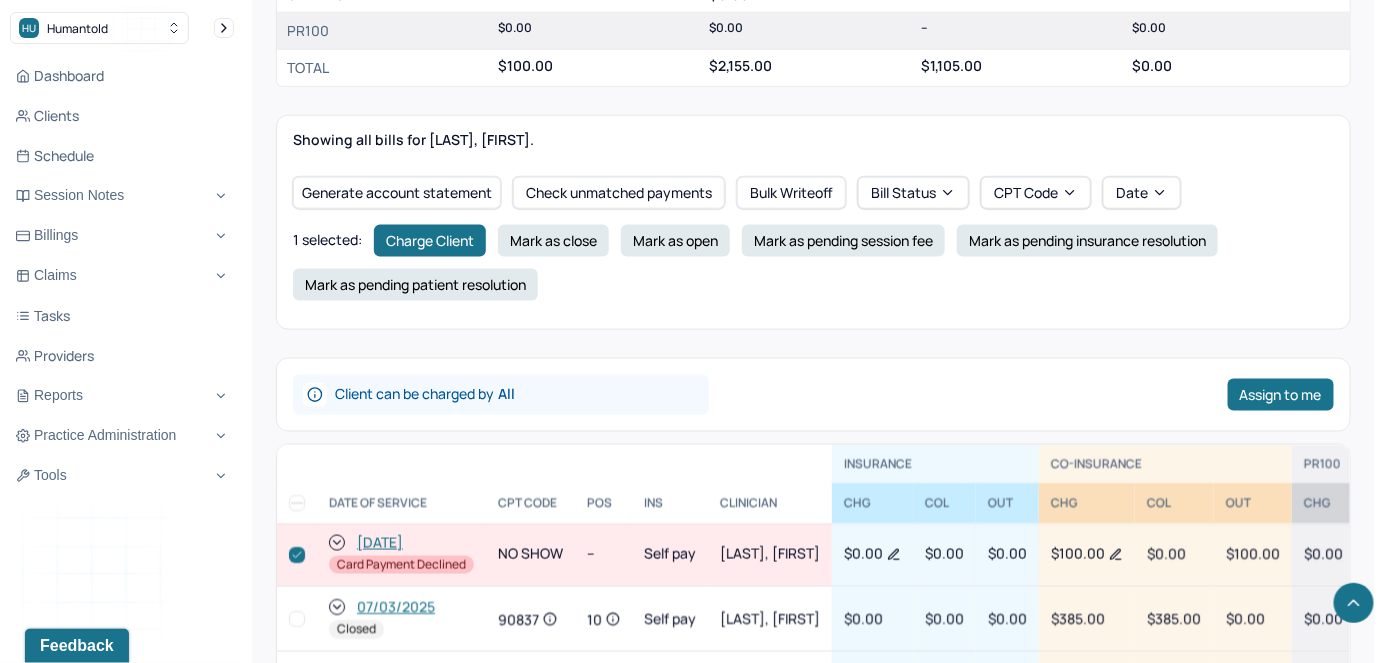 click on "Showing all bills for STITH, NYOKA.  Generate account statement Check unmatched payments Bulk Writeoff Bill Status CPT Code Date 1 selected : Charge Client Mark as close Mark as open Mark as pending session fee Mark as pending insurance resolution Mark as pending patient resolution" at bounding box center [813, 222] 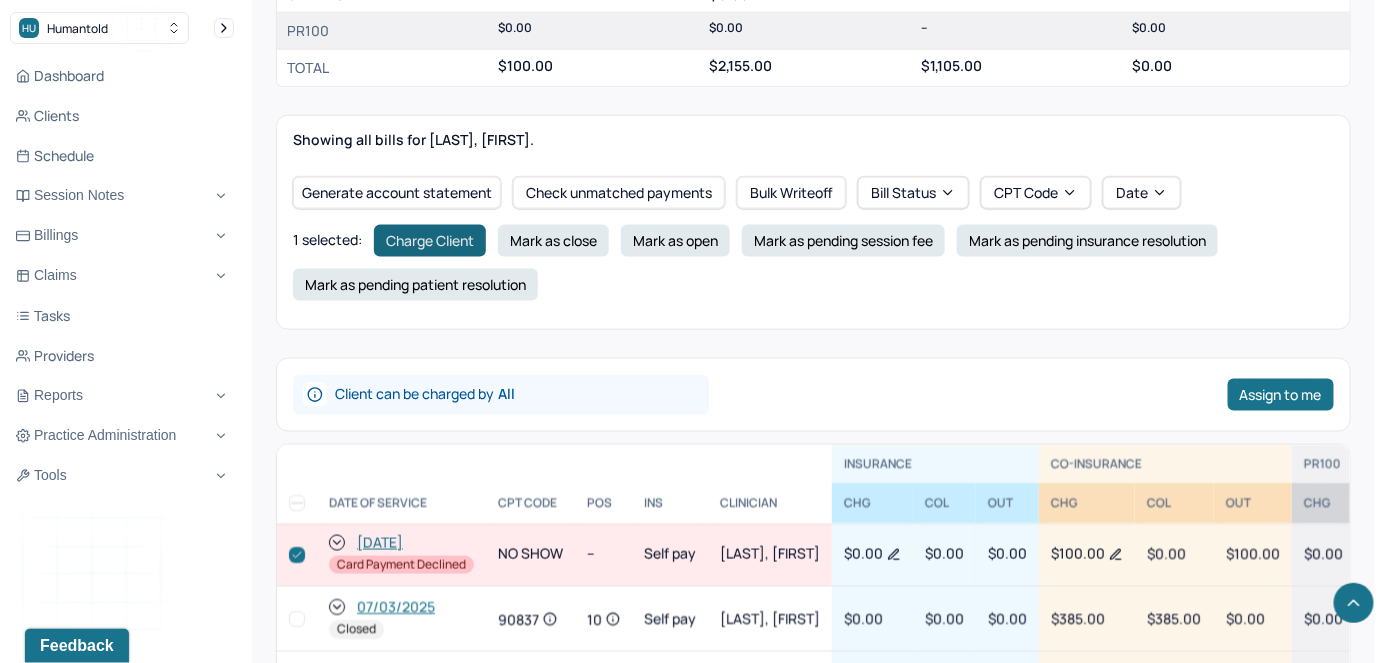 click on "Charge Client" at bounding box center [430, 241] 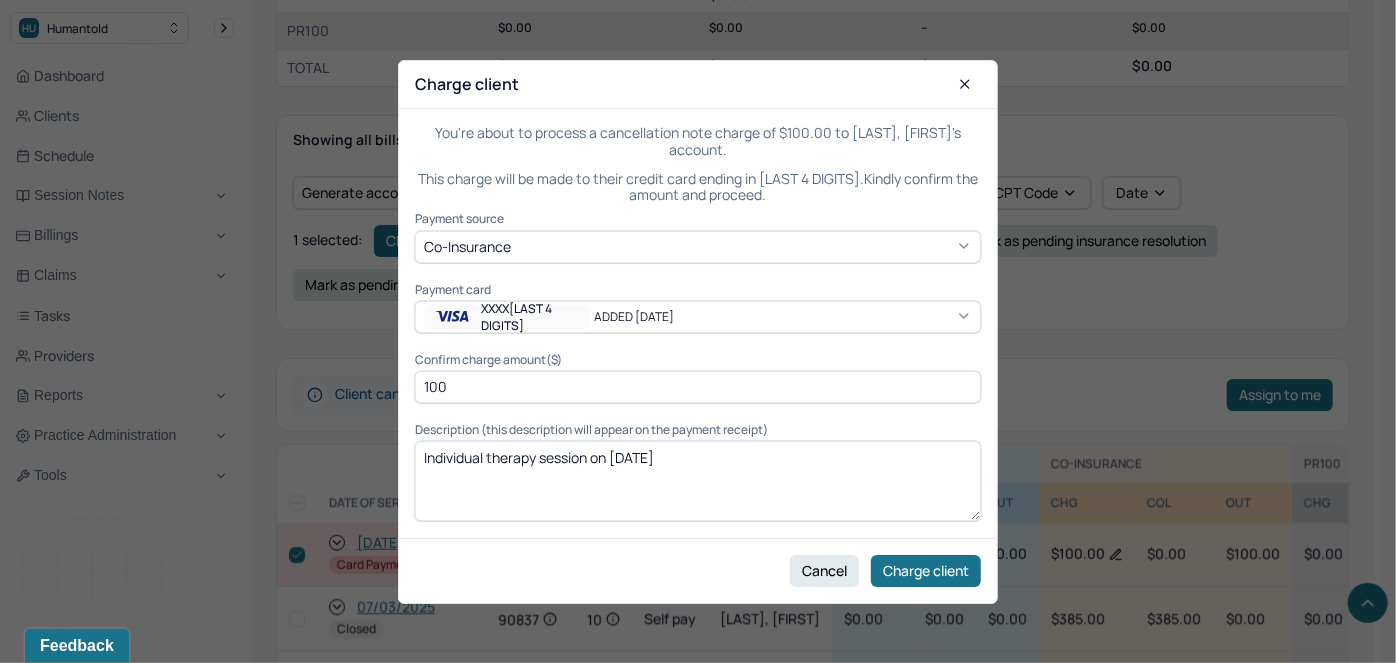 drag, startPoint x: 528, startPoint y: 365, endPoint x: 391, endPoint y: 371, distance: 137.13132 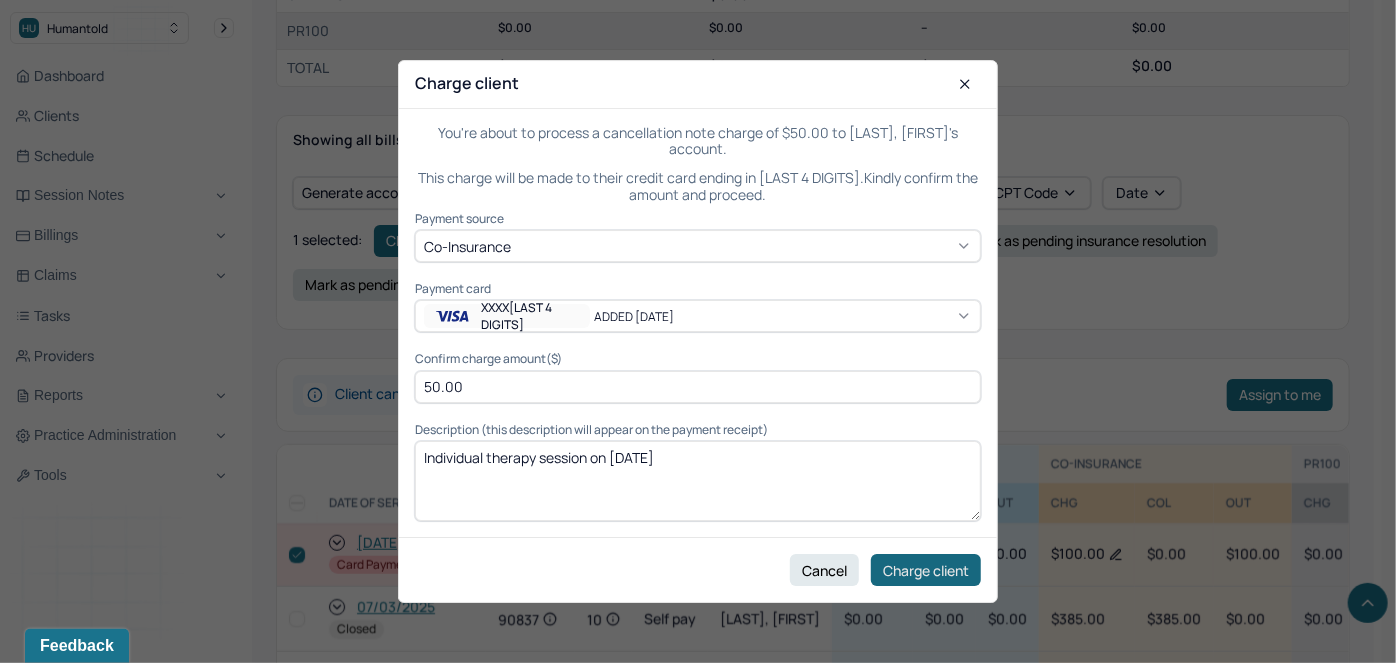 type on "50.00" 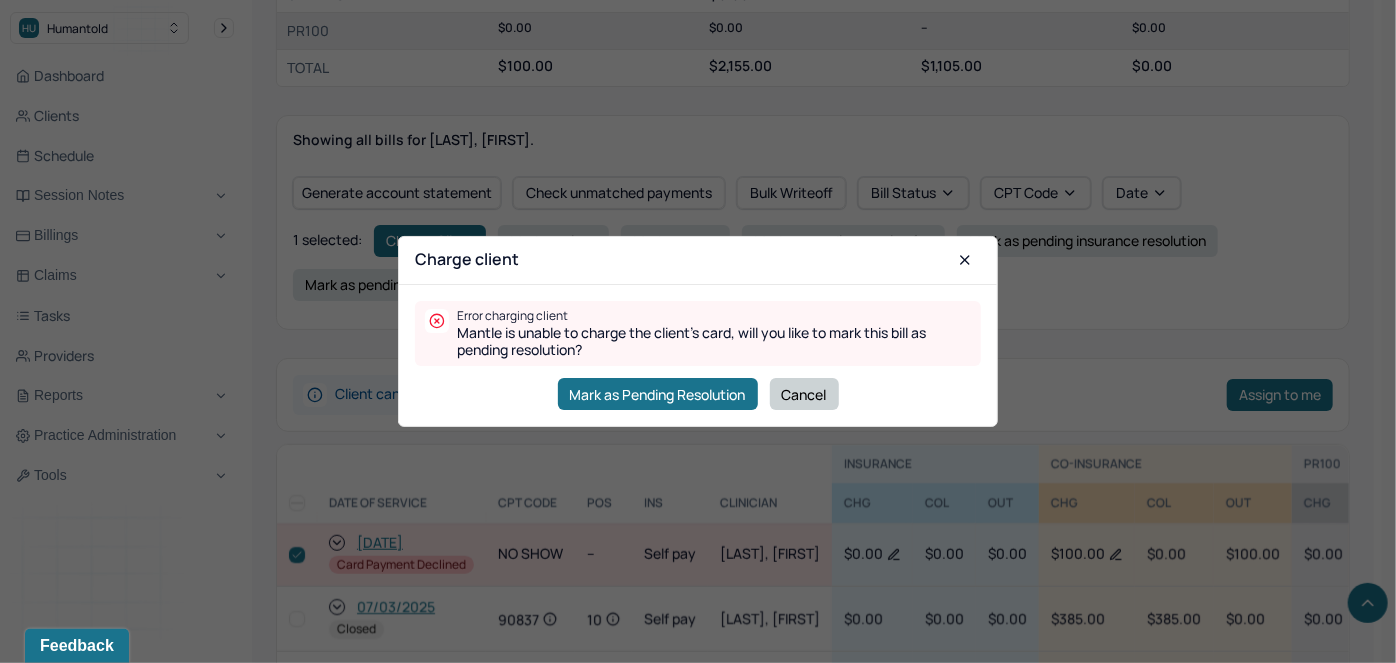 click on "Cancel" at bounding box center (804, 394) 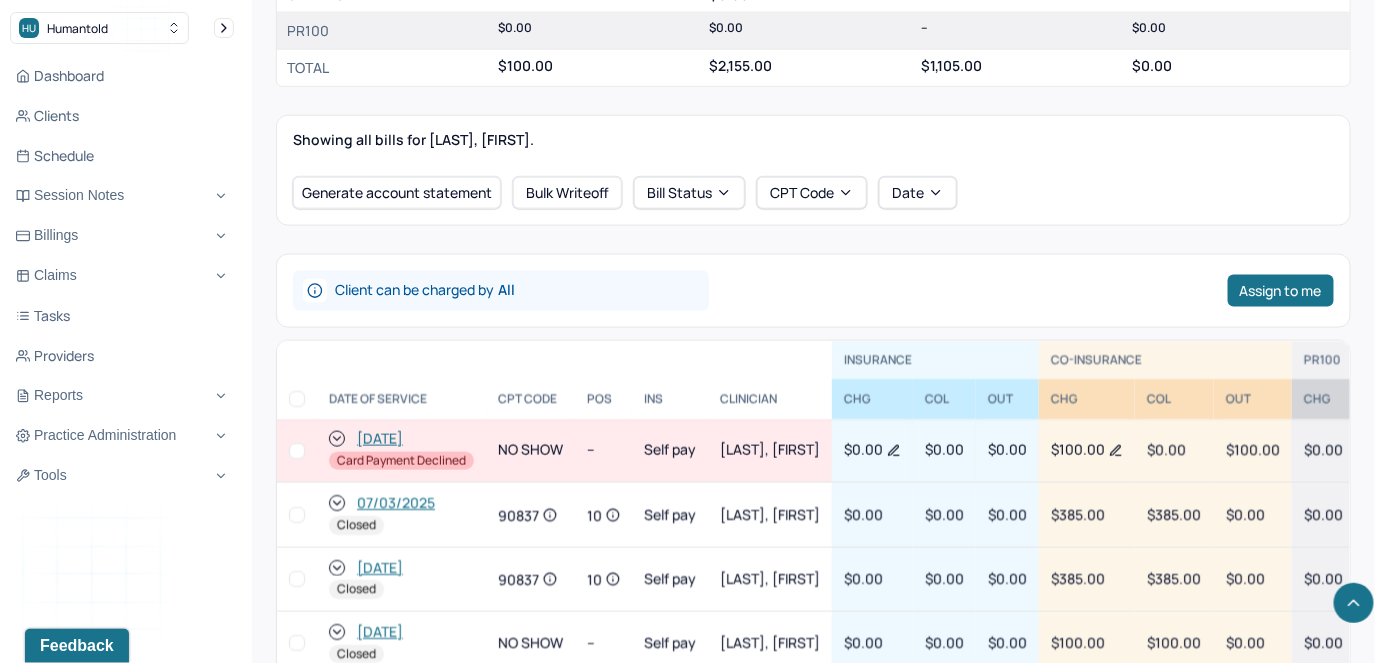 click at bounding box center (297, 451) 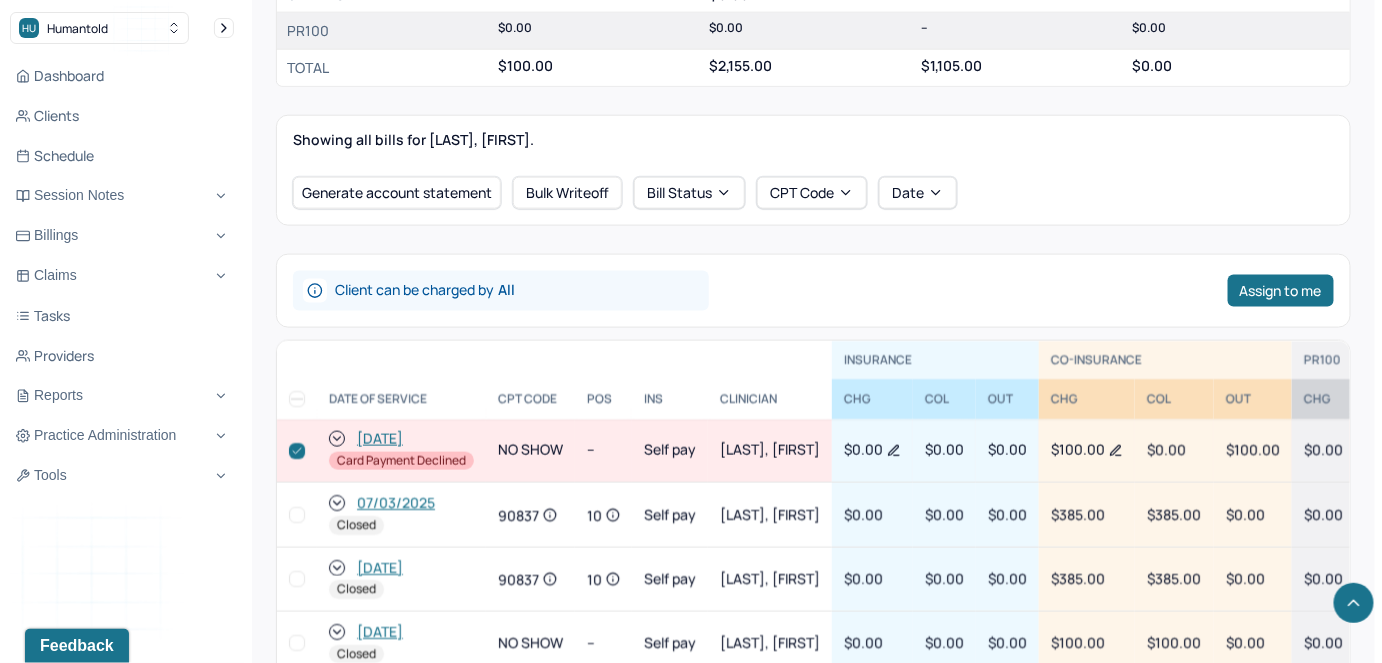 checkbox on "true" 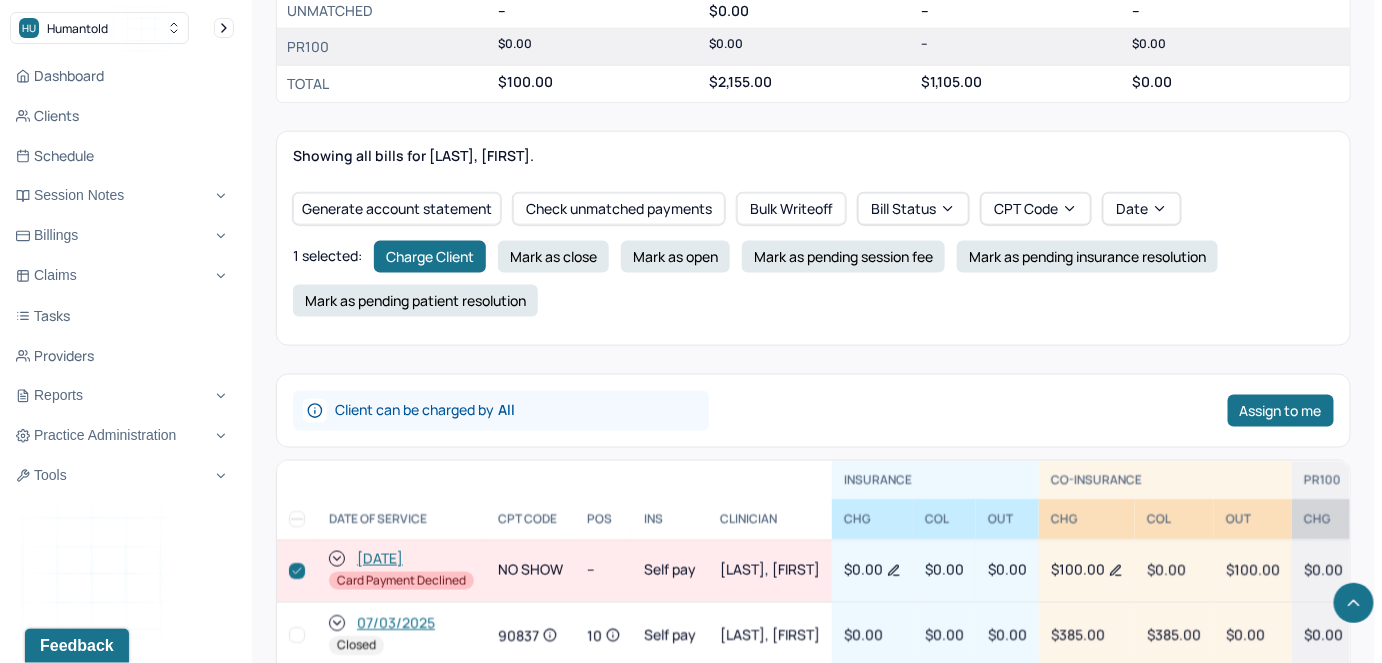 scroll, scrollTop: 0, scrollLeft: 0, axis: both 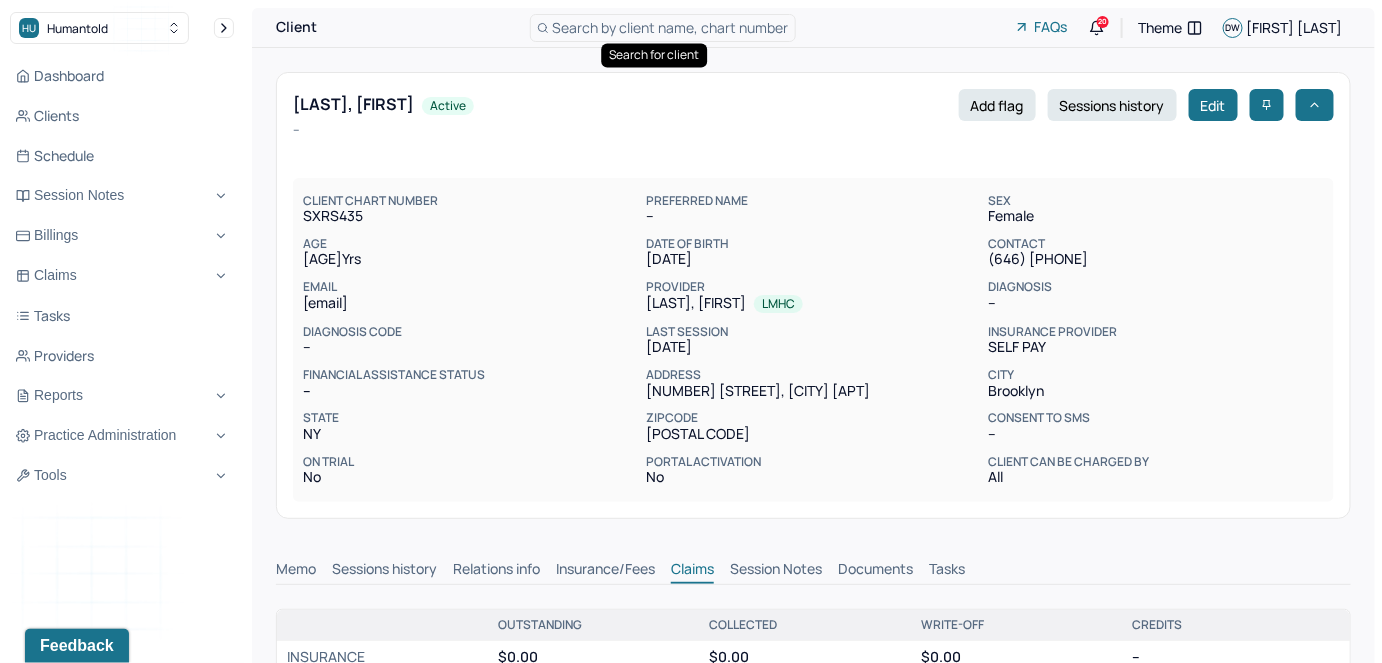click on "Search by client name, chart number" at bounding box center [671, 27] 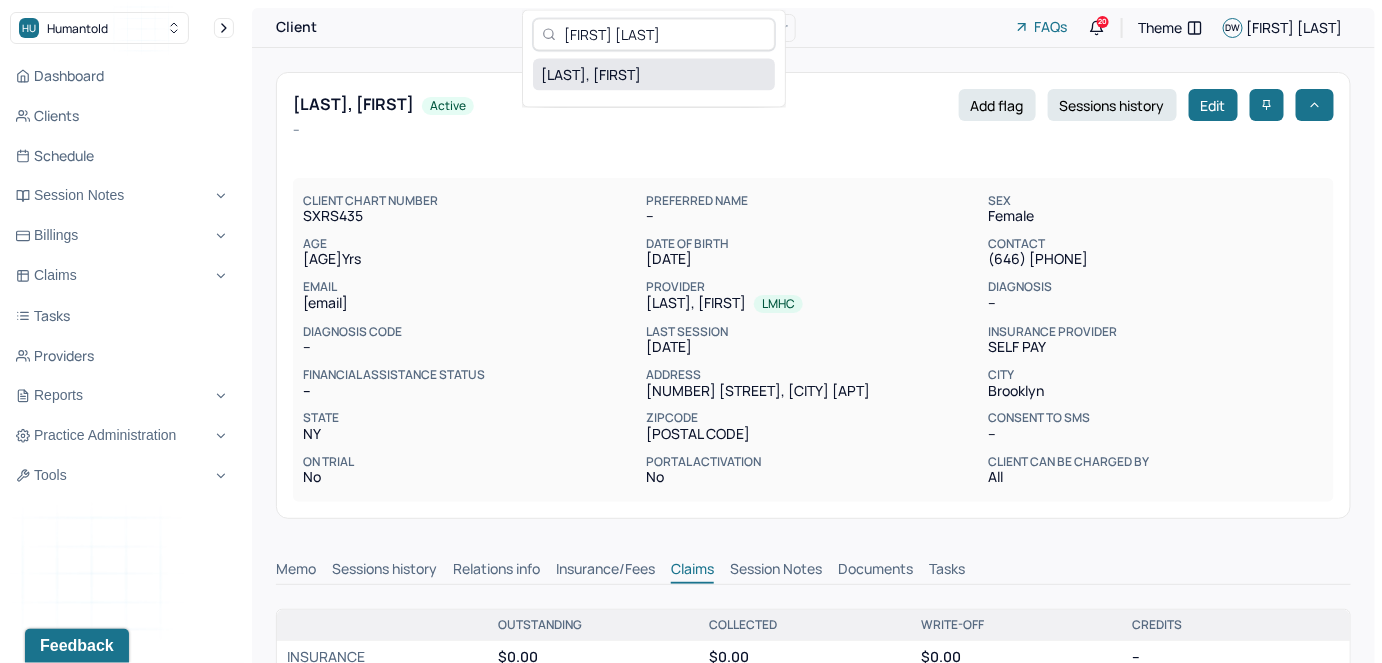 type on "Victoria Rodriguez" 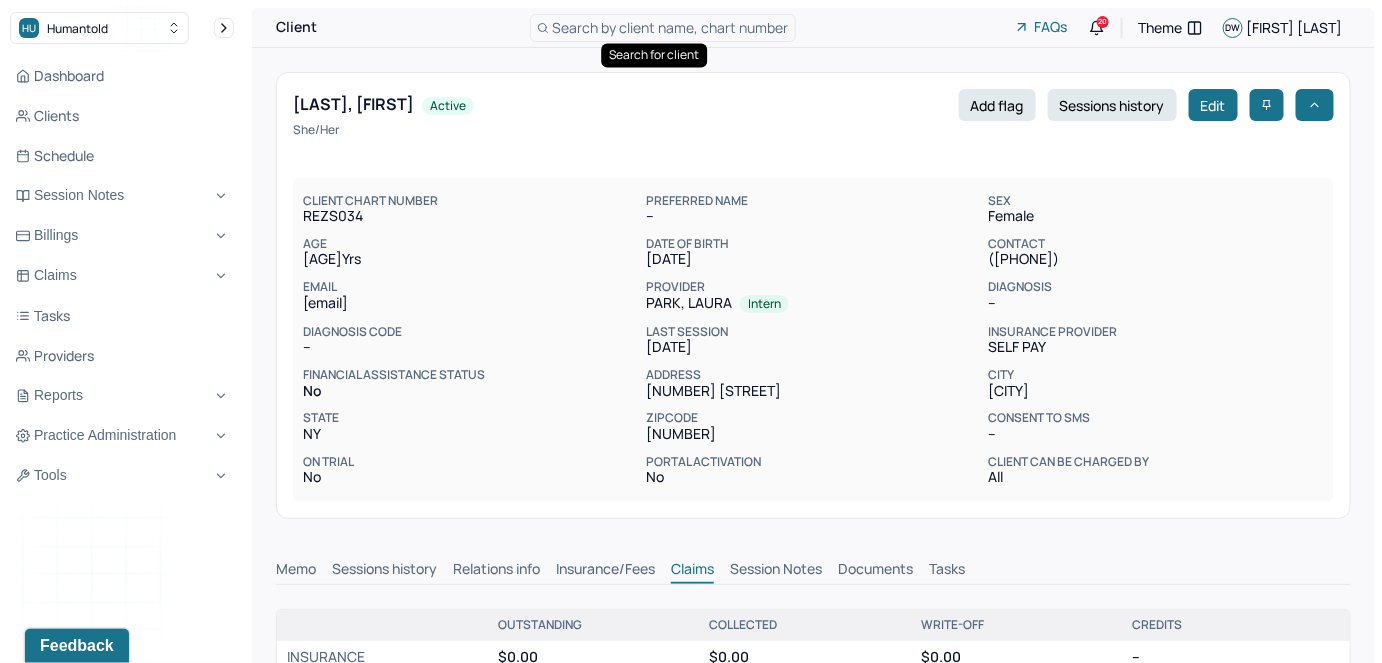scroll, scrollTop: 0, scrollLeft: 0, axis: both 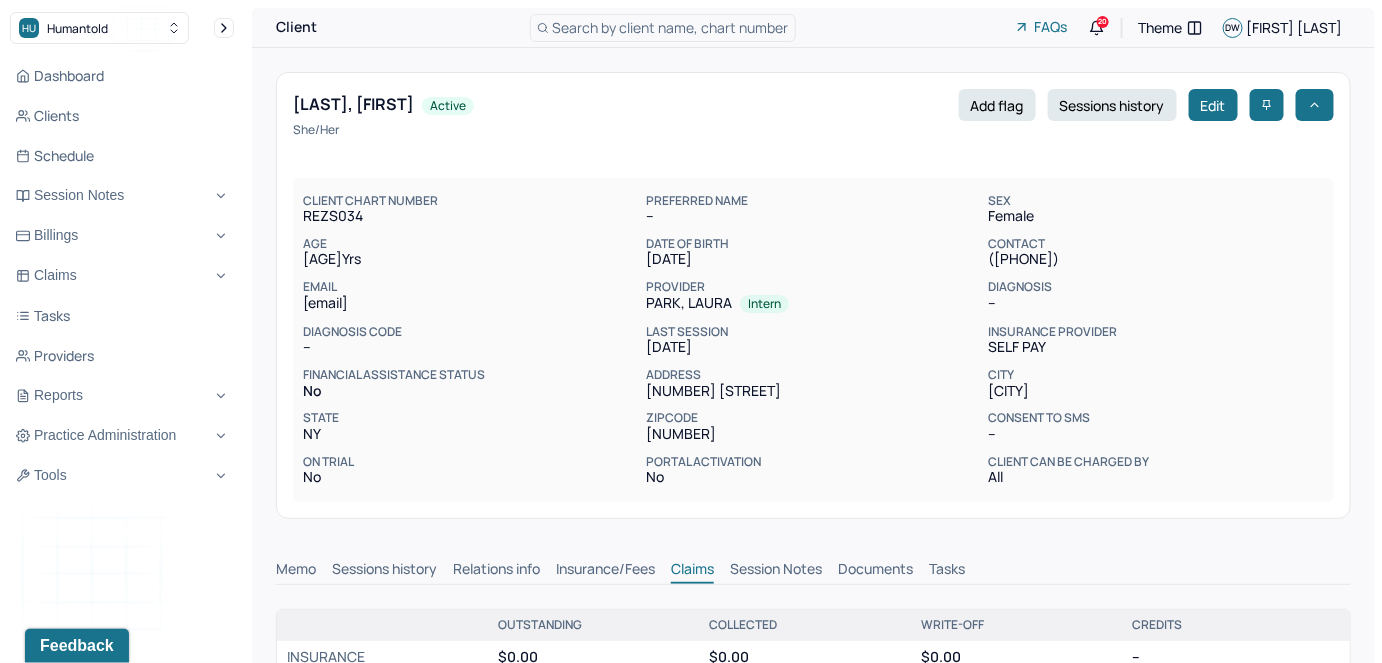 click on "Search by client name, chart number" at bounding box center (663, 28) 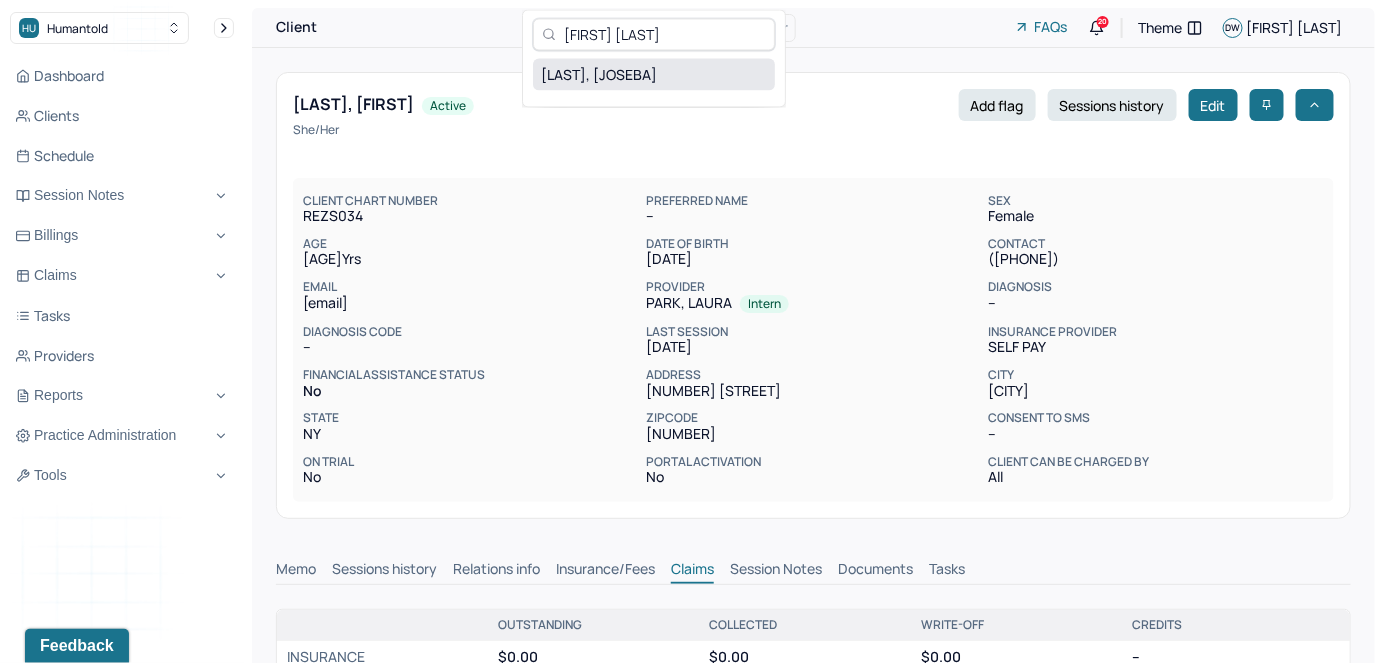 type on "[FIRST] [LAST]" 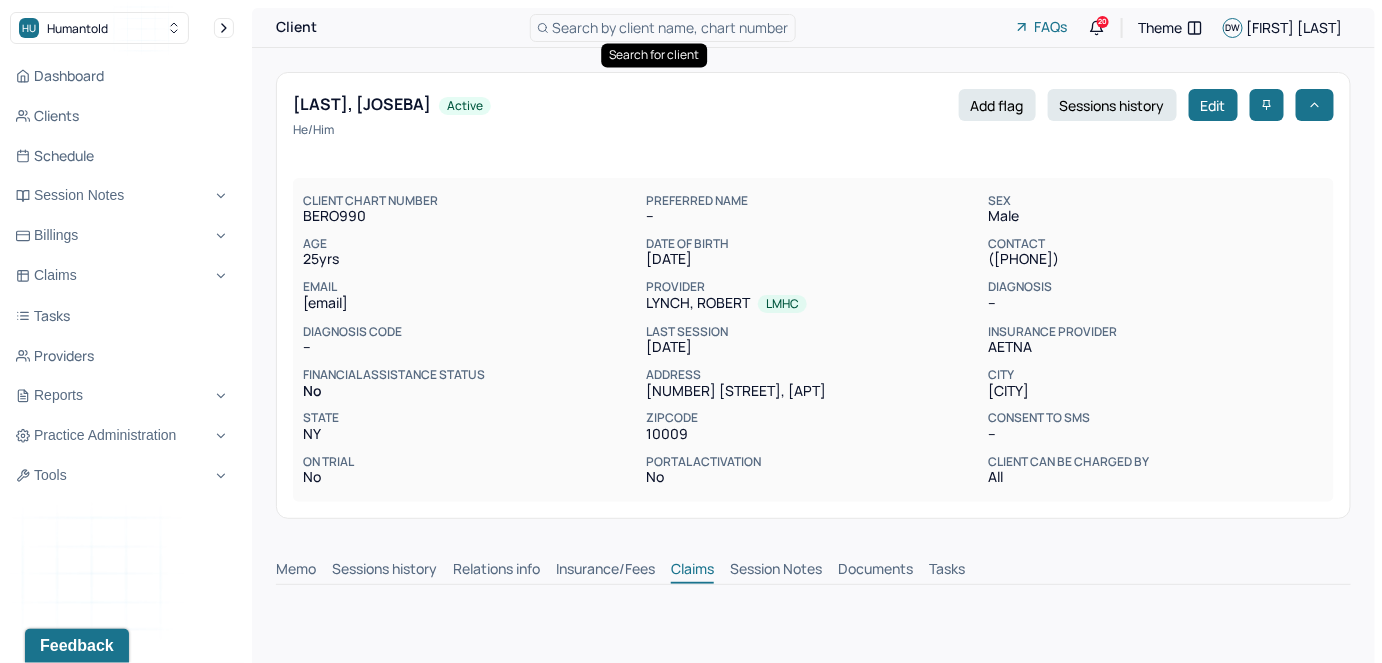 scroll, scrollTop: 0, scrollLeft: 0, axis: both 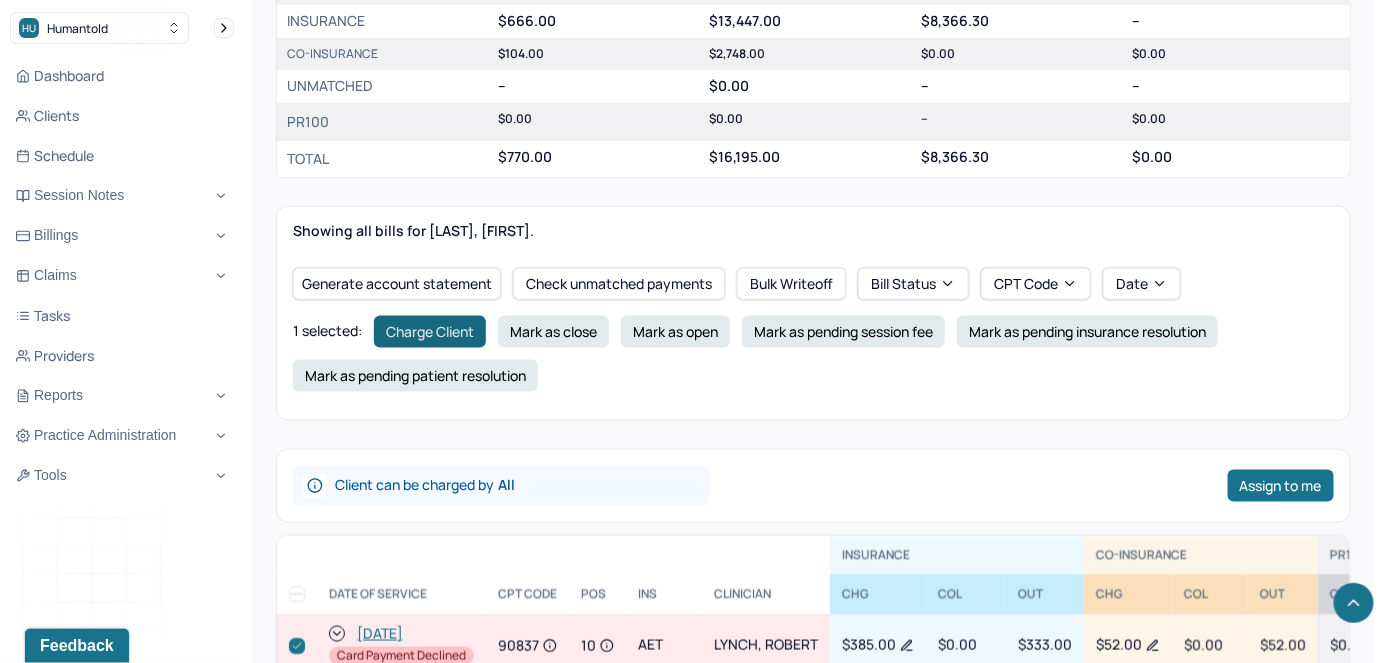 click on "Charge Client" at bounding box center [430, 332] 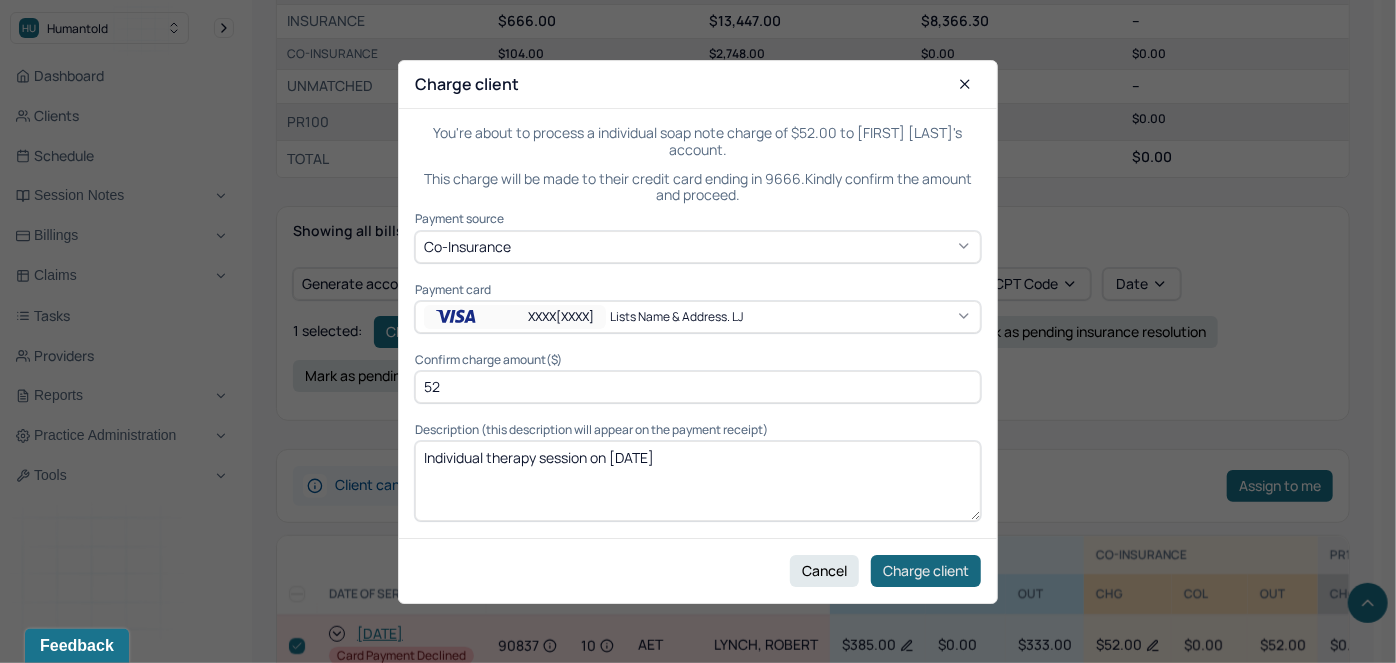 click on "Charge client" at bounding box center [926, 570] 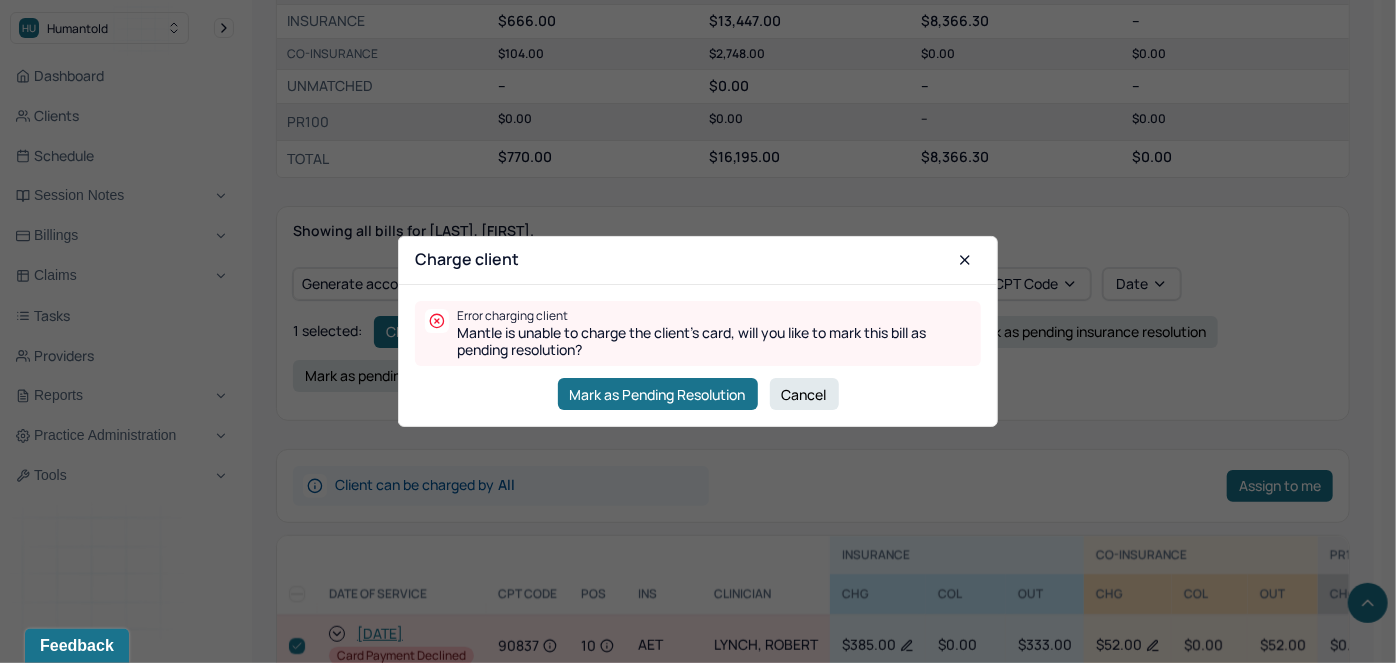 click on "Cancel" at bounding box center (804, 394) 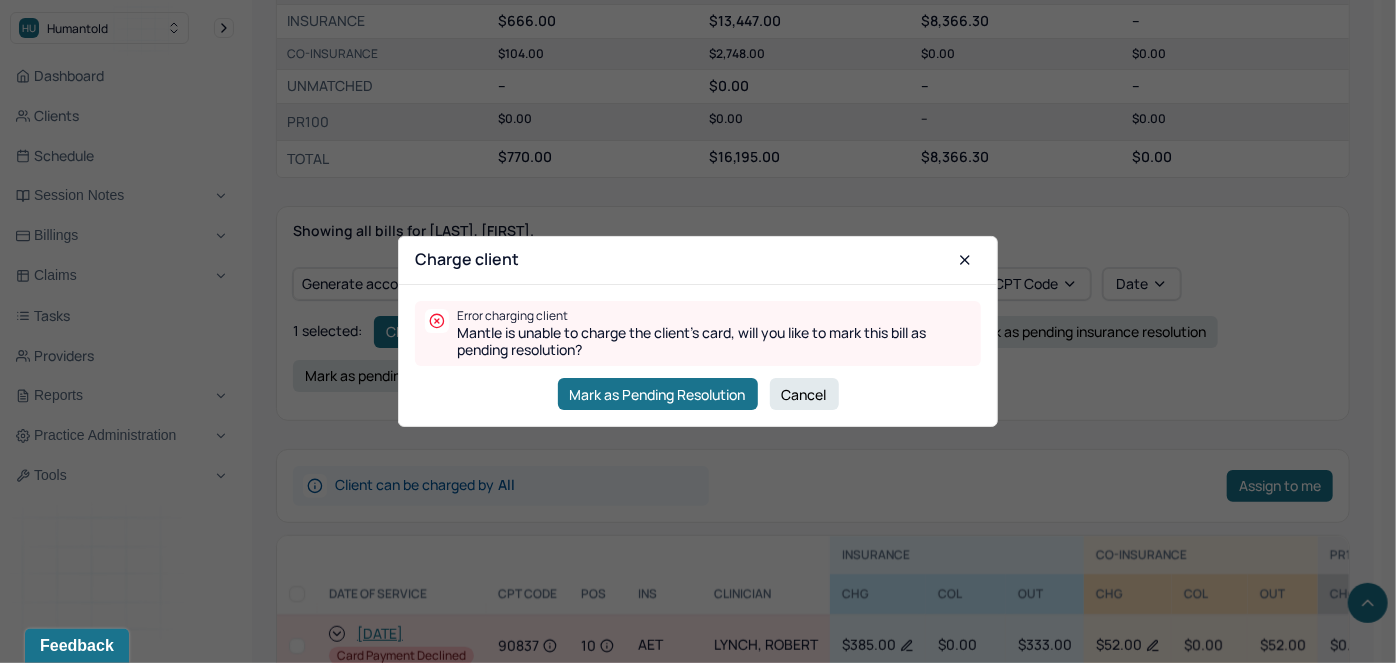 checkbox on "false" 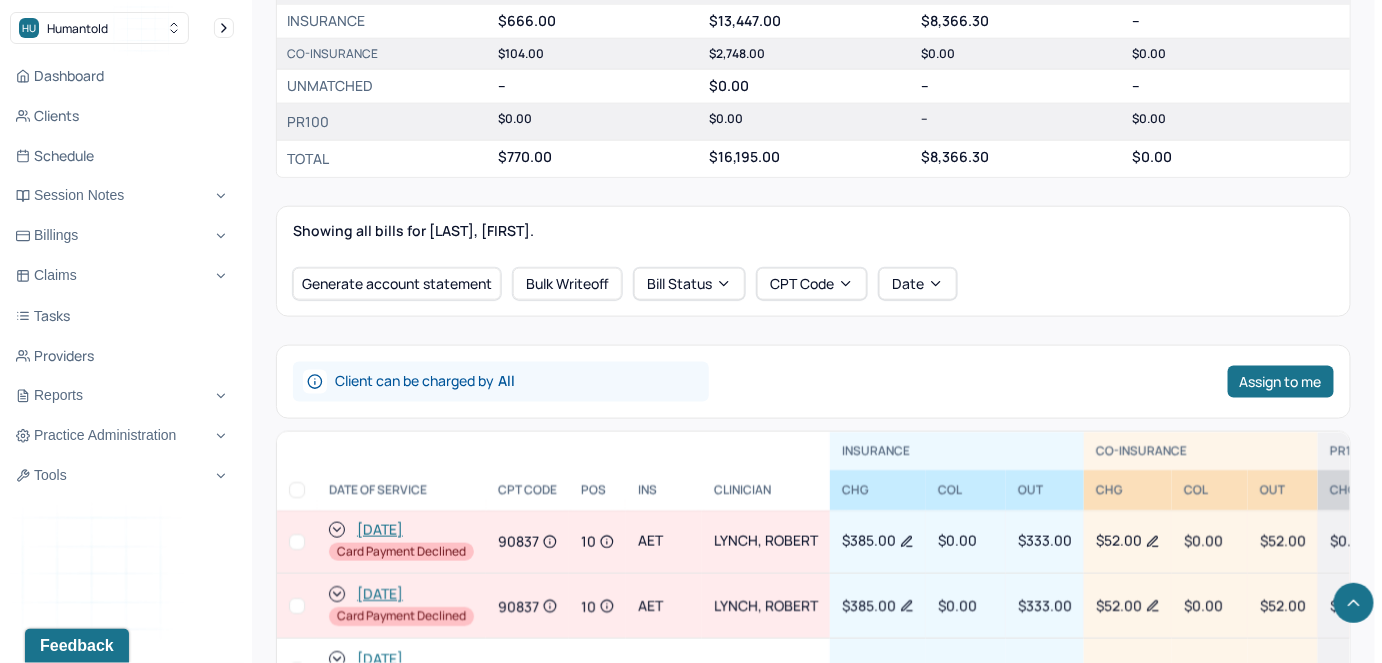 click at bounding box center [297, 606] 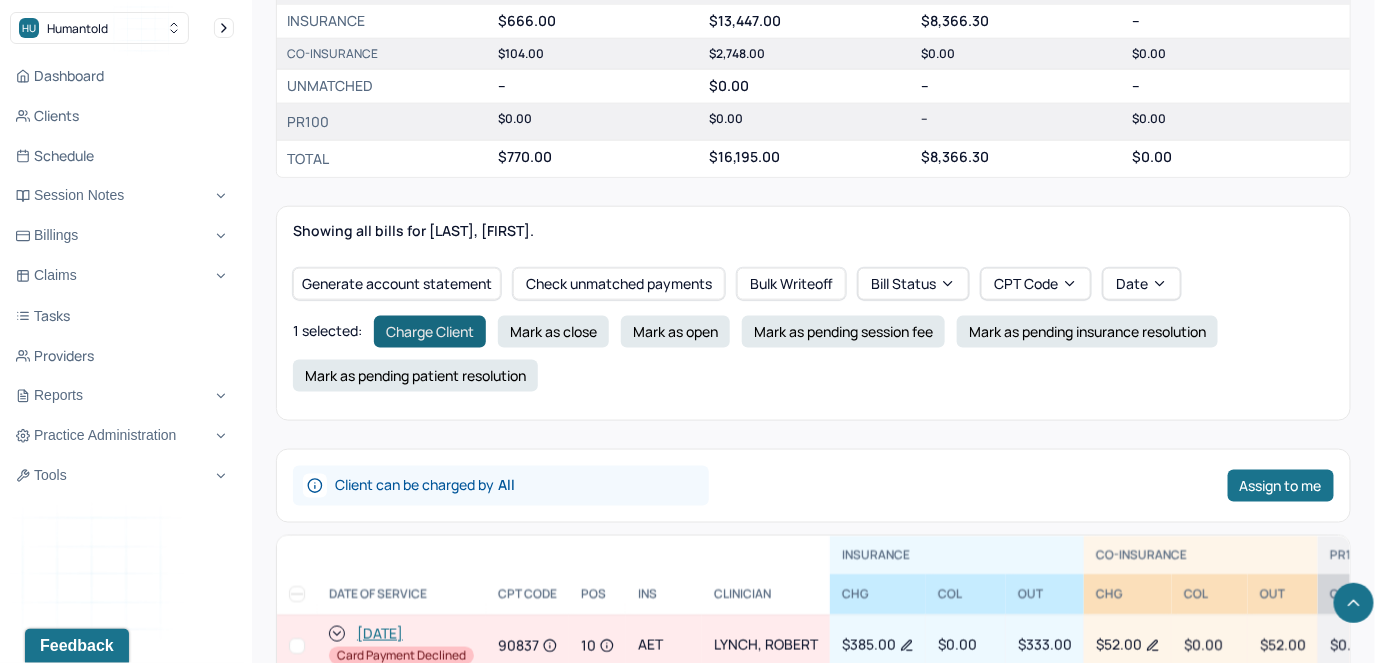 click on "Charge Client" at bounding box center (430, 332) 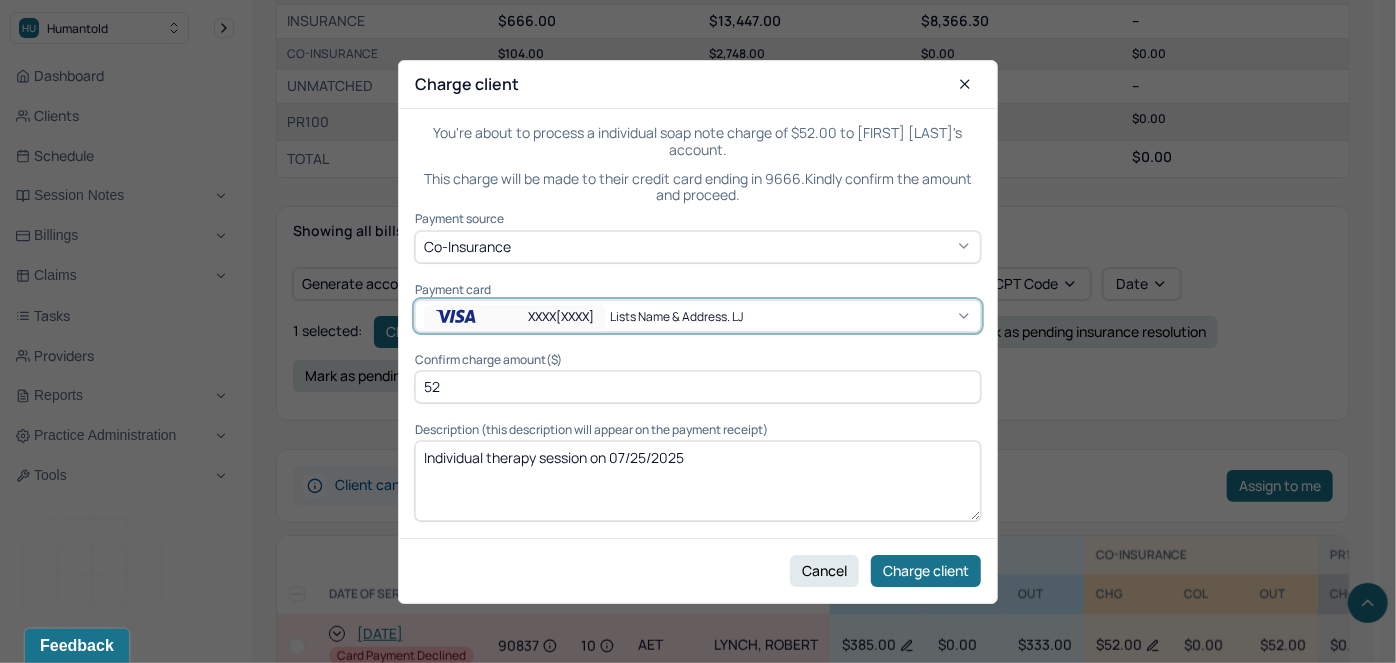 click on "XXXX9666" at bounding box center [515, 317] 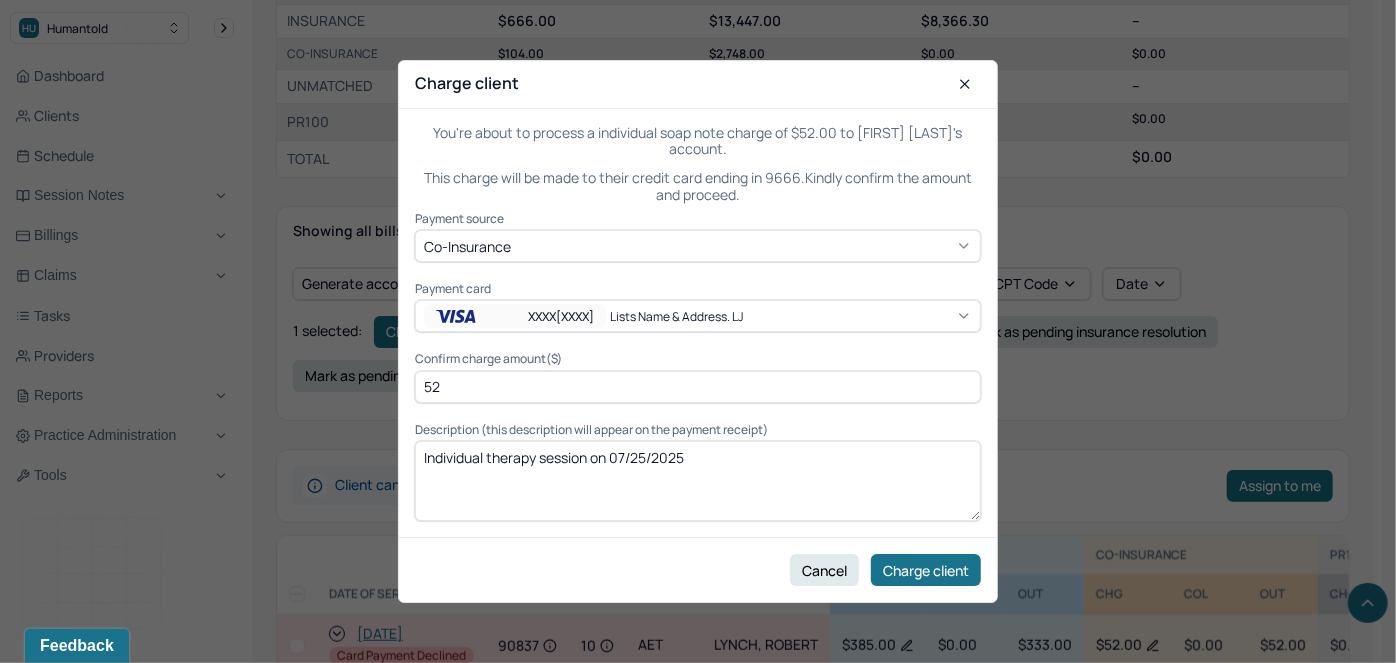 click at bounding box center [698, 331] 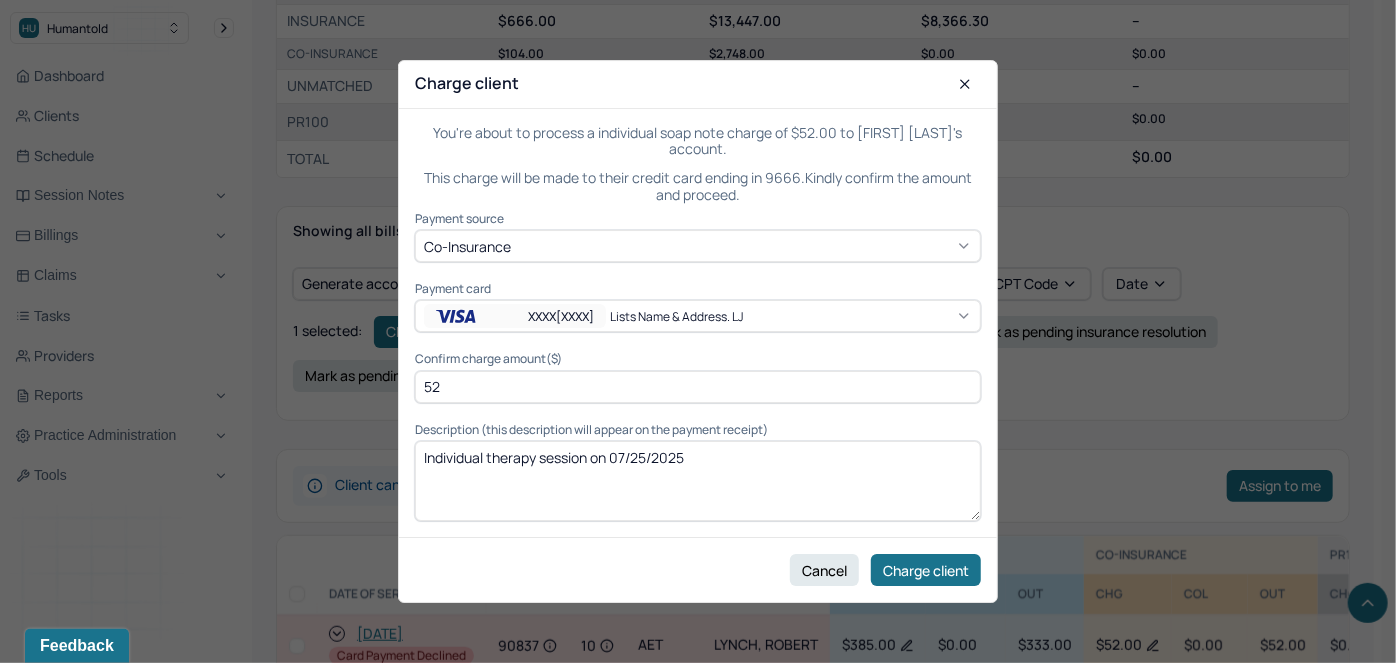 checkbox on "false" 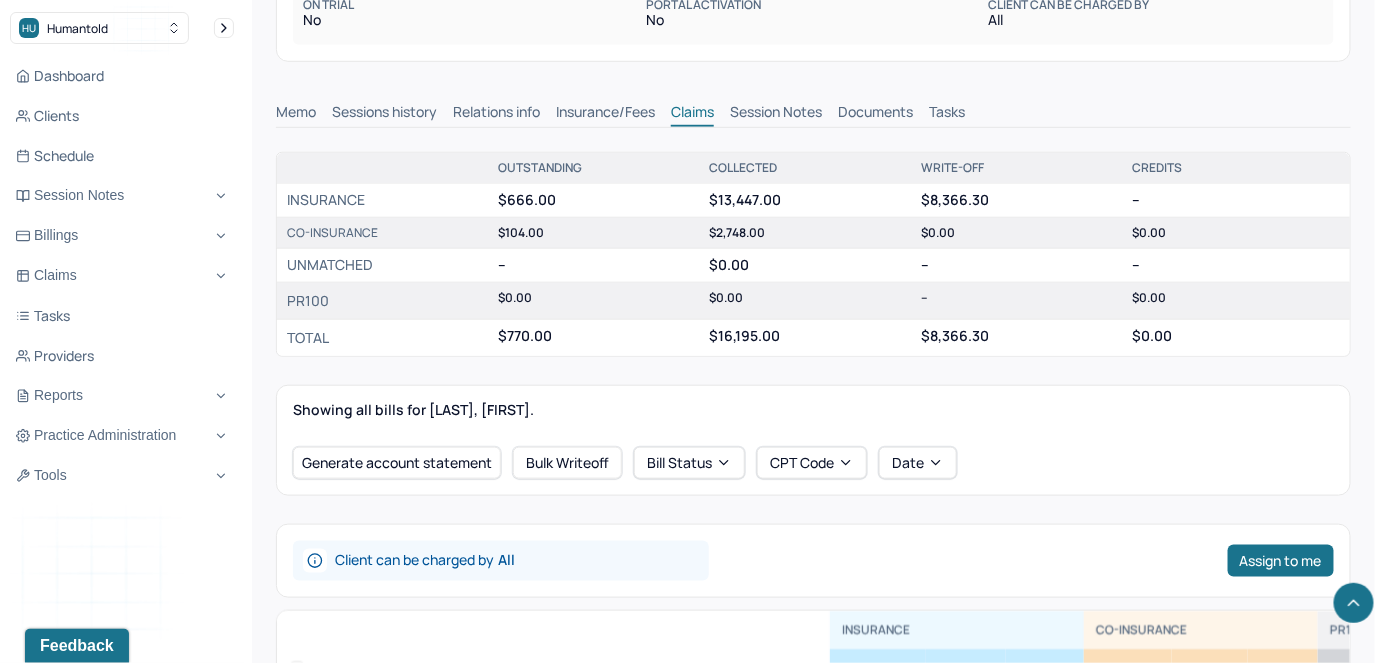 scroll, scrollTop: 90, scrollLeft: 0, axis: vertical 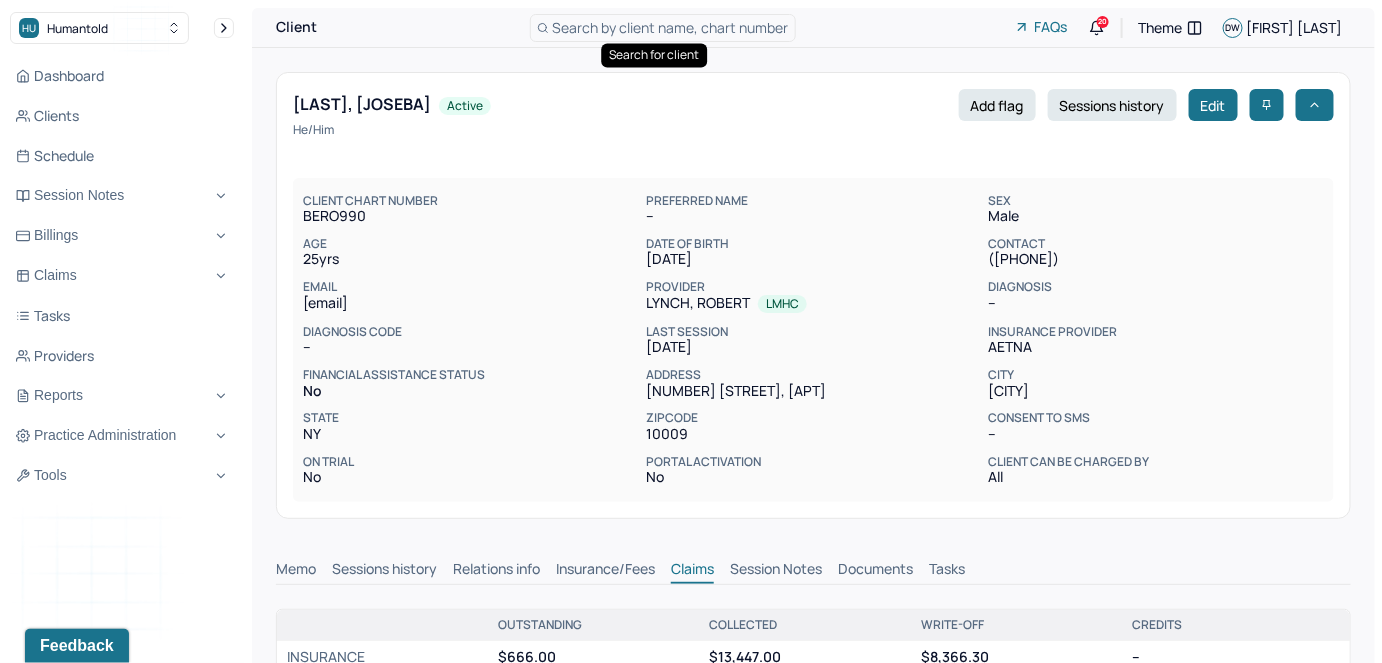 click on "Search by client name, chart number" at bounding box center (663, 28) 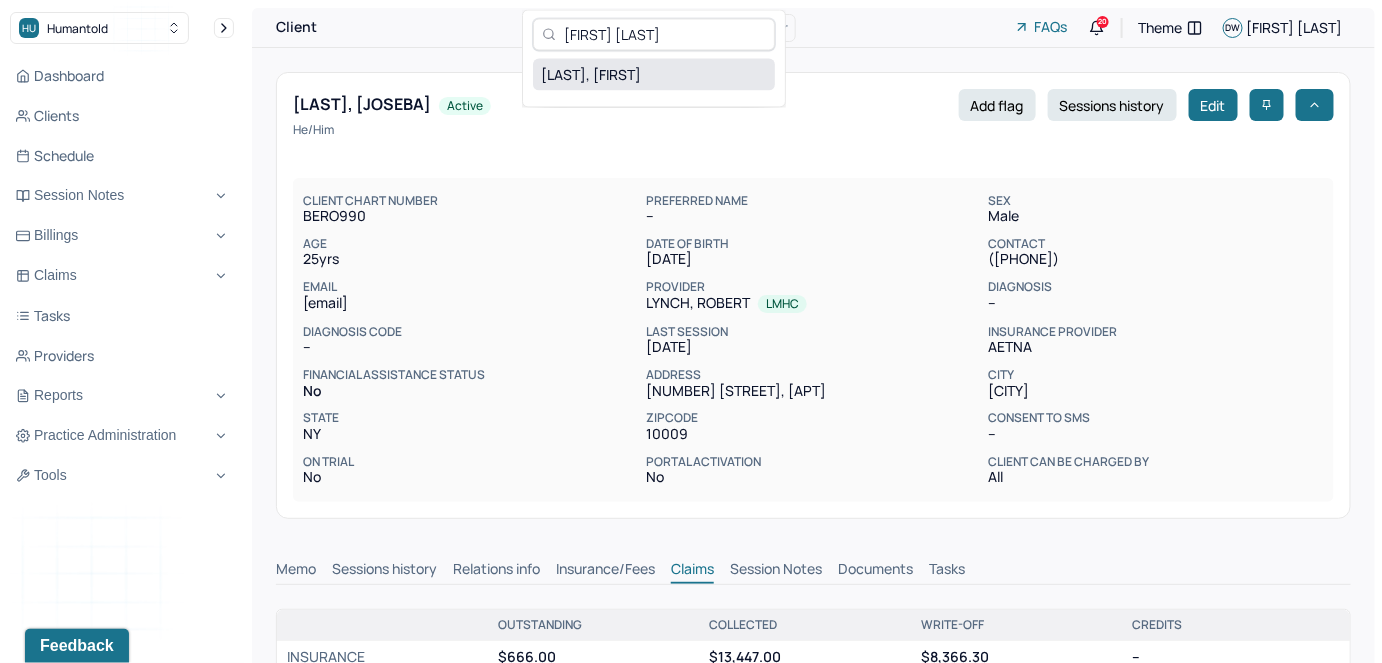 type on "[FIRST] [LAST]" 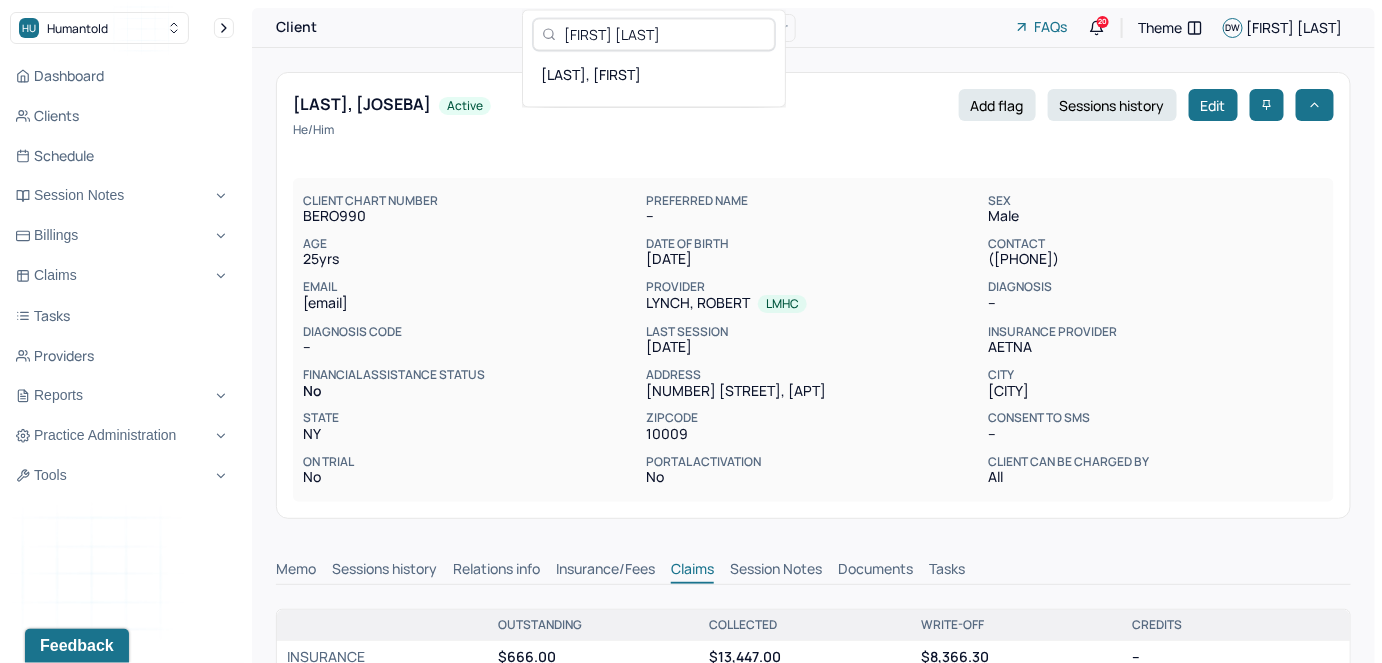 click on "THEAGENE, CLARA" at bounding box center [654, 74] 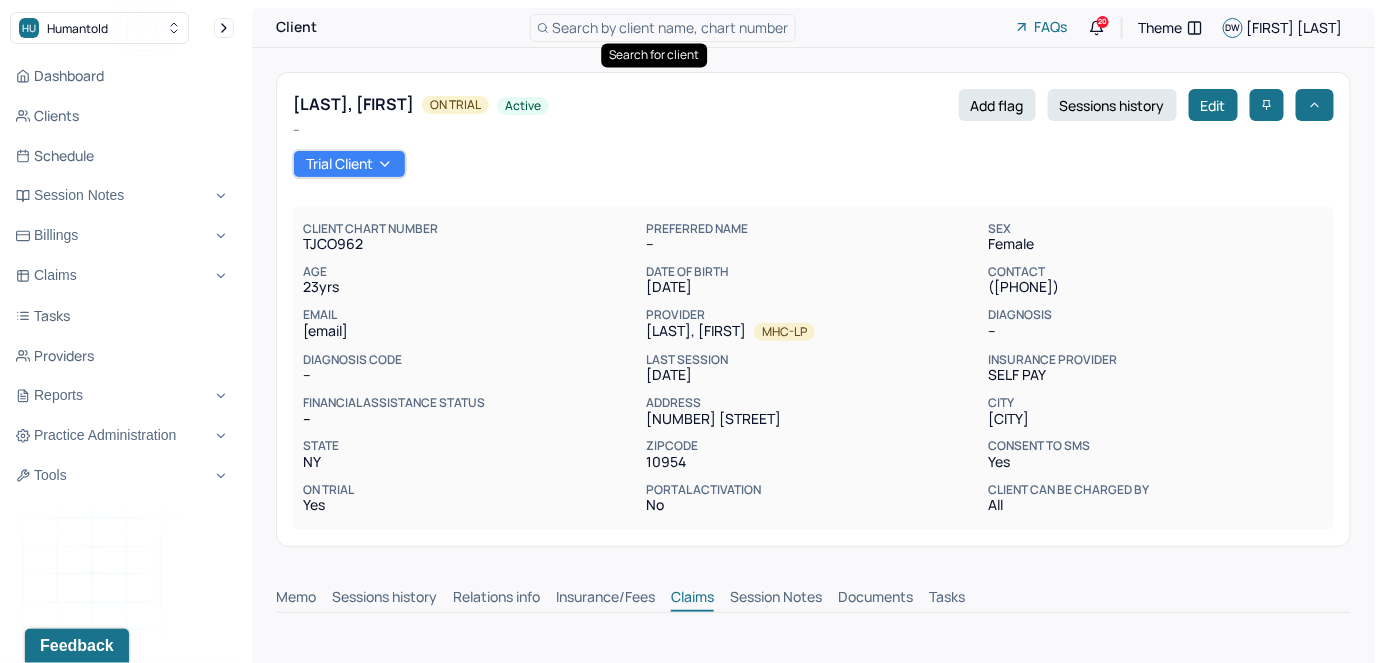 scroll, scrollTop: 1, scrollLeft: 0, axis: vertical 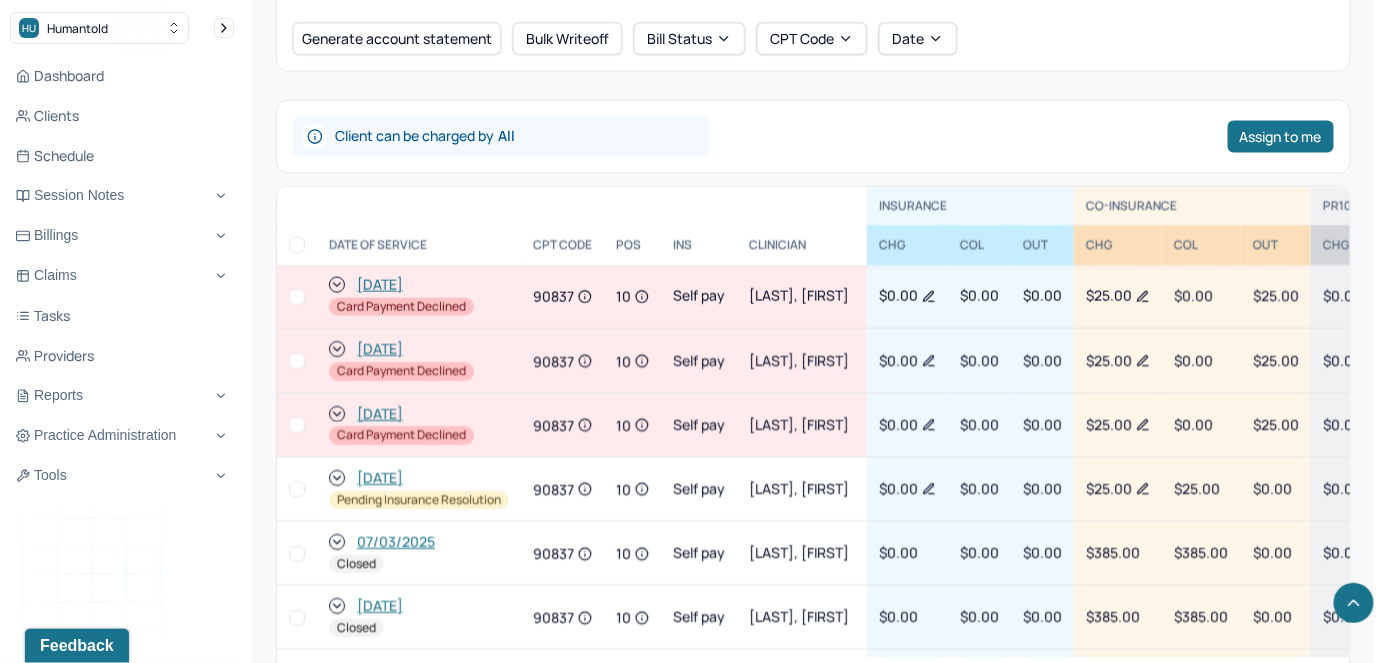 click at bounding box center (297, 425) 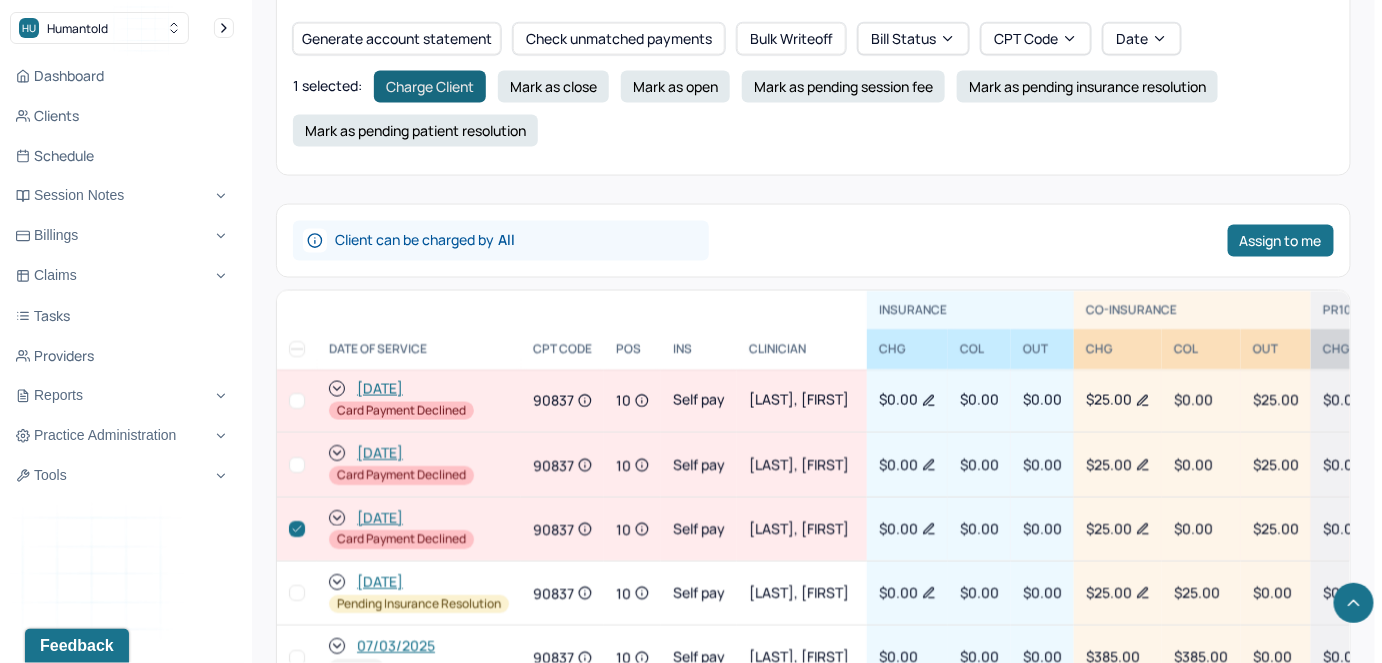 click on "Charge Client" at bounding box center [430, 87] 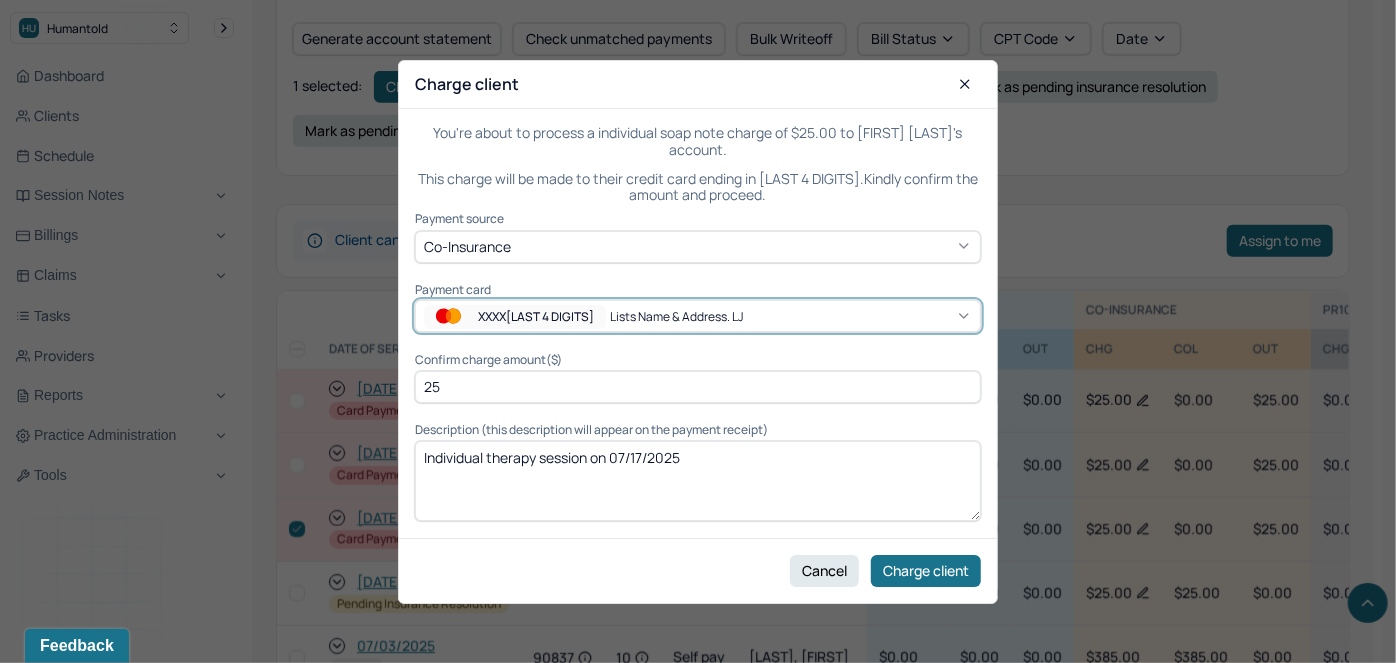 click on "XXXX7652" at bounding box center (515, 317) 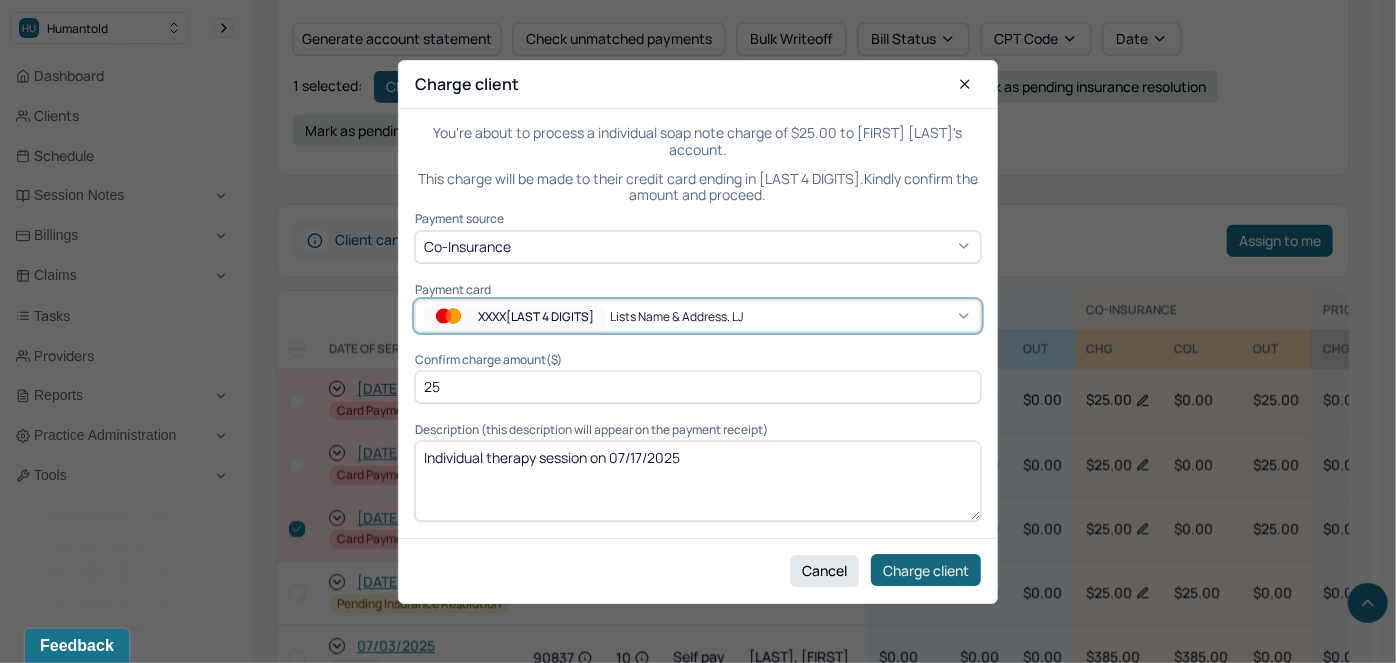 click on "Charge client" at bounding box center [926, 570] 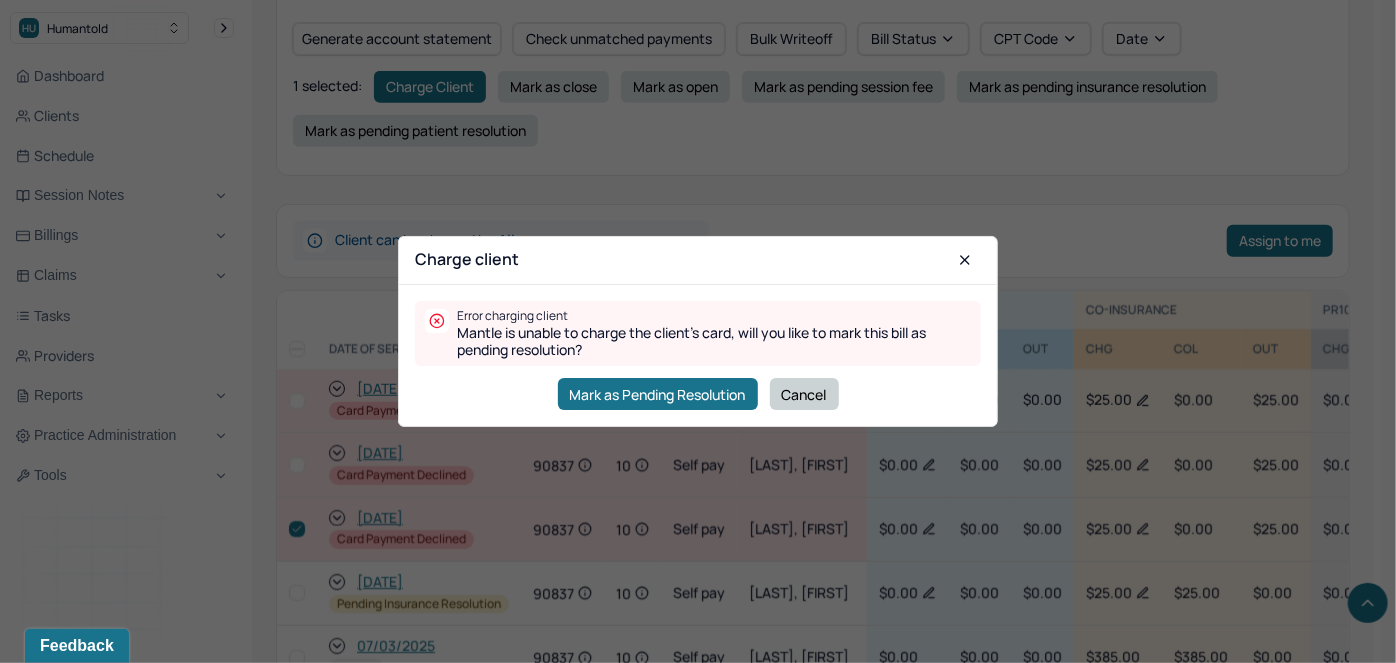 click on "Cancel" at bounding box center [804, 394] 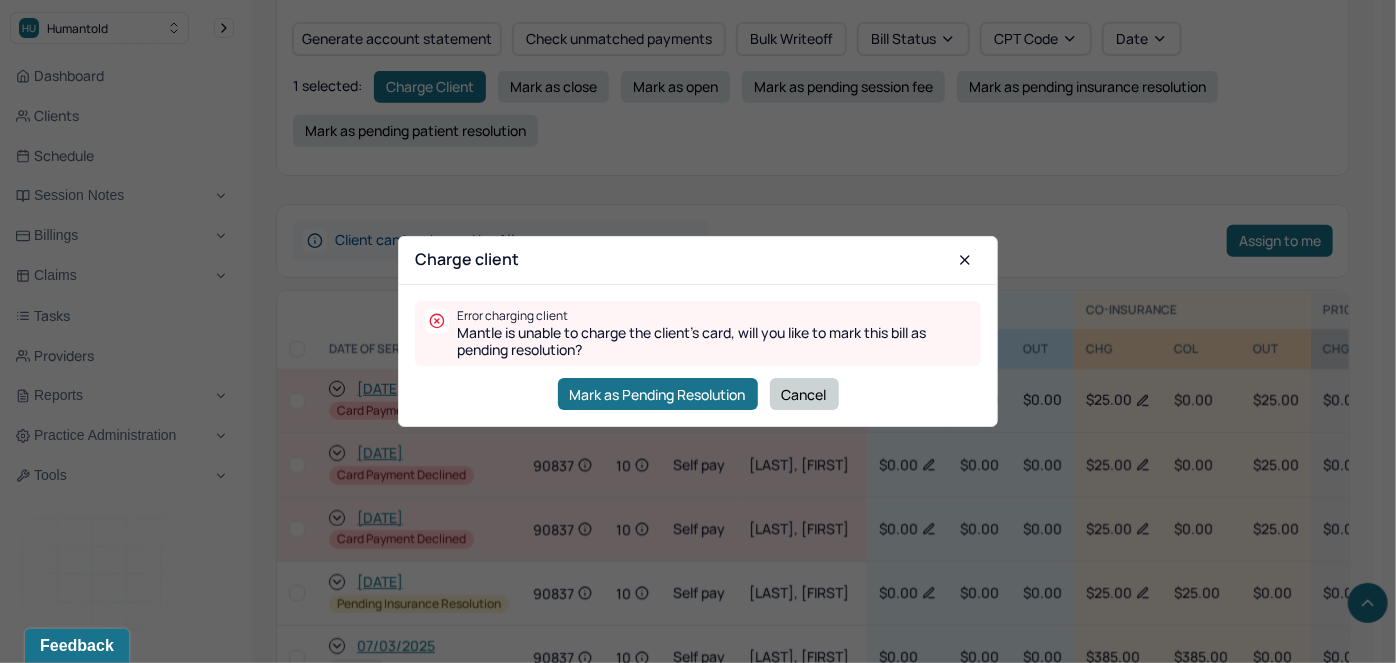 checkbox on "false" 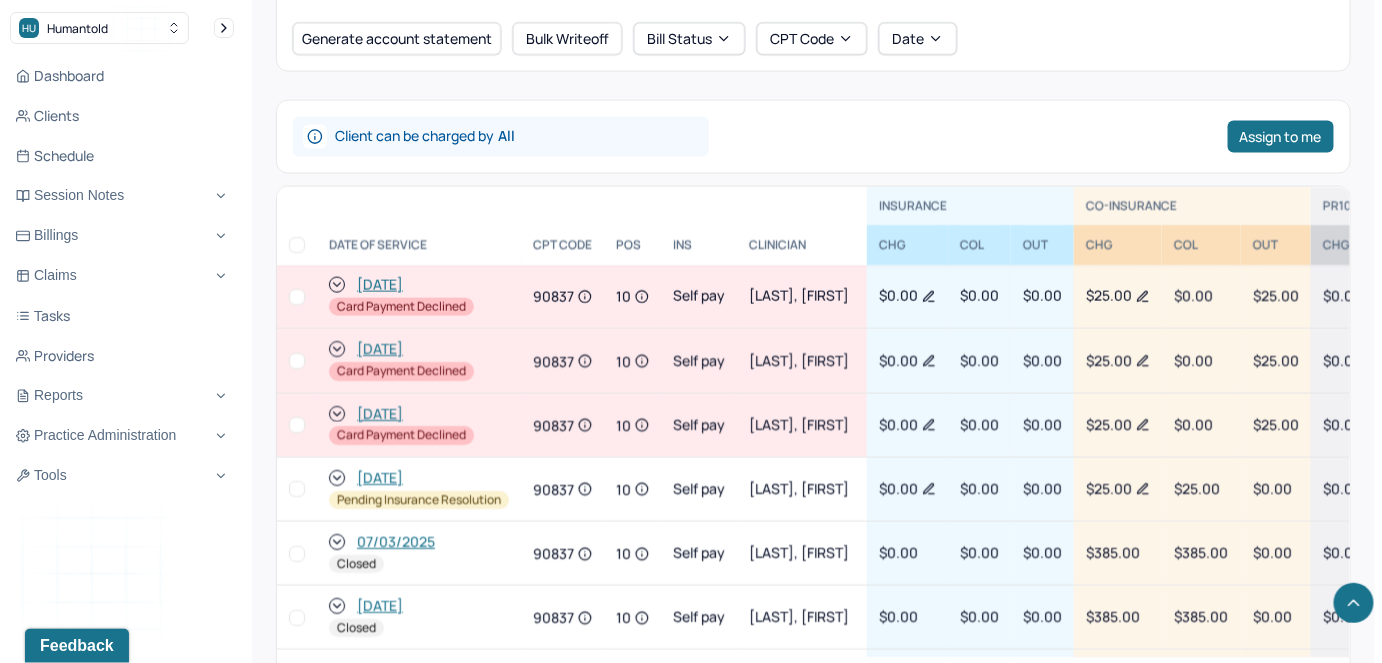 click on "[DATE]" at bounding box center (419, 414) 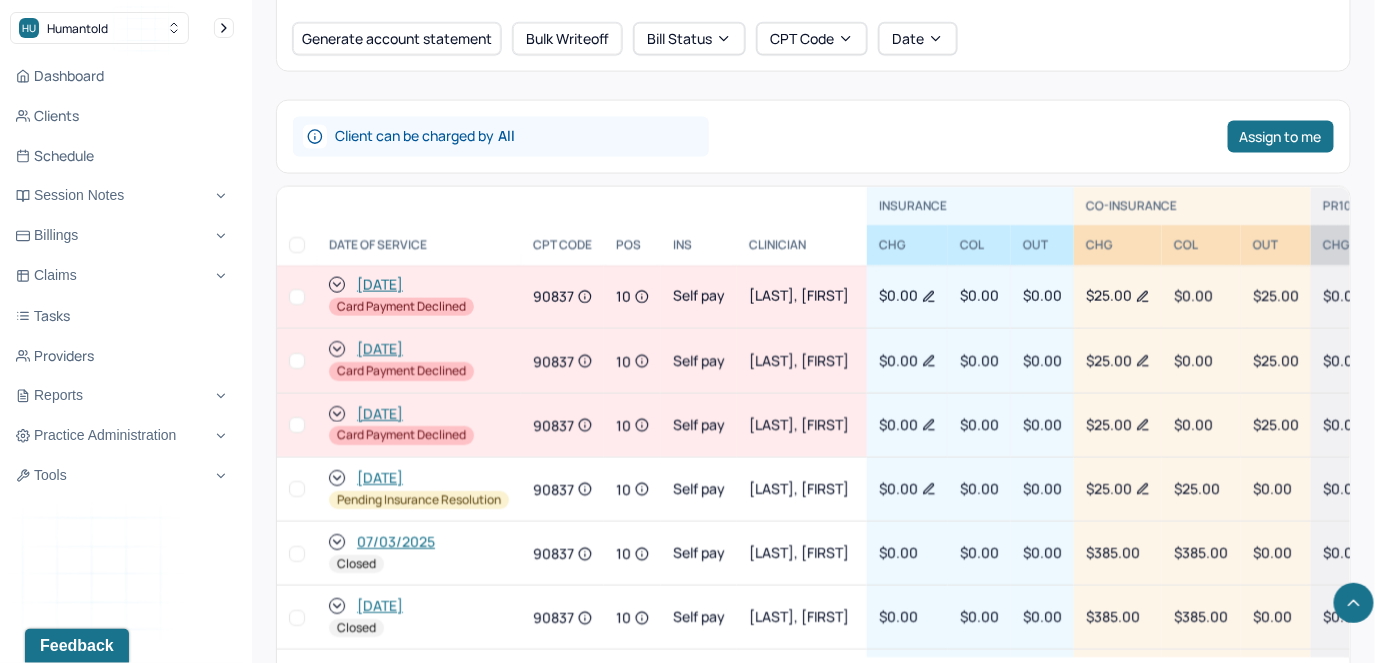click 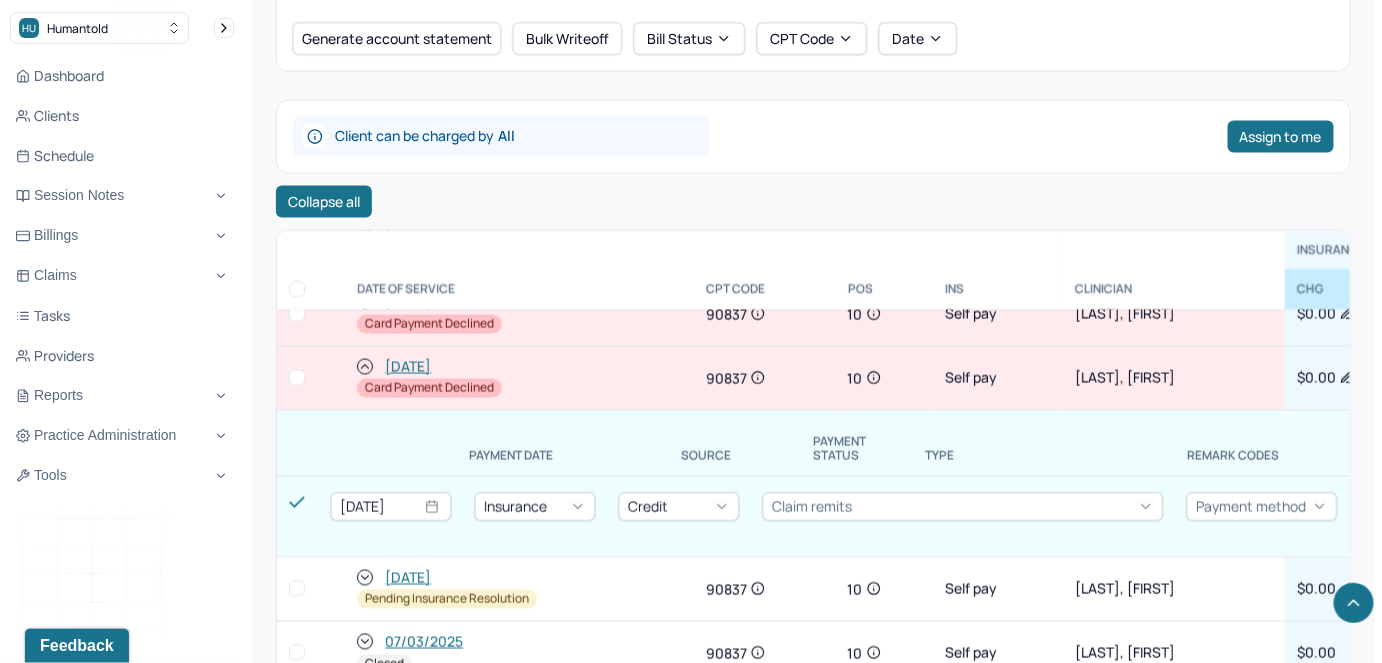 scroll, scrollTop: 0, scrollLeft: 0, axis: both 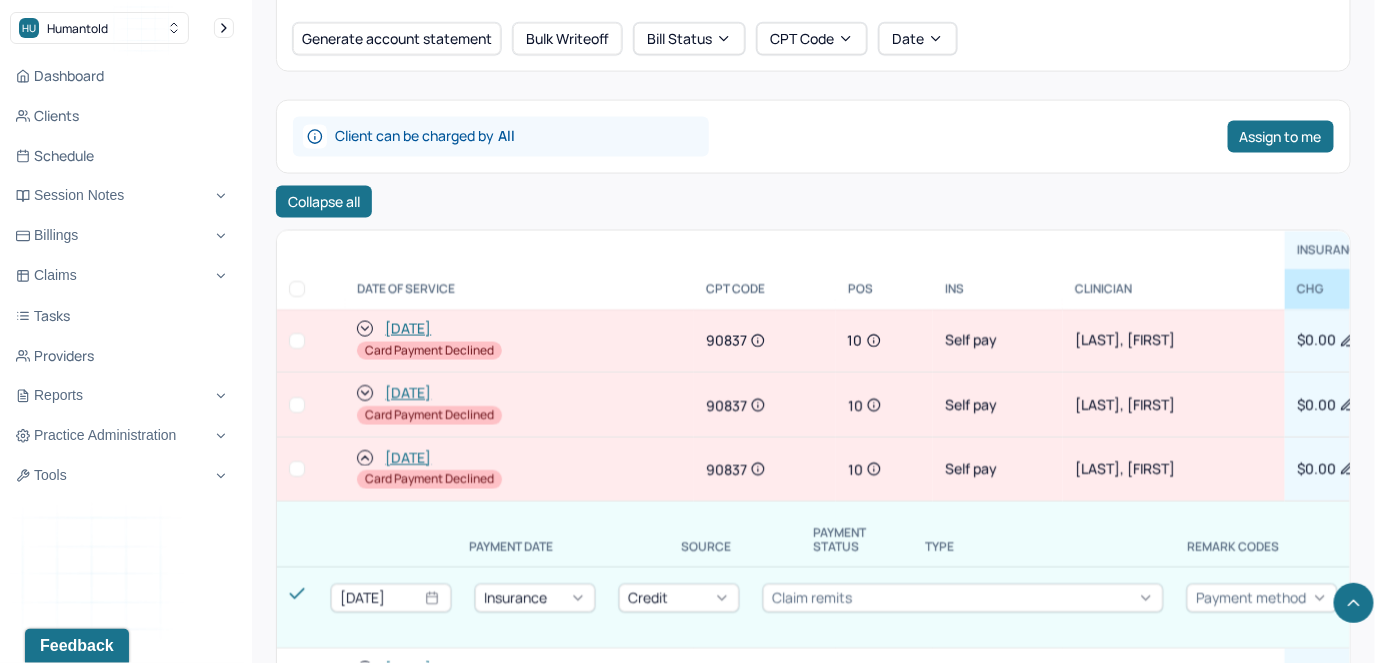 click on "07/17/2025 Card Payment Declined" at bounding box center (519, 469) 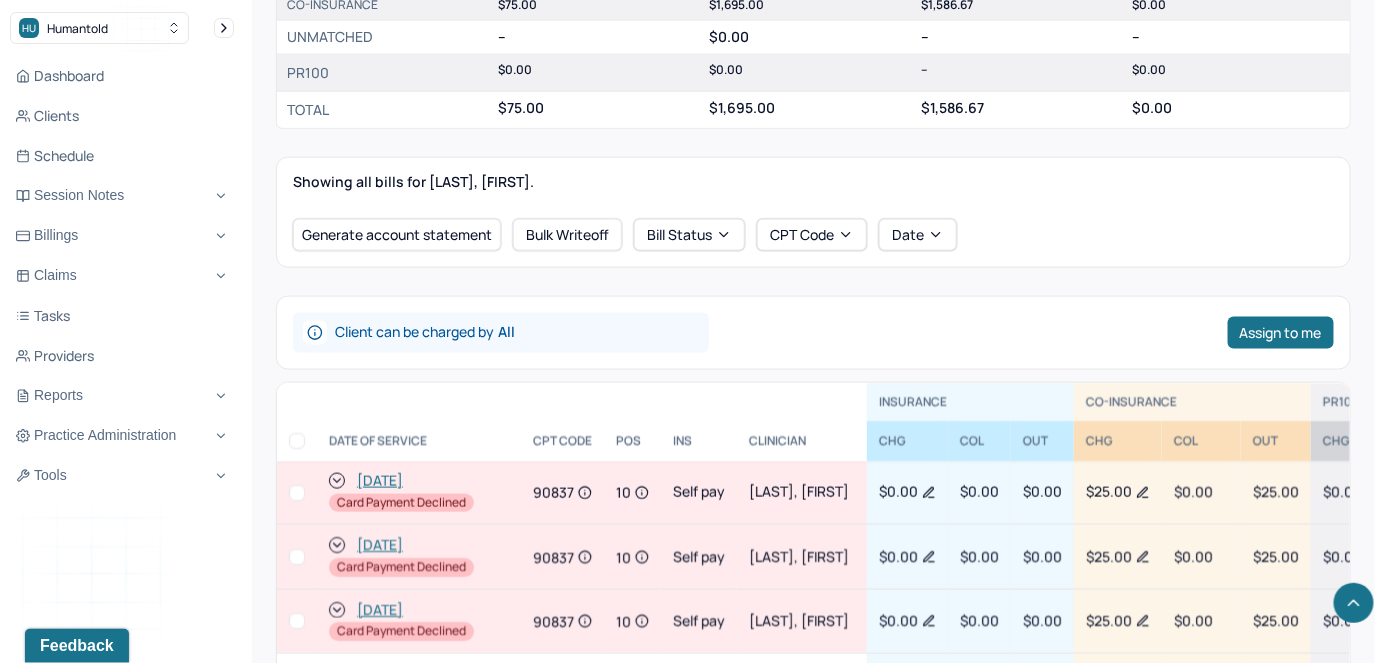 scroll, scrollTop: 0, scrollLeft: 0, axis: both 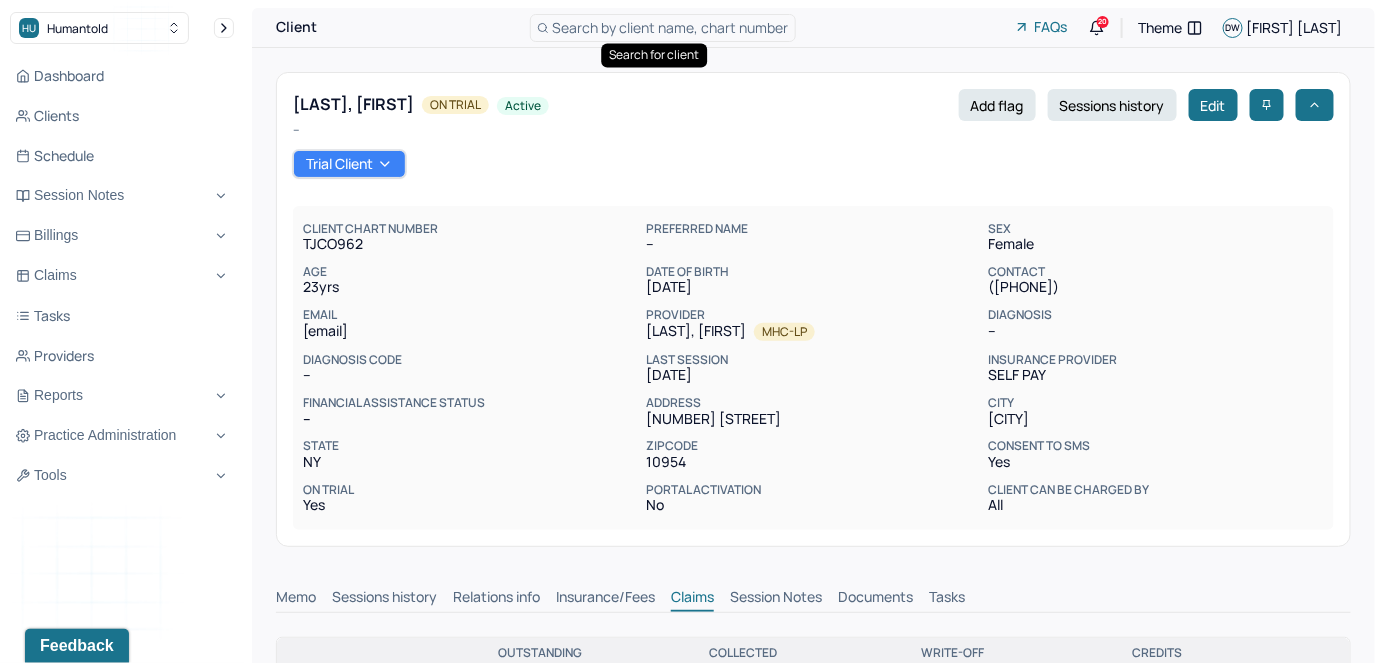 click on "Search by client name, chart number" at bounding box center [671, 27] 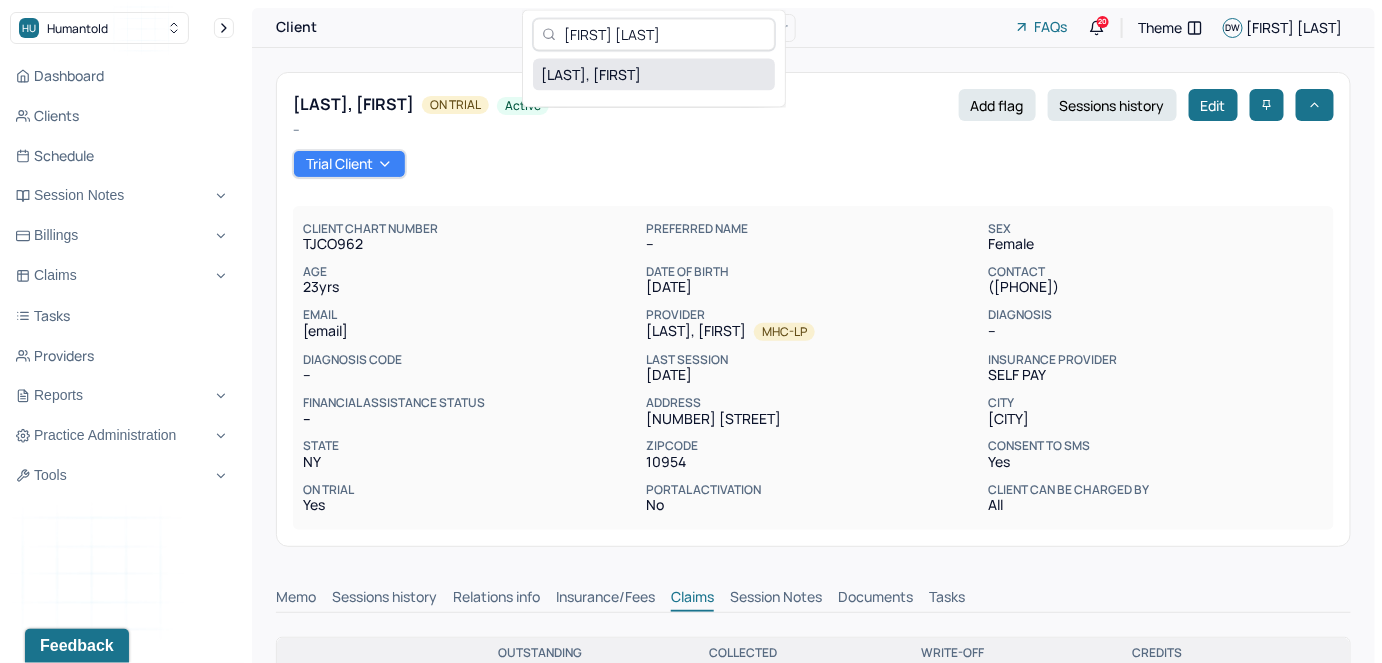 type on "[FIRST NAME] [LAST NAME]" 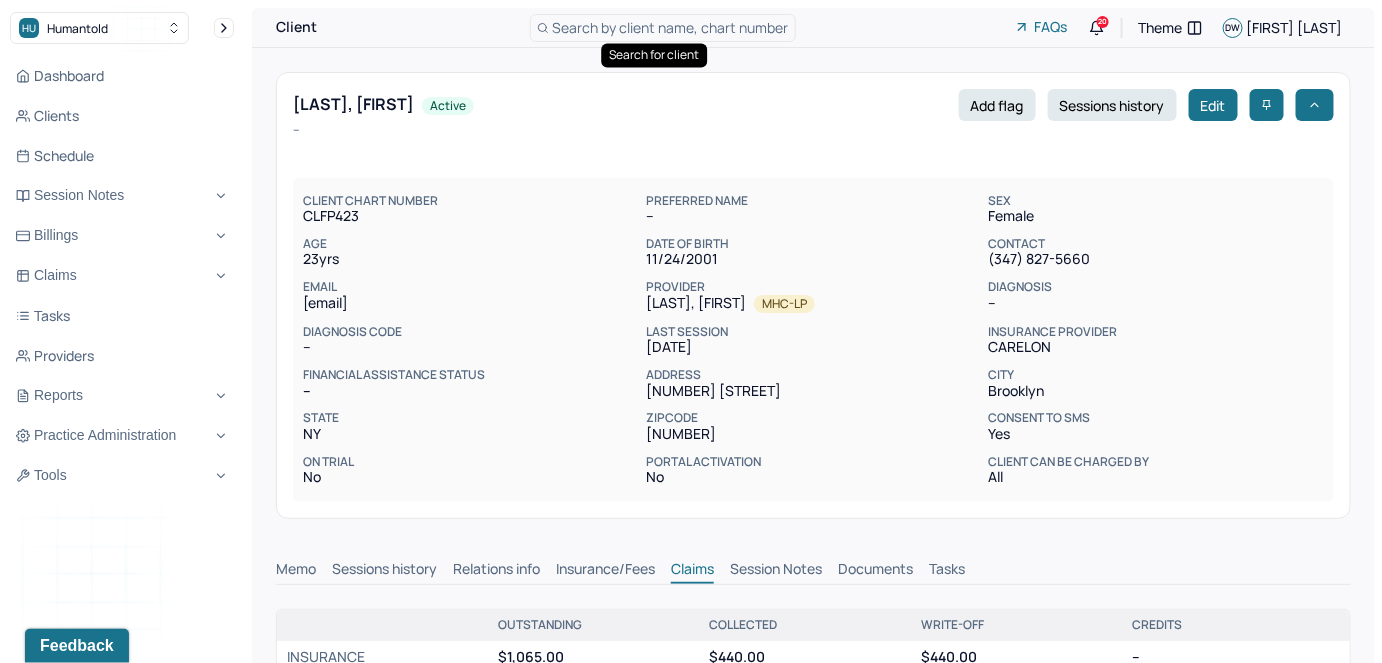 click on "Search by client name, chart number" at bounding box center (671, 27) 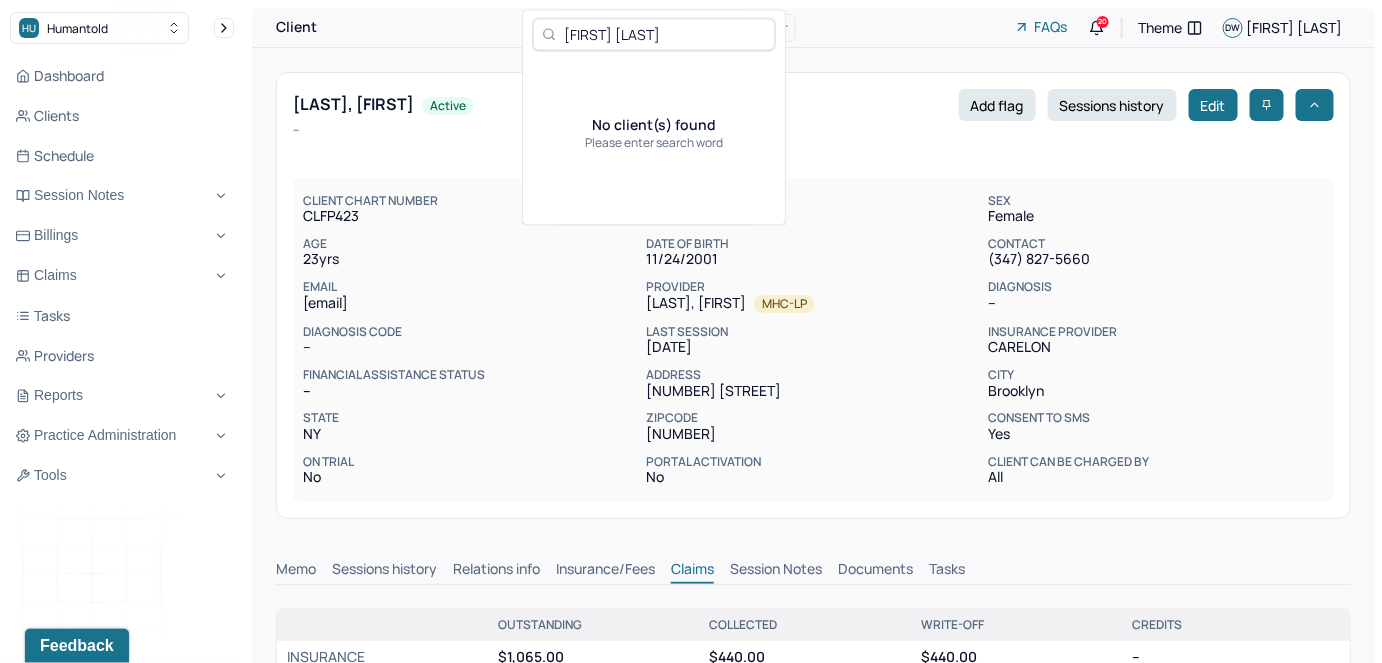 scroll, scrollTop: 0, scrollLeft: 0, axis: both 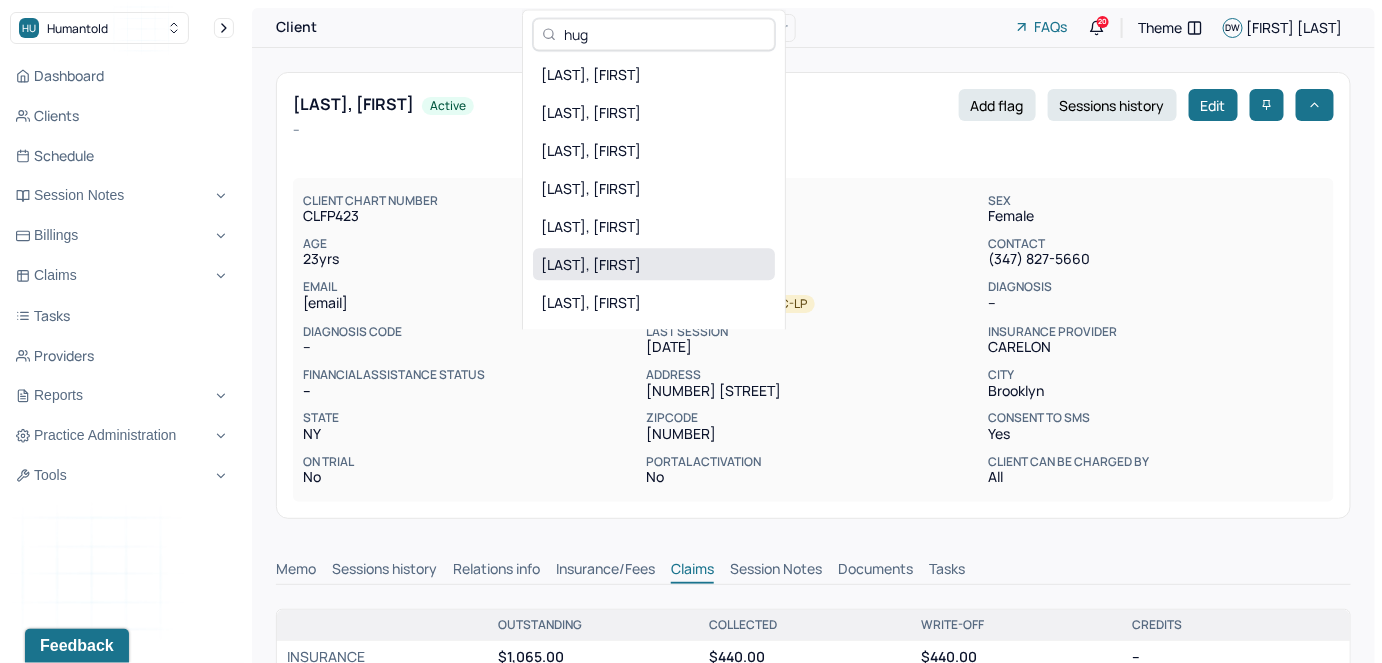 type on "hug" 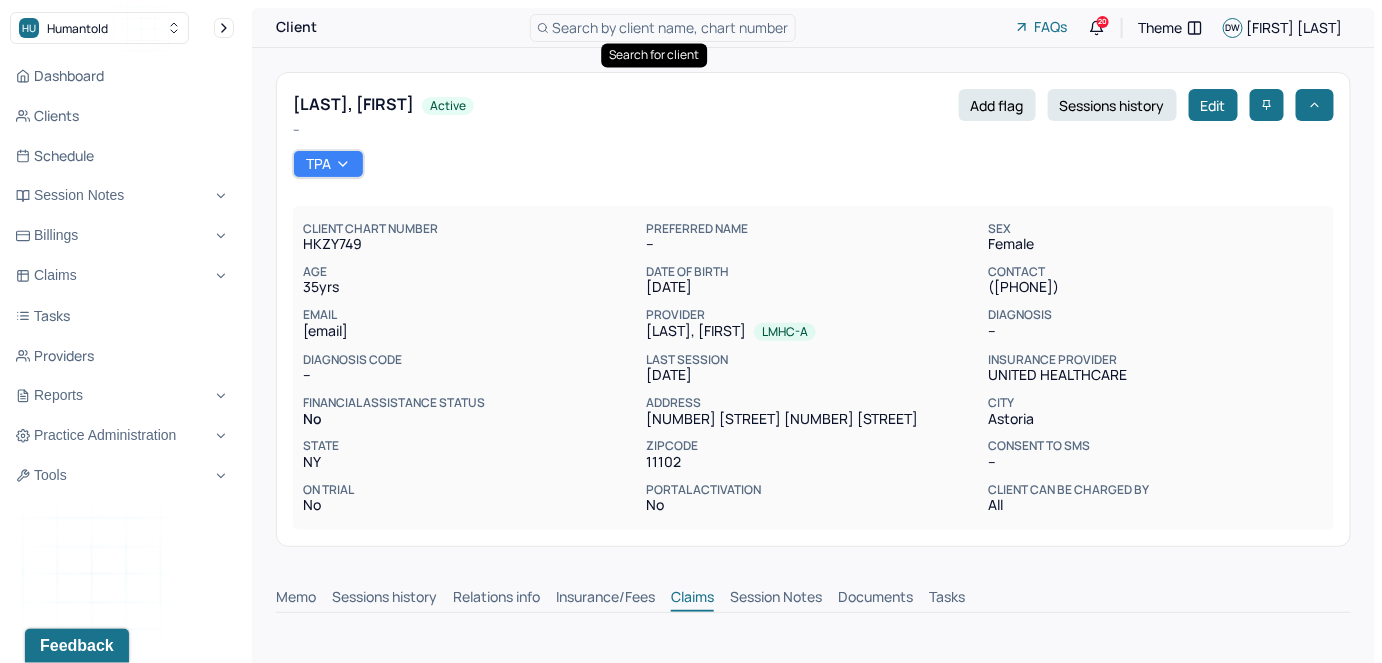 scroll, scrollTop: 1, scrollLeft: 0, axis: vertical 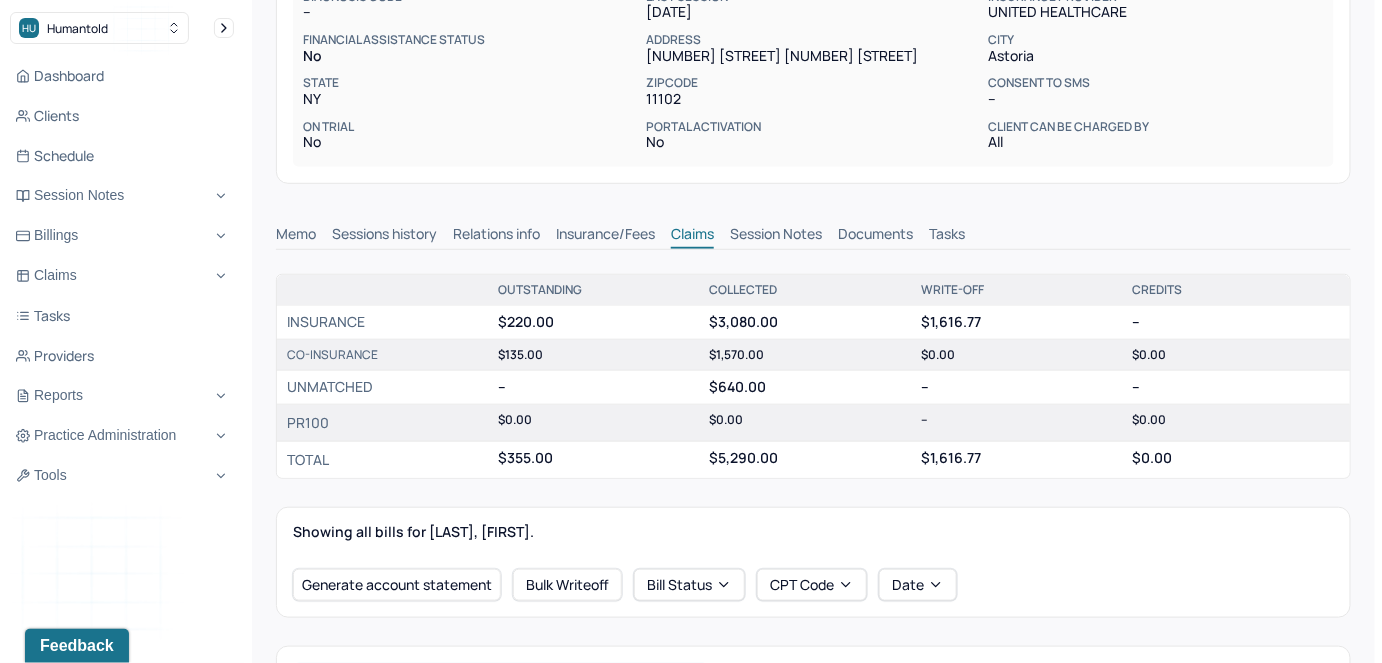 click on "Insurance/Fees" at bounding box center [605, 236] 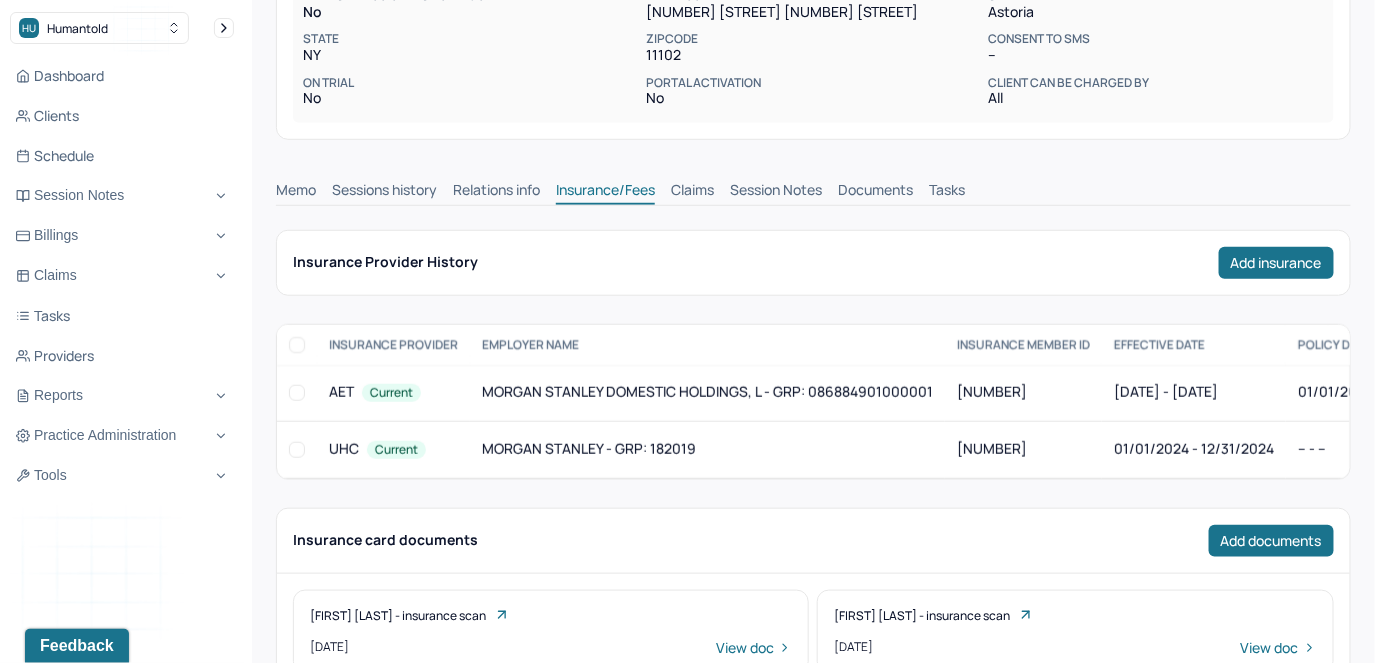 scroll, scrollTop: 14, scrollLeft: 0, axis: vertical 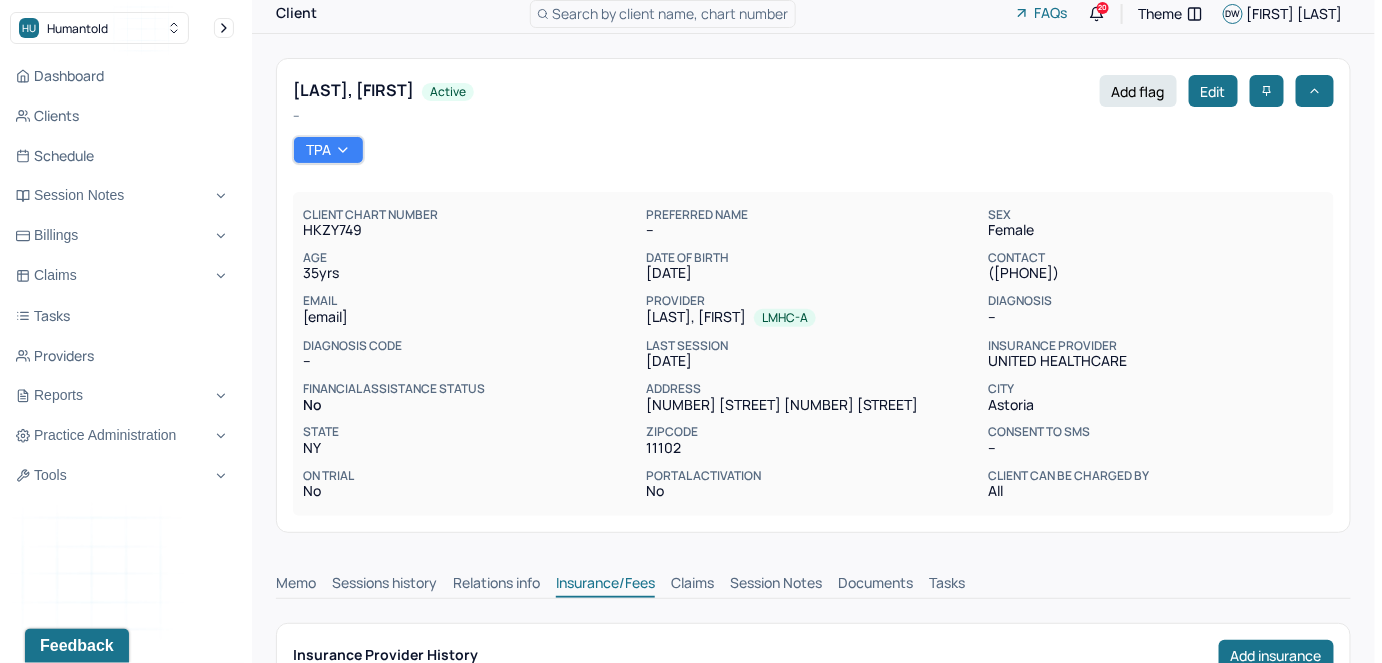 click on "Search by client name, chart number" at bounding box center (671, 13) 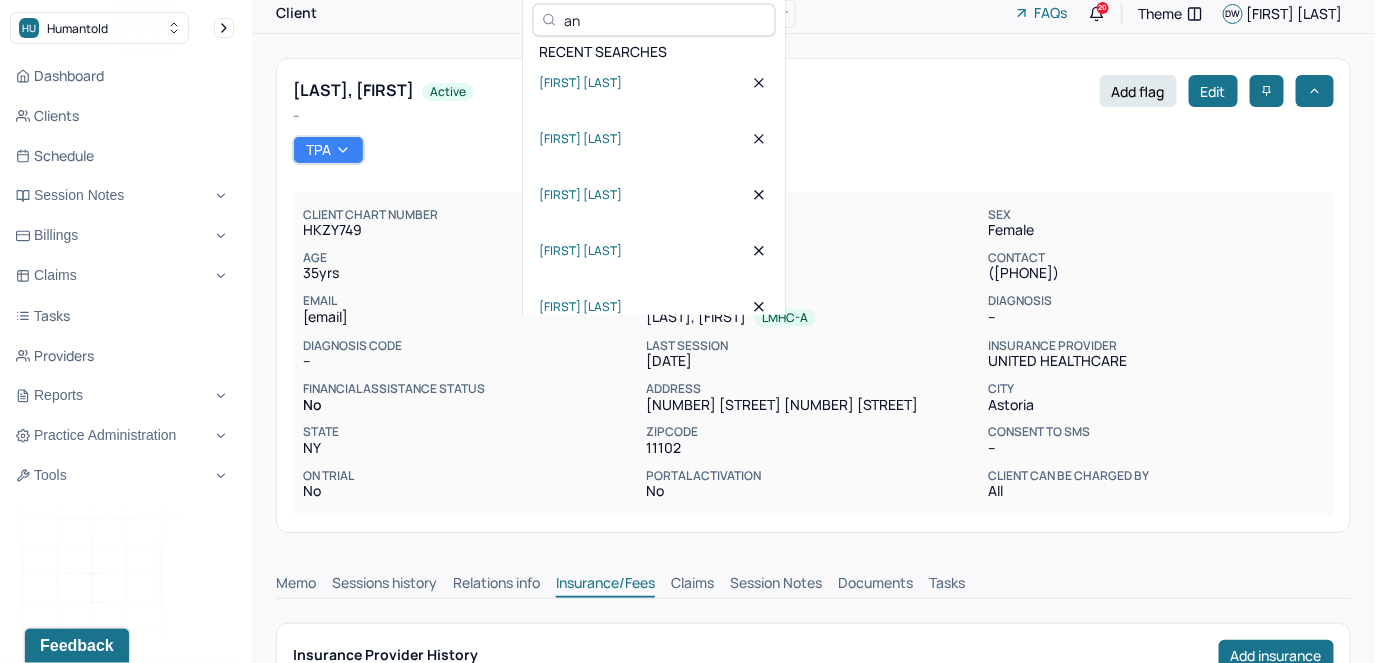 type on "a" 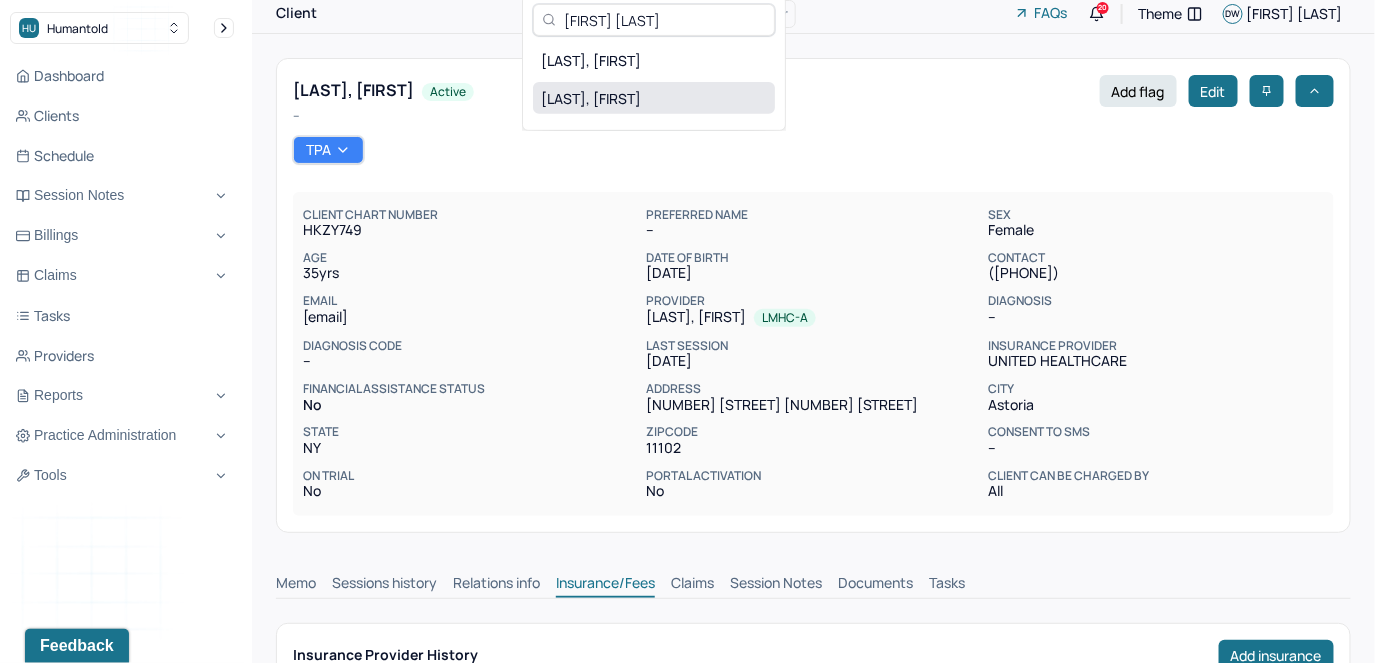 type on "ahmed a" 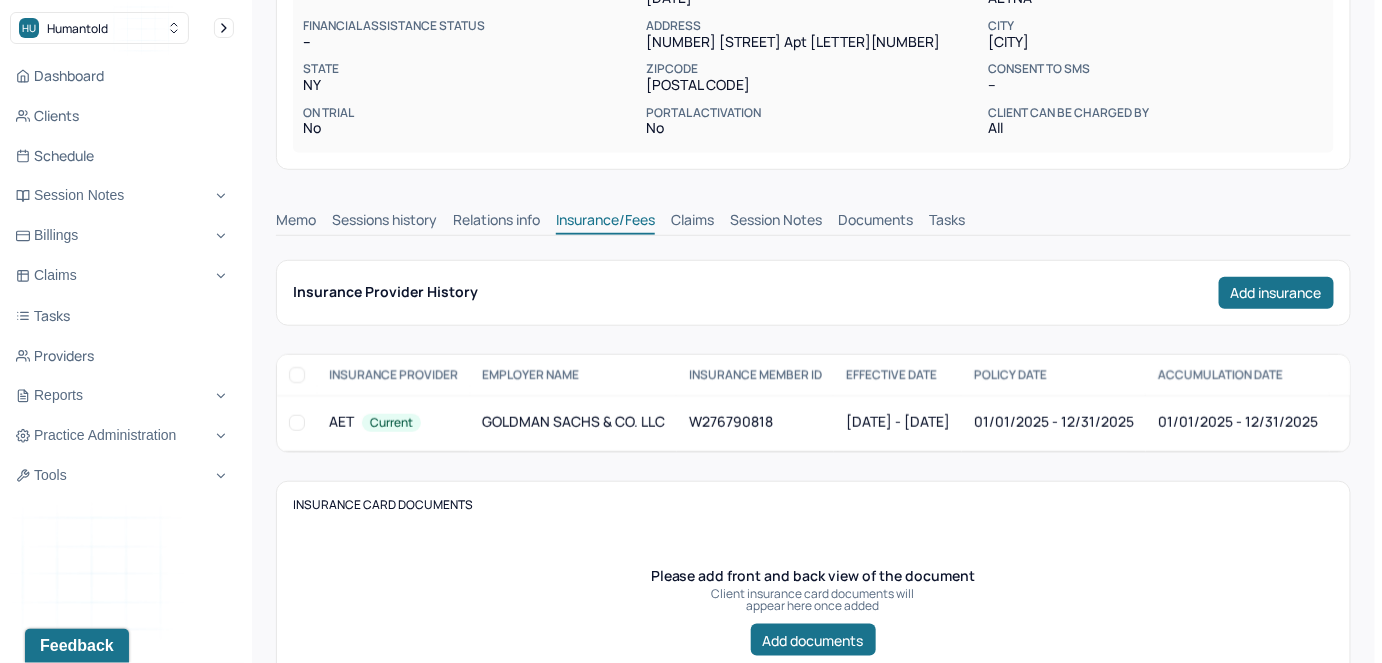 scroll, scrollTop: 468, scrollLeft: 0, axis: vertical 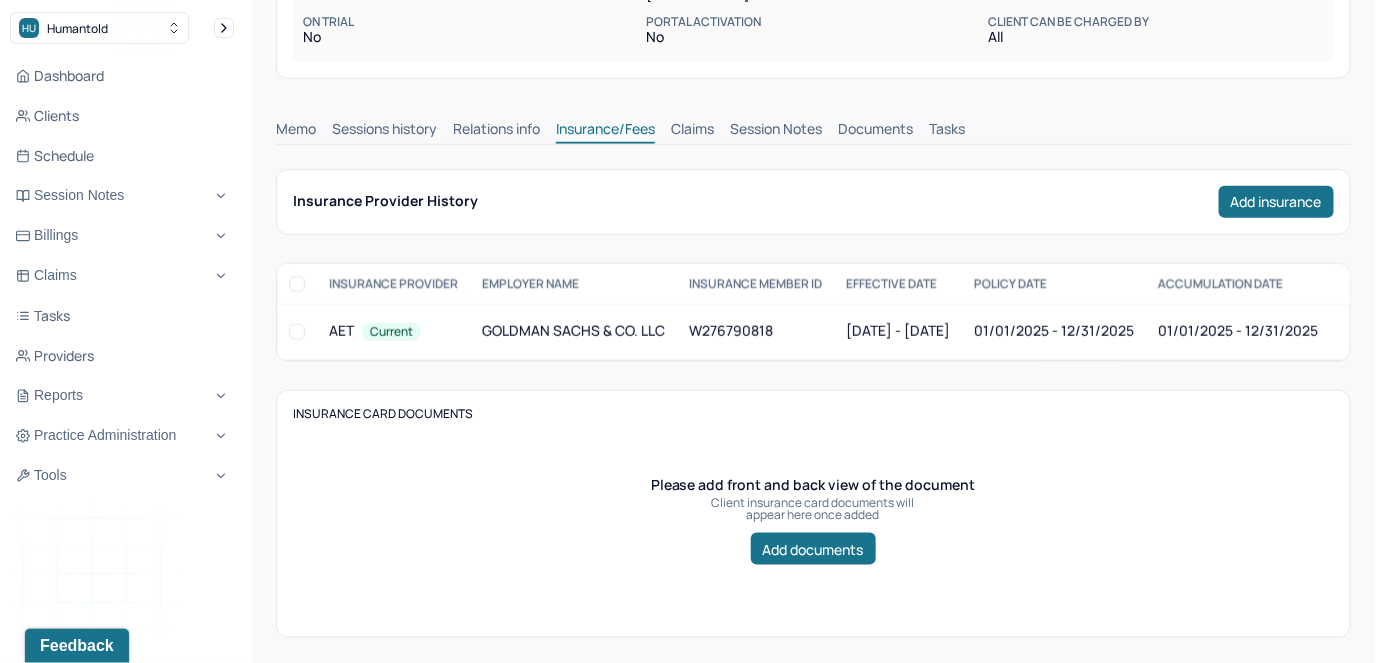 click on "Claims" at bounding box center (692, 131) 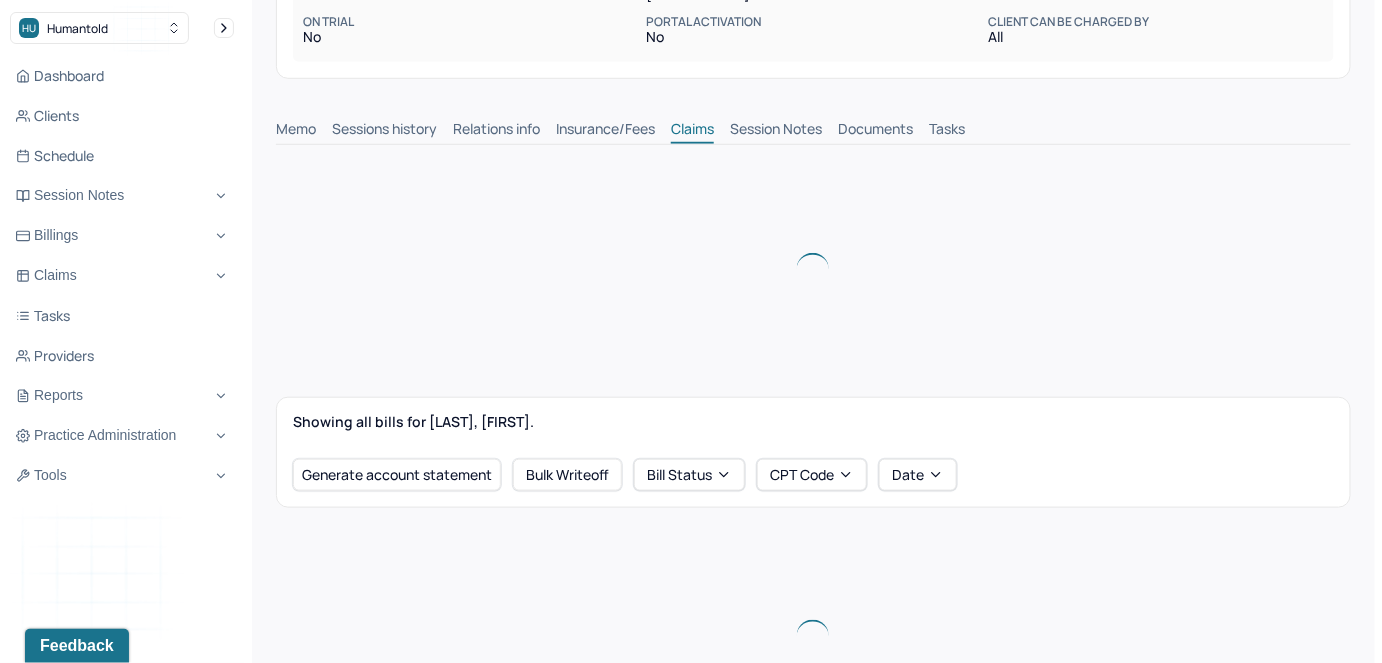 click on "Insurance/Fees" at bounding box center [605, 131] 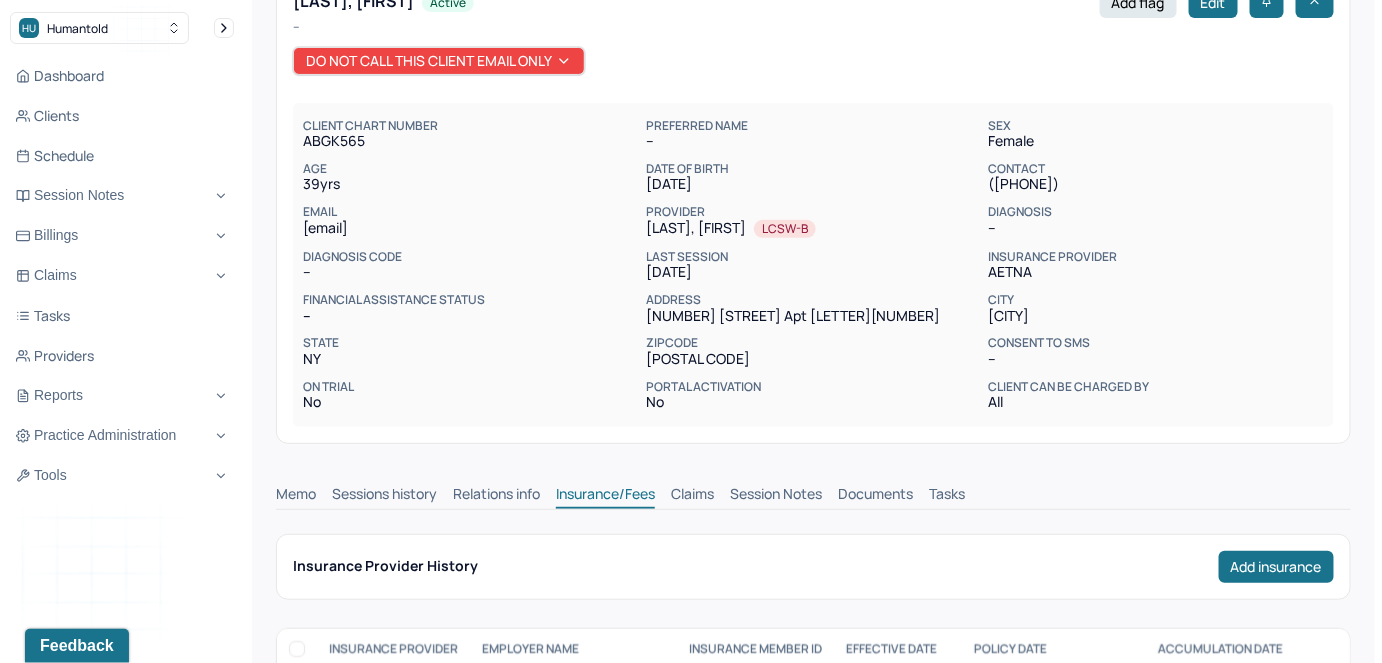 scroll, scrollTop: 0, scrollLeft: 0, axis: both 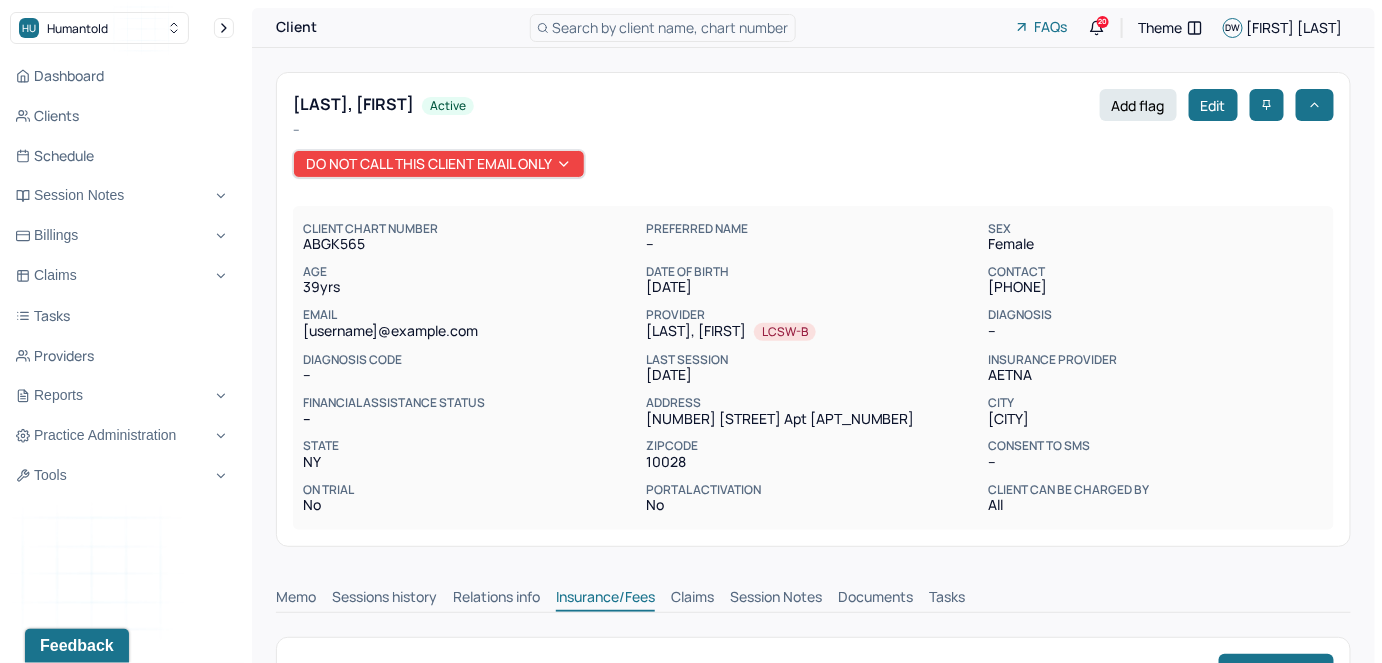 click on "Search by client name, chart number" at bounding box center (671, 27) 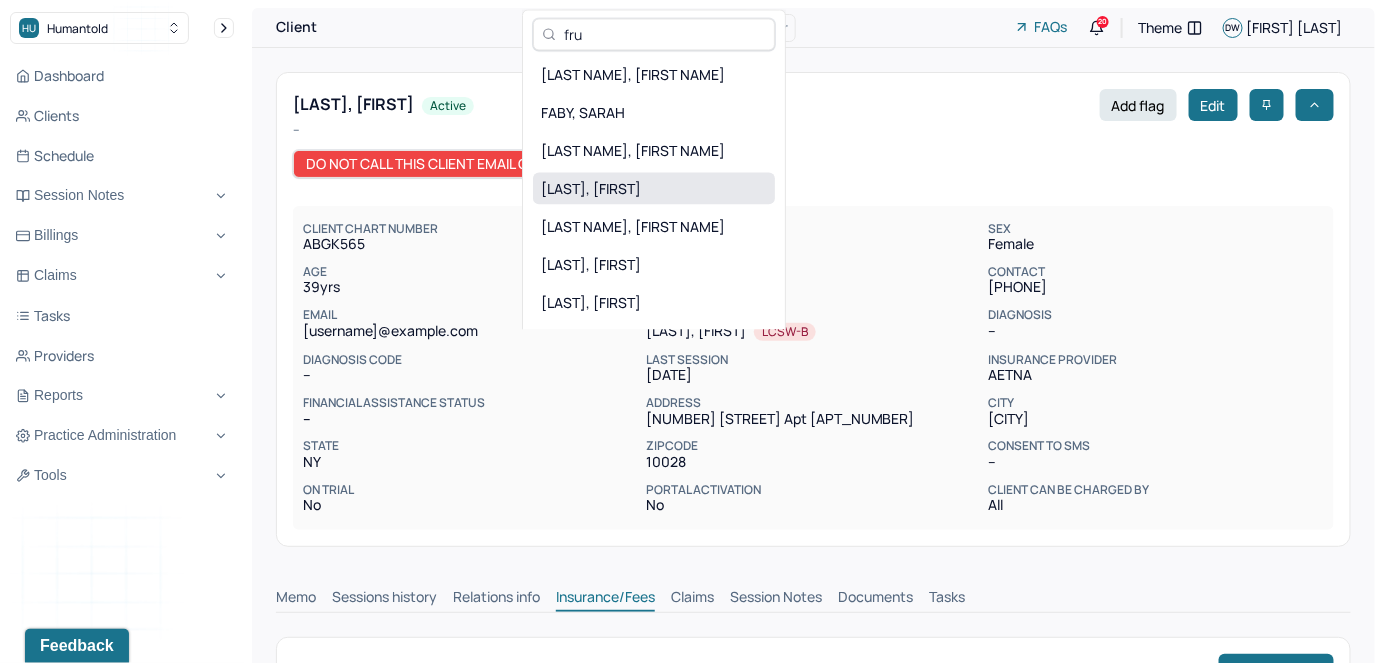 type on "fru" 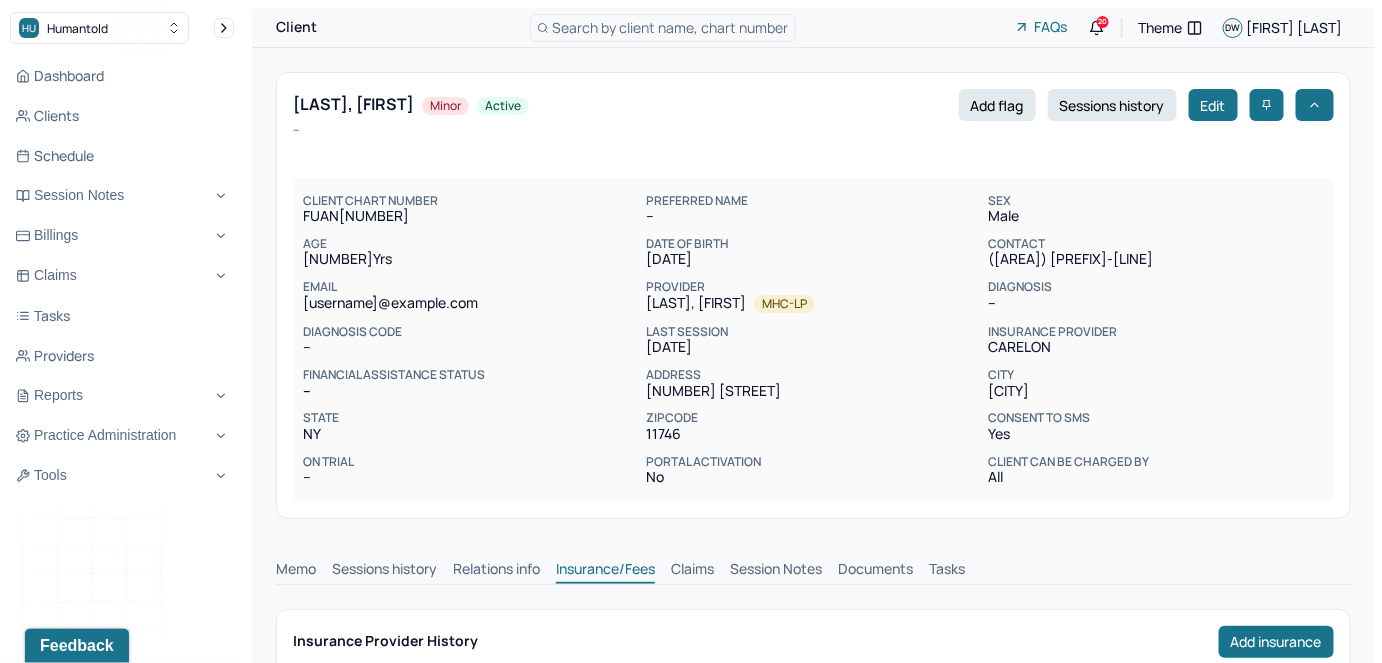 click on "Search by client name, chart number" at bounding box center [671, 27] 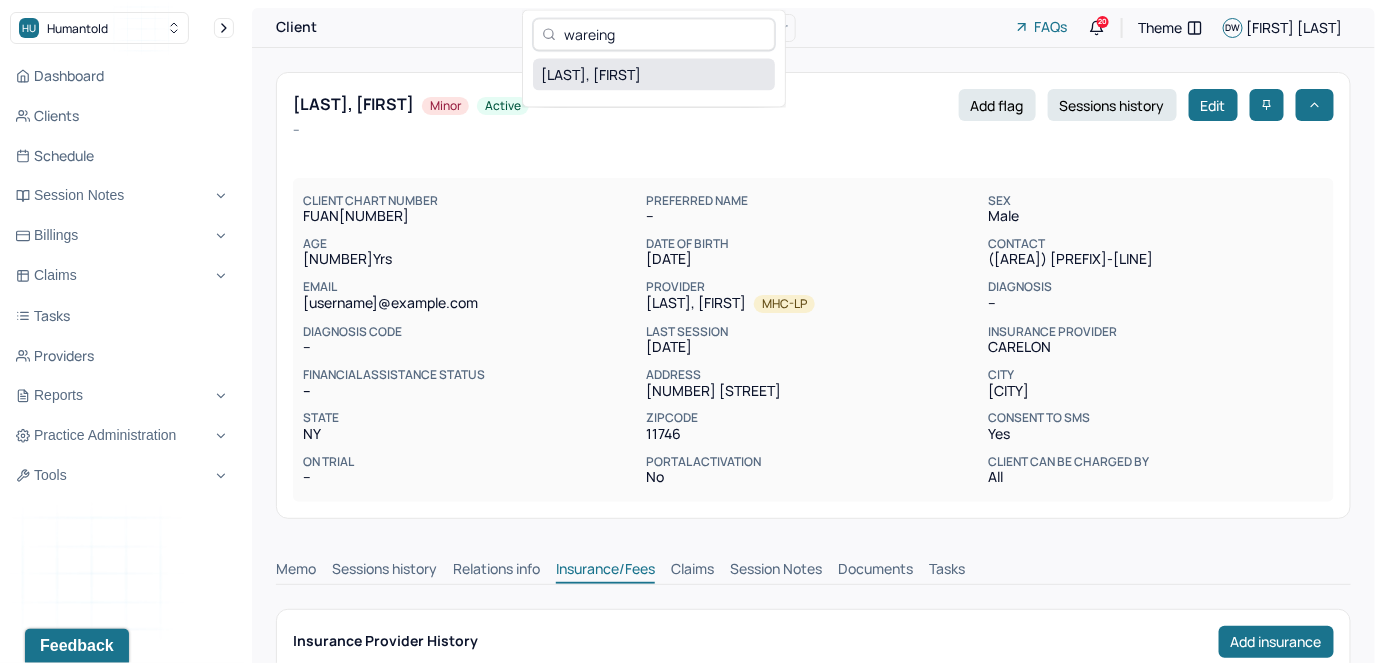type on "wareing" 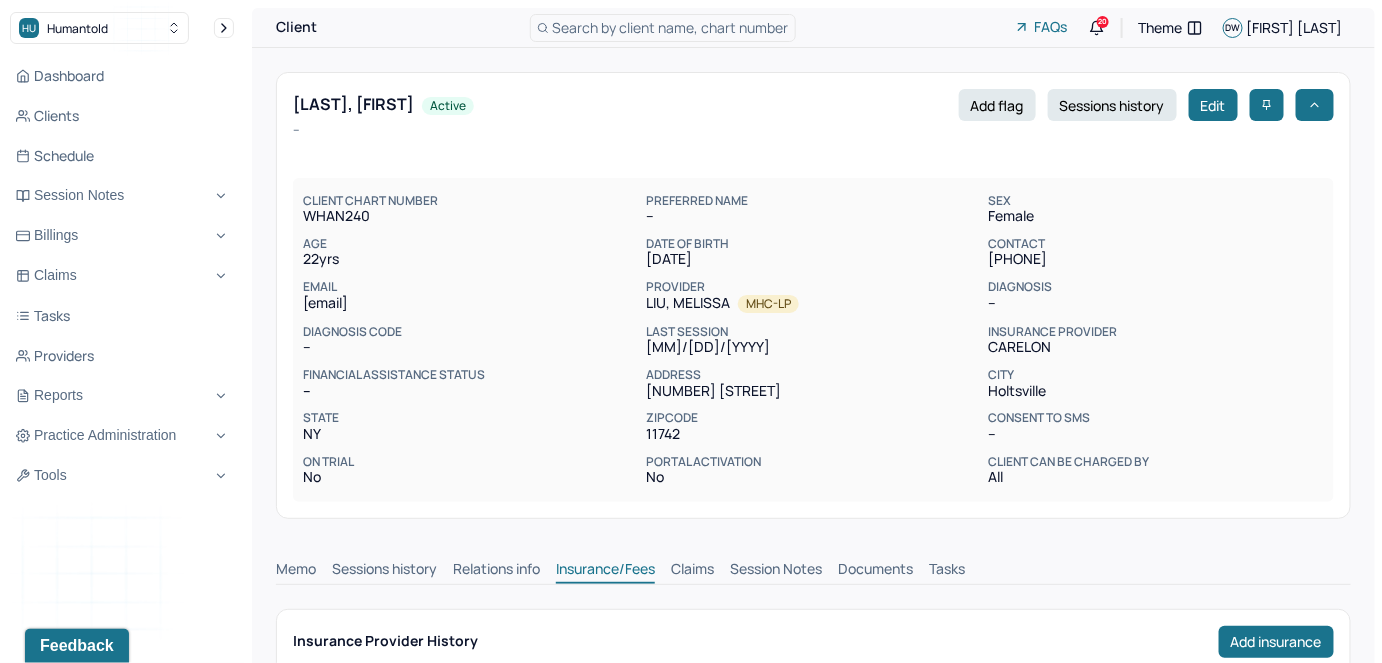 click on "Search by client name, chart number" at bounding box center [671, 27] 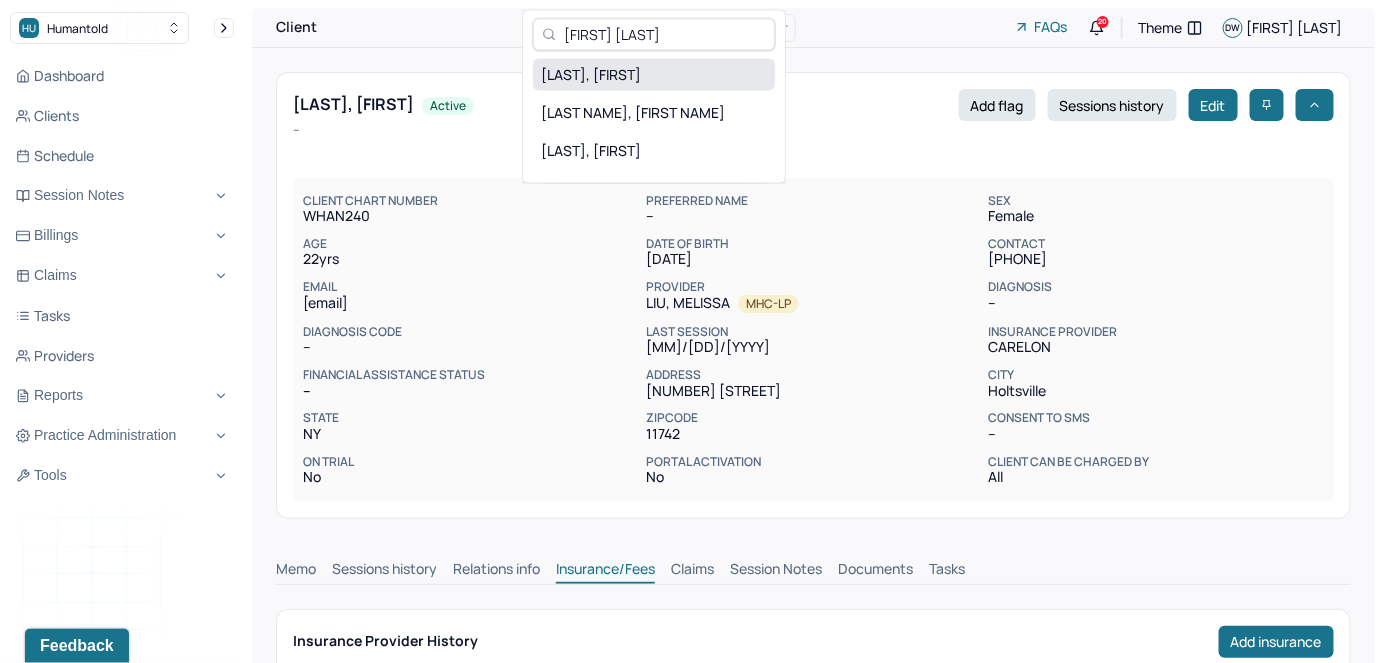 type on "[FIRST] [LAST]" 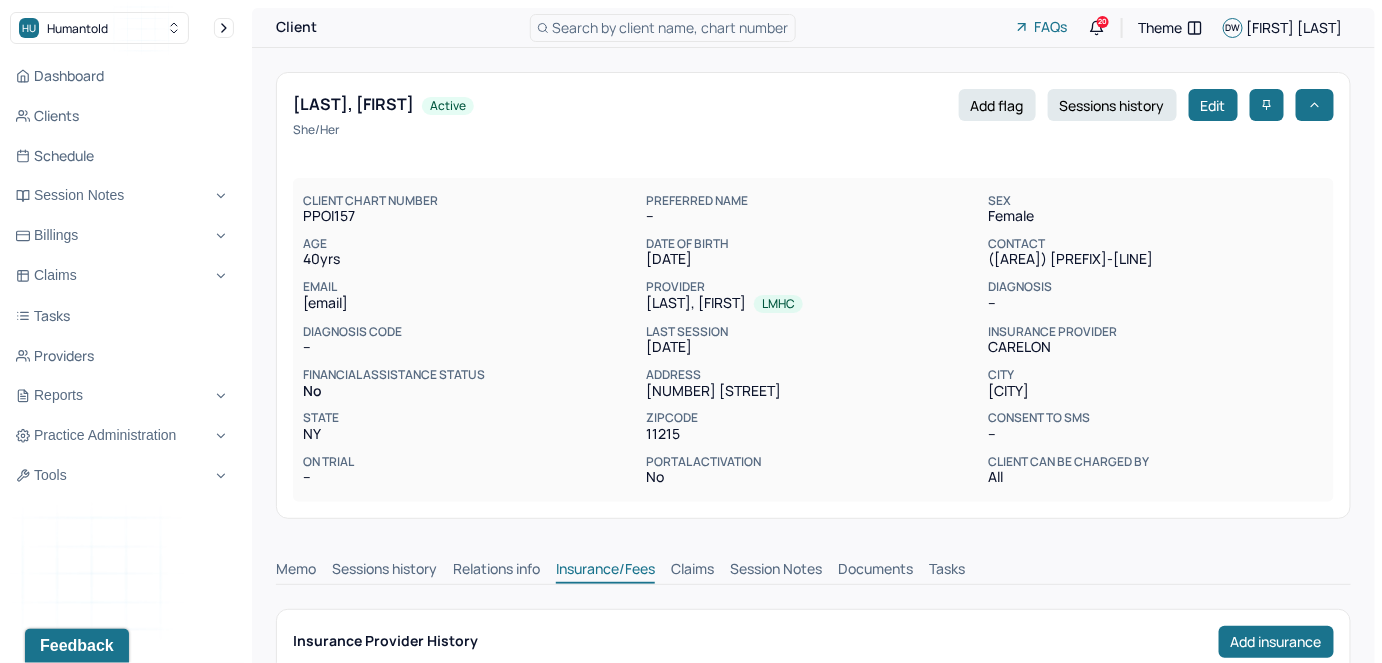 drag, startPoint x: 500, startPoint y: 302, endPoint x: 263, endPoint y: 309, distance: 237.10335 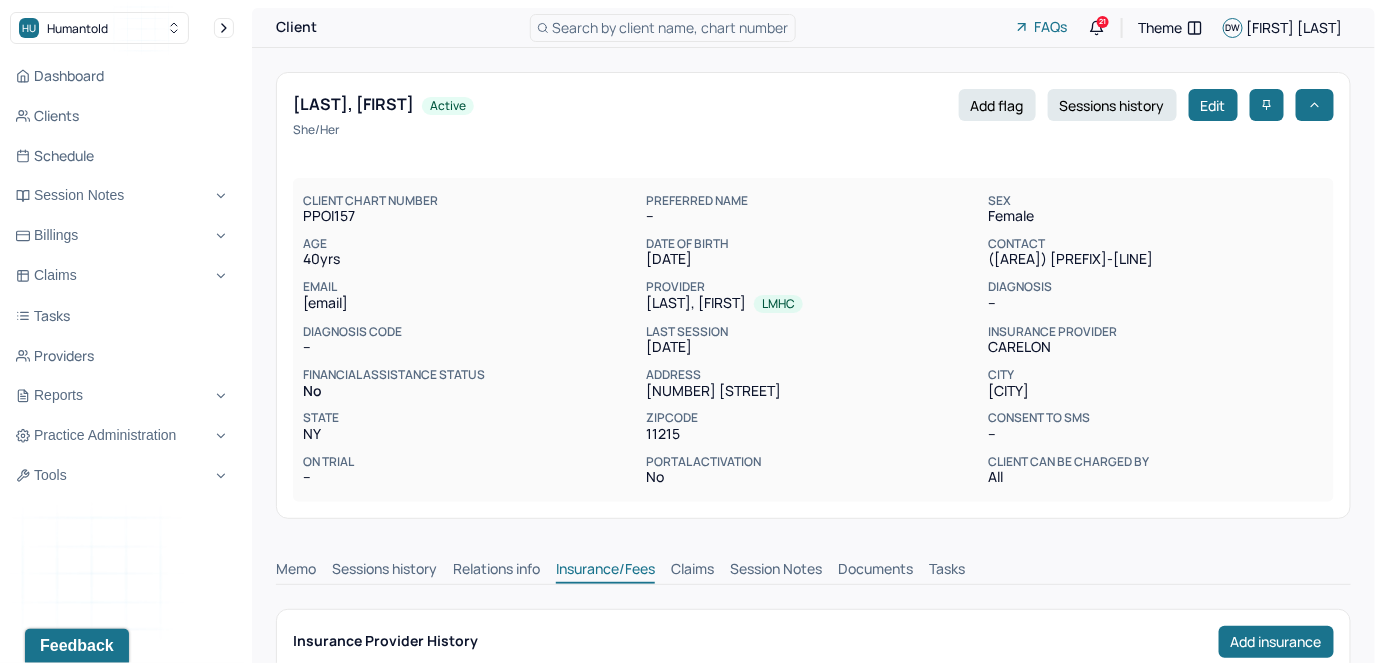 click on "[EMAIL]" at bounding box center (470, 303) 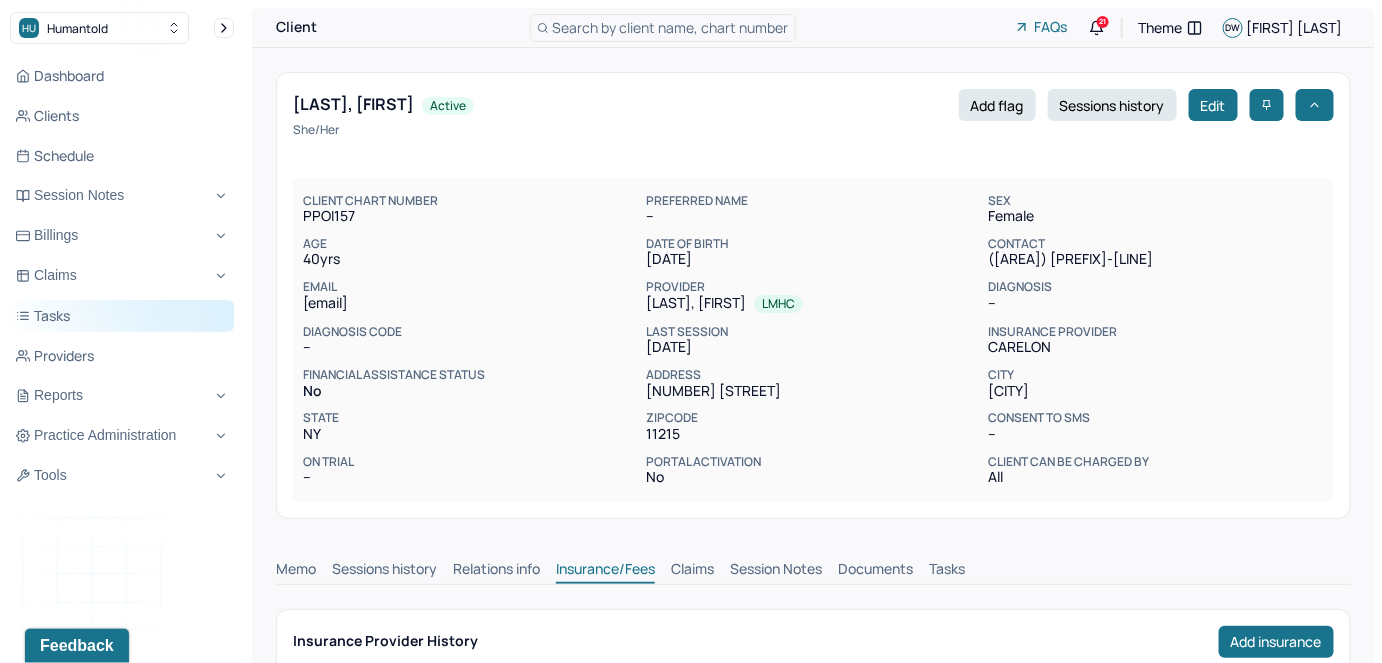 copy on "[EMAIL]" 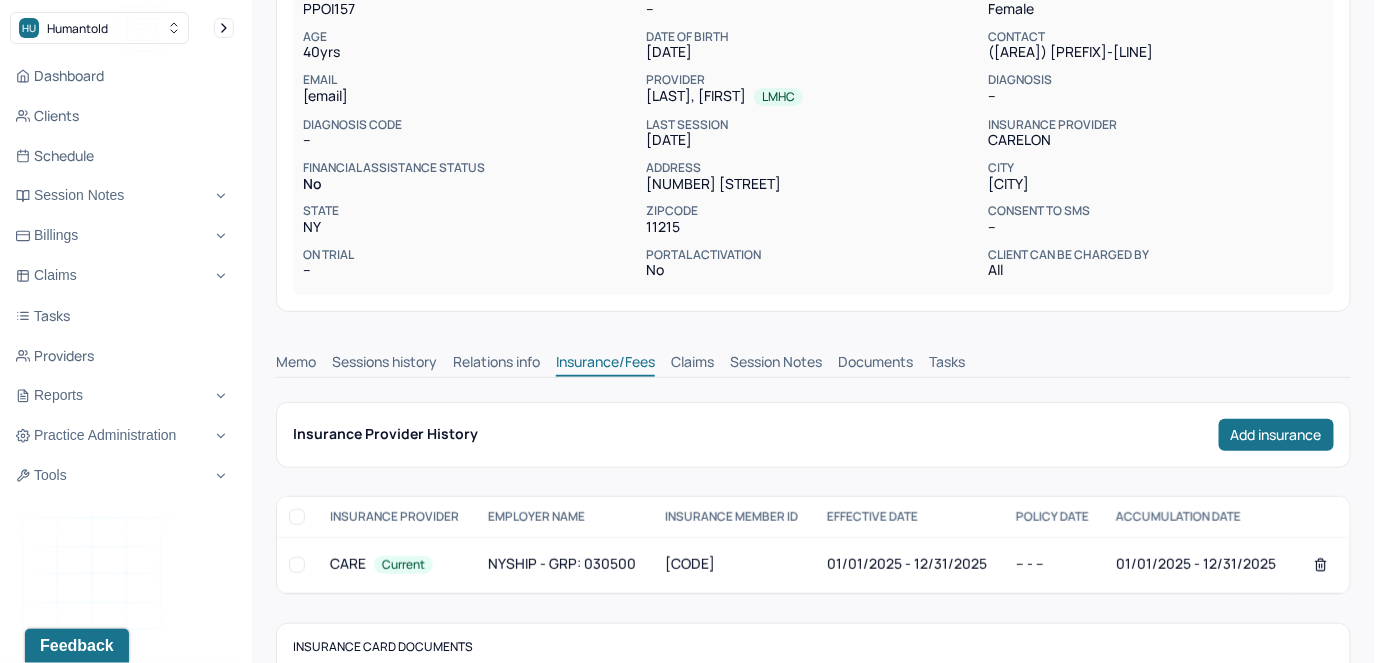 scroll, scrollTop: 272, scrollLeft: 0, axis: vertical 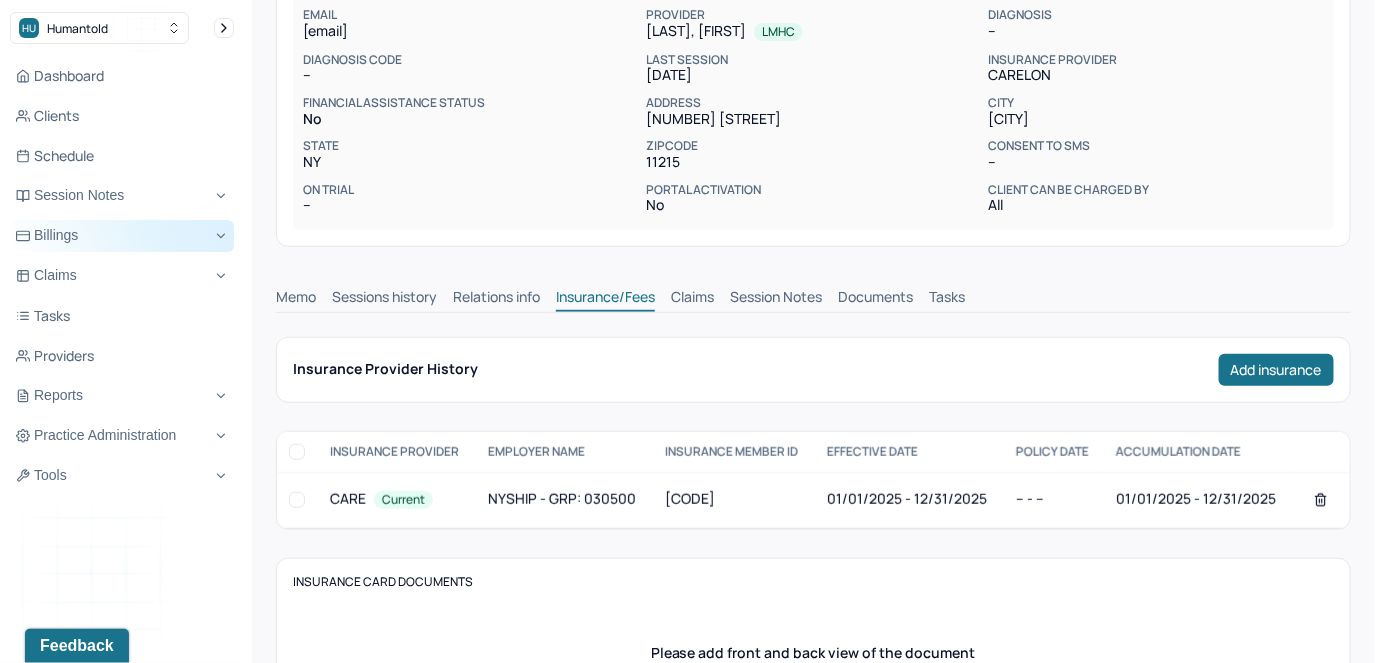 click on "Billings" at bounding box center [122, 236] 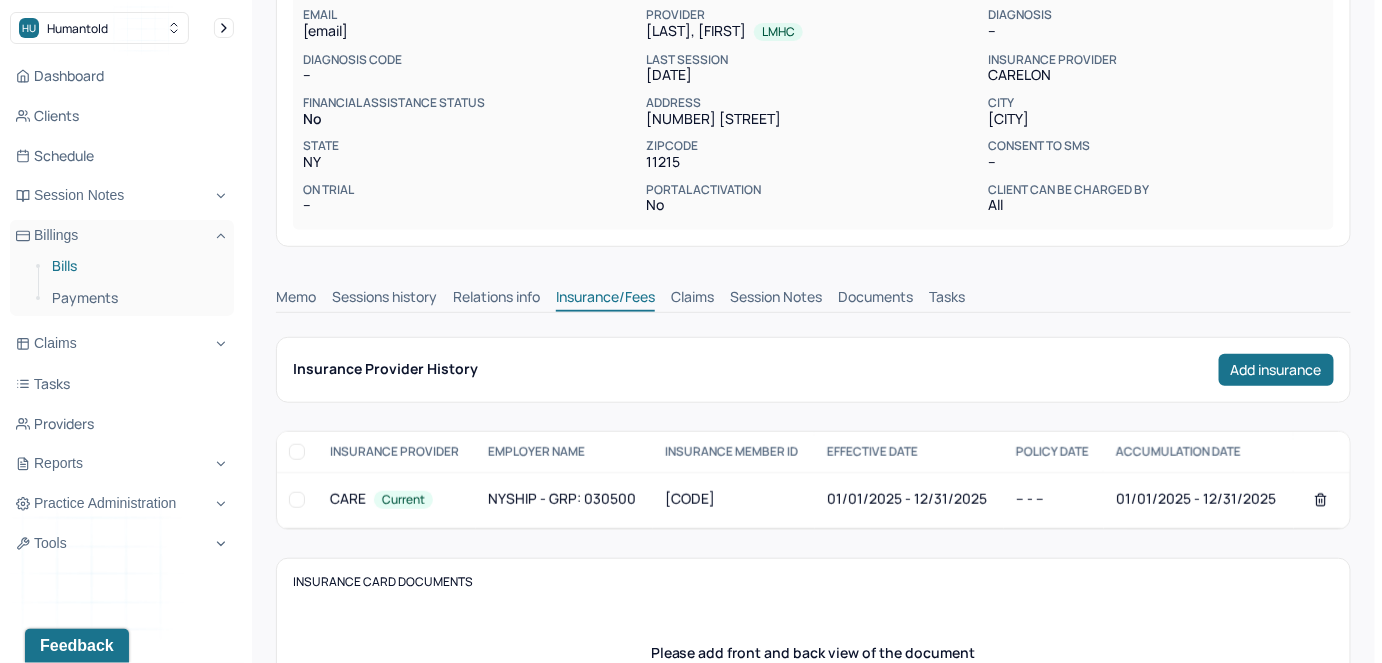 click on "Bills" at bounding box center [135, 266] 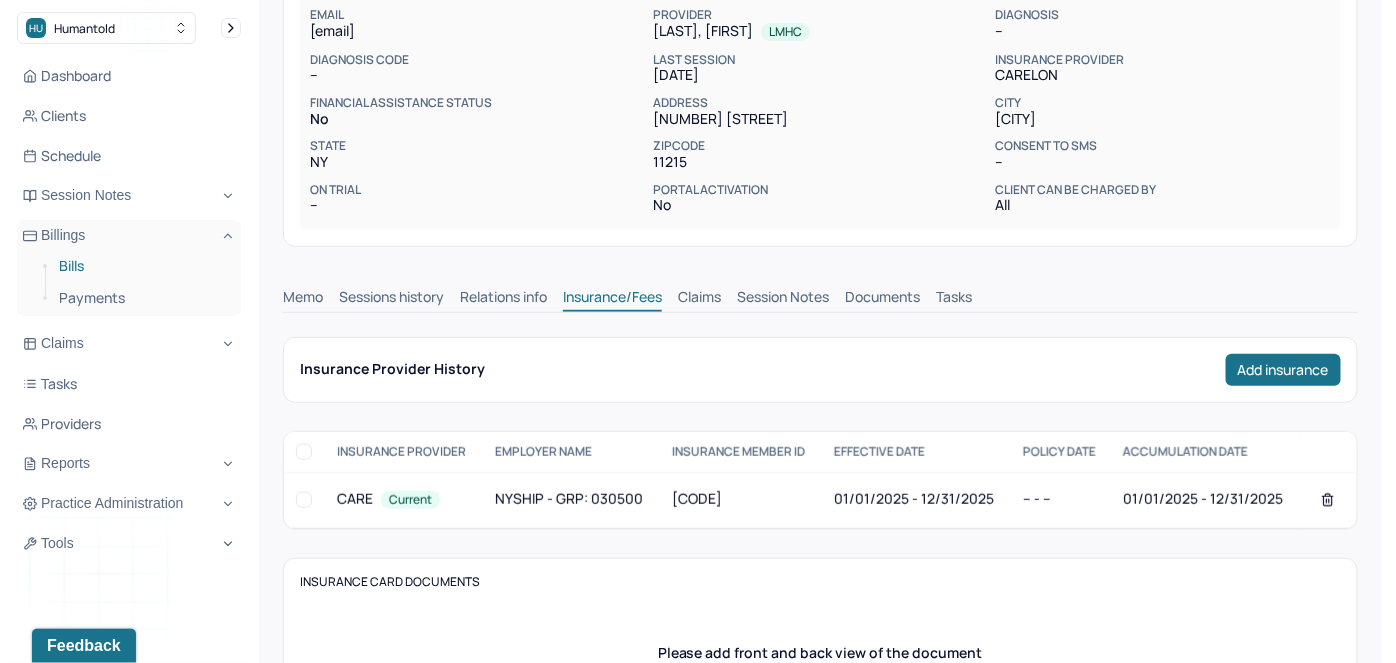 scroll, scrollTop: 0, scrollLeft: 0, axis: both 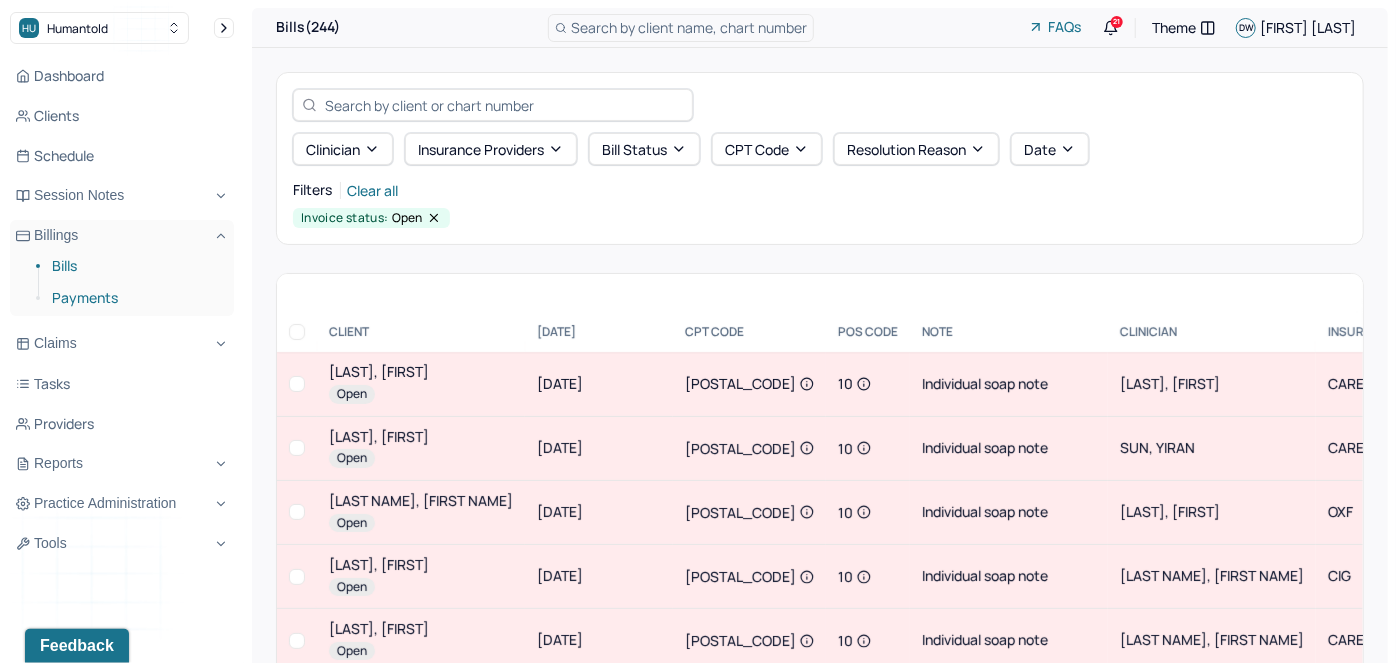 click on "Payments" at bounding box center (135, 298) 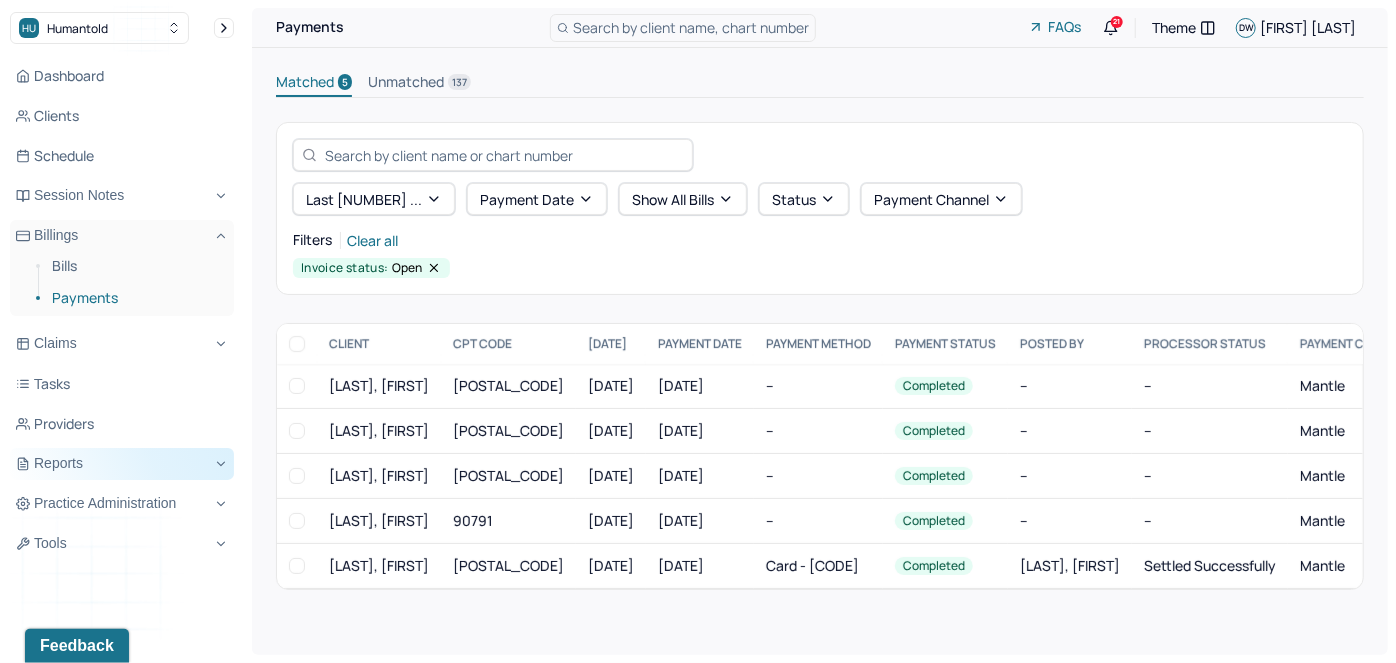 click on "Reports" at bounding box center (122, 464) 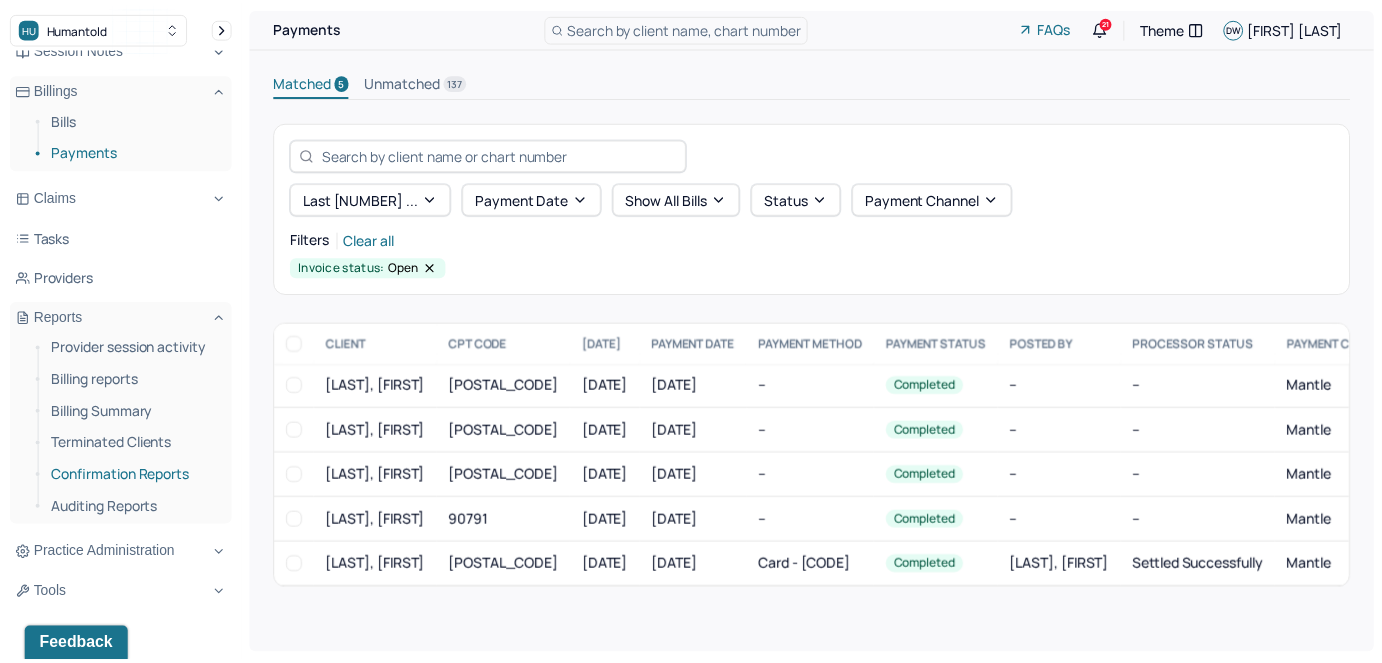 scroll, scrollTop: 157, scrollLeft: 0, axis: vertical 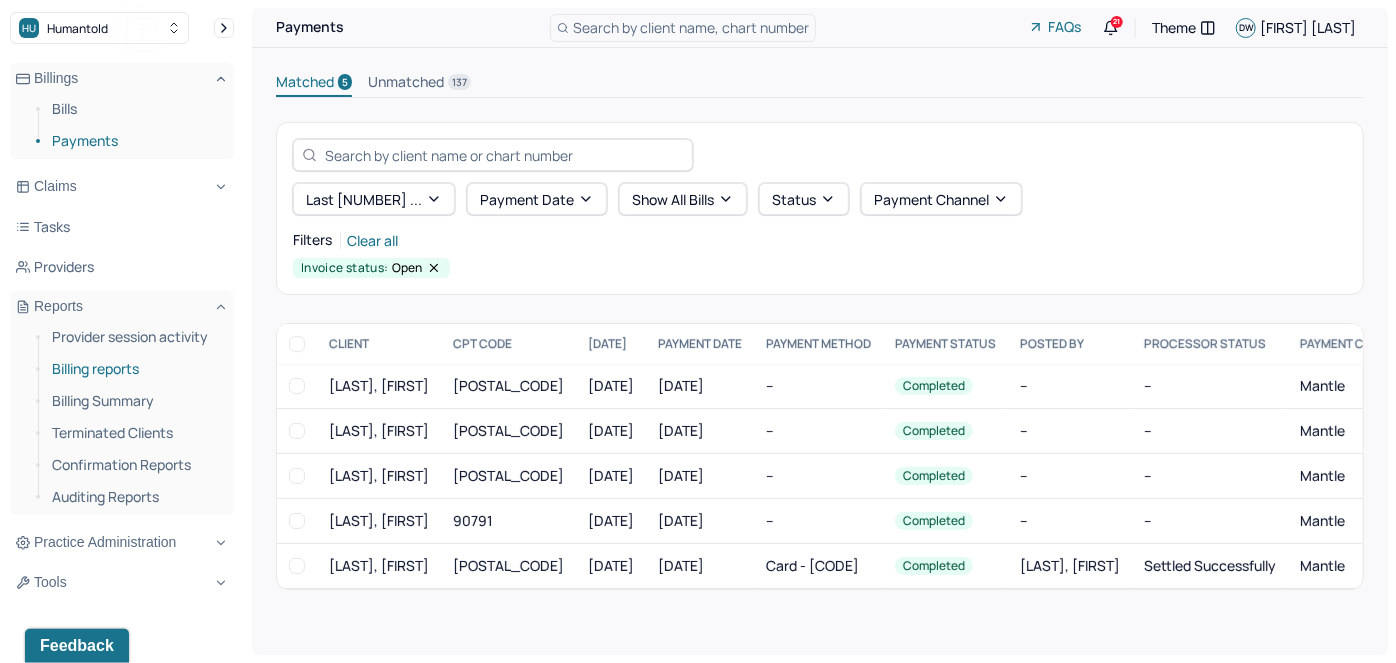 click on "Billing reports" at bounding box center (135, 369) 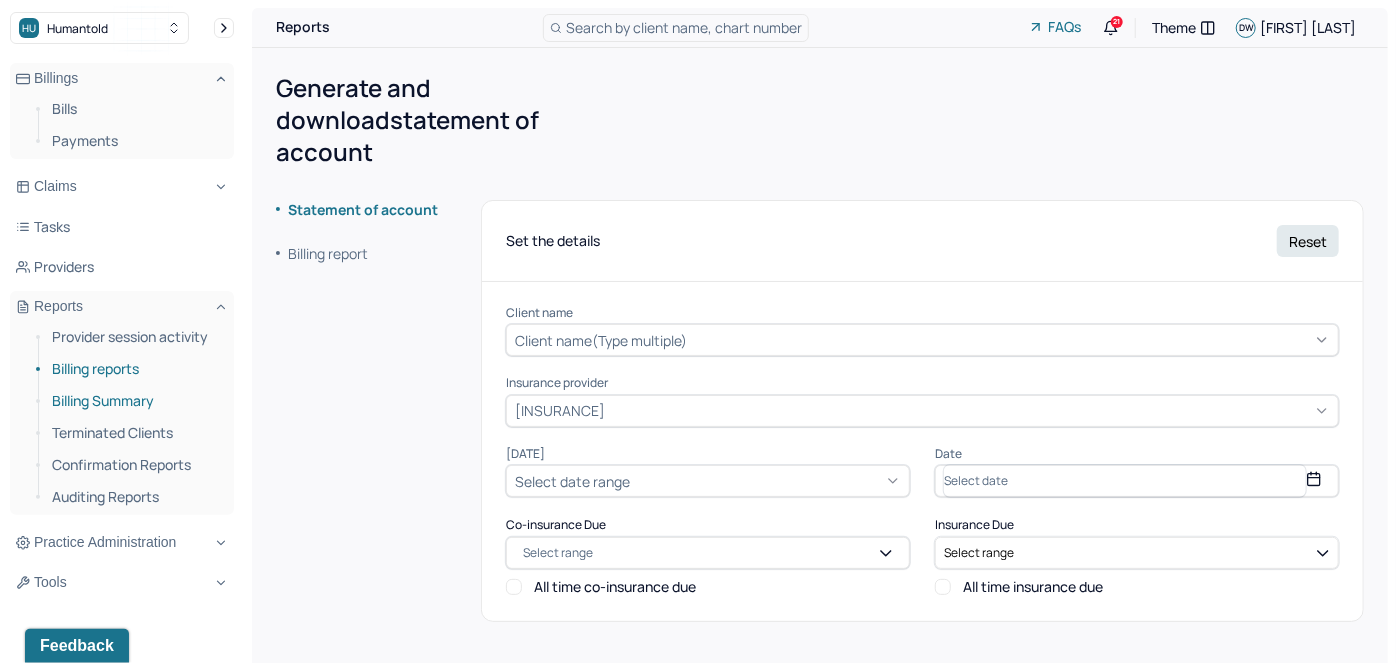 click on "Billing Summary" at bounding box center [135, 401] 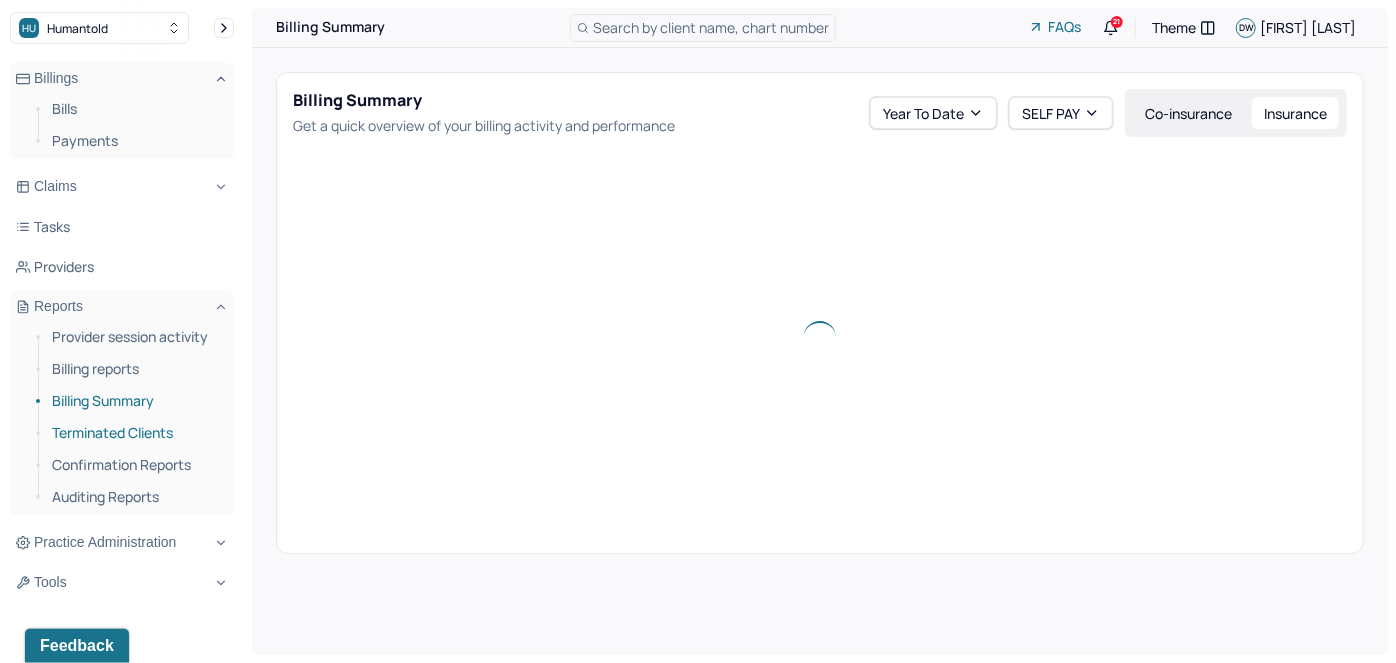click on "Terminated Clients" at bounding box center (135, 433) 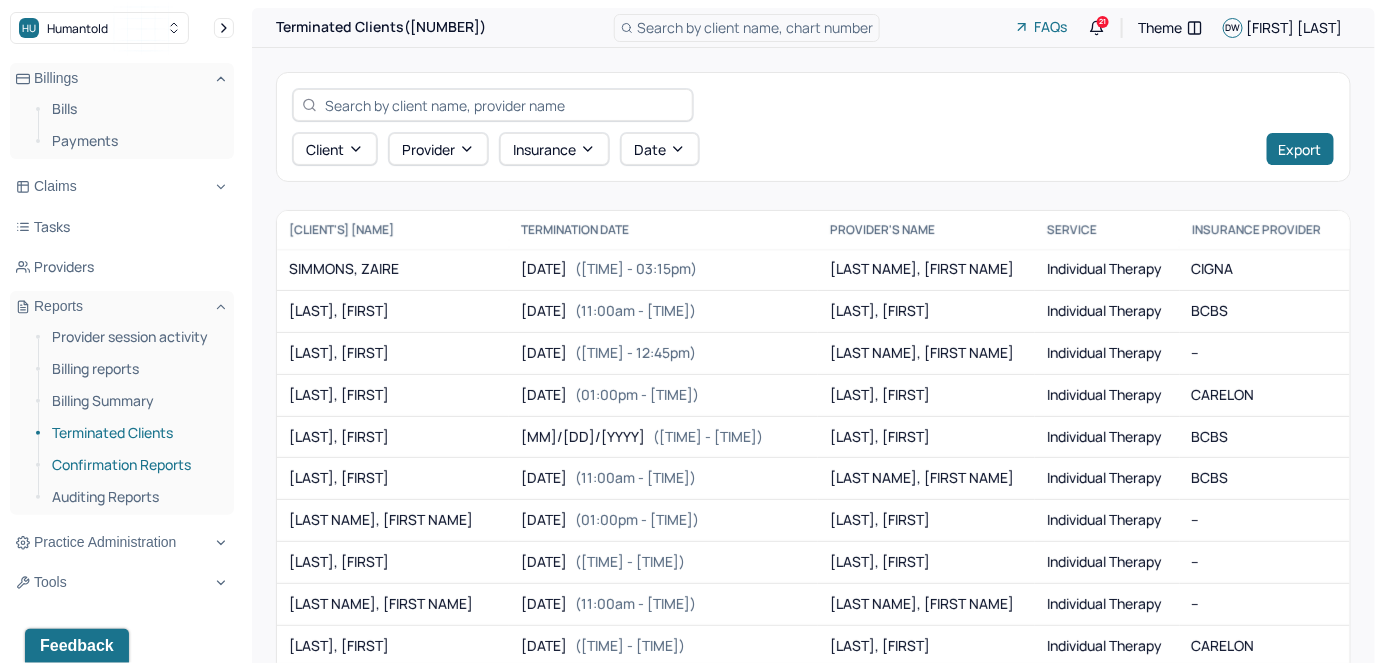 click on "Confirmation Reports" at bounding box center (135, 465) 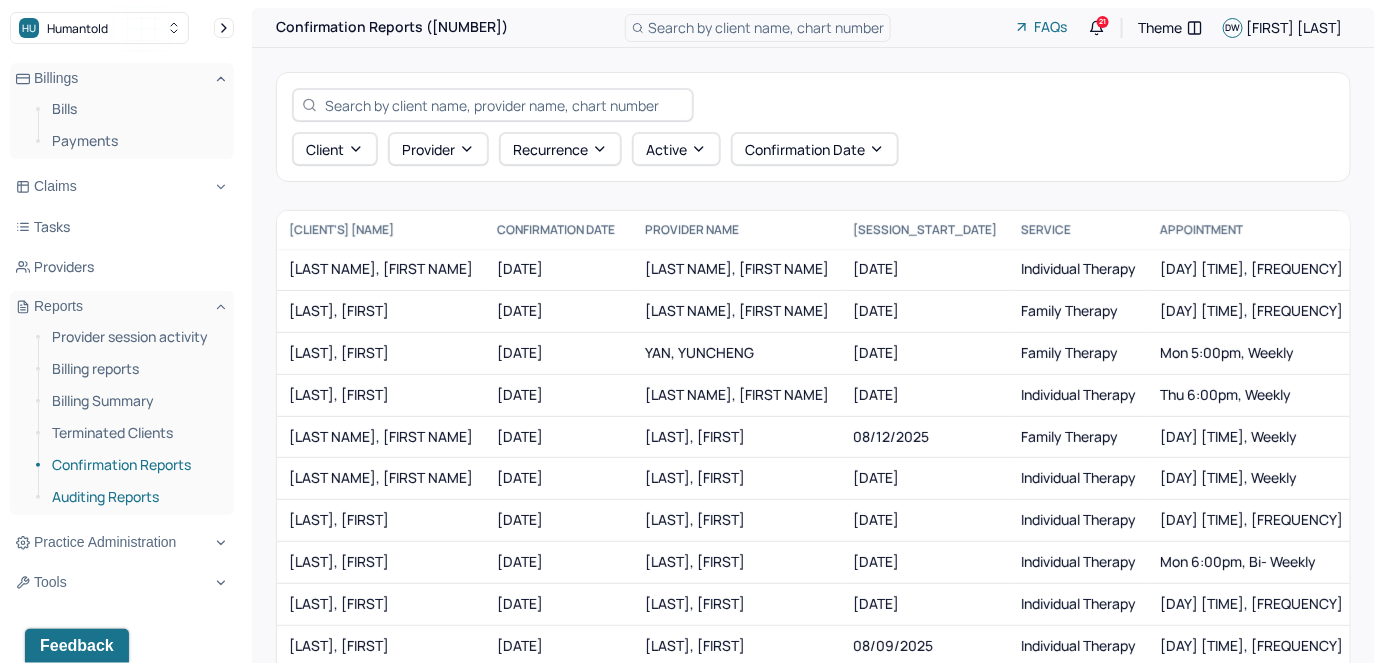 click on "Auditing Reports" at bounding box center [135, 497] 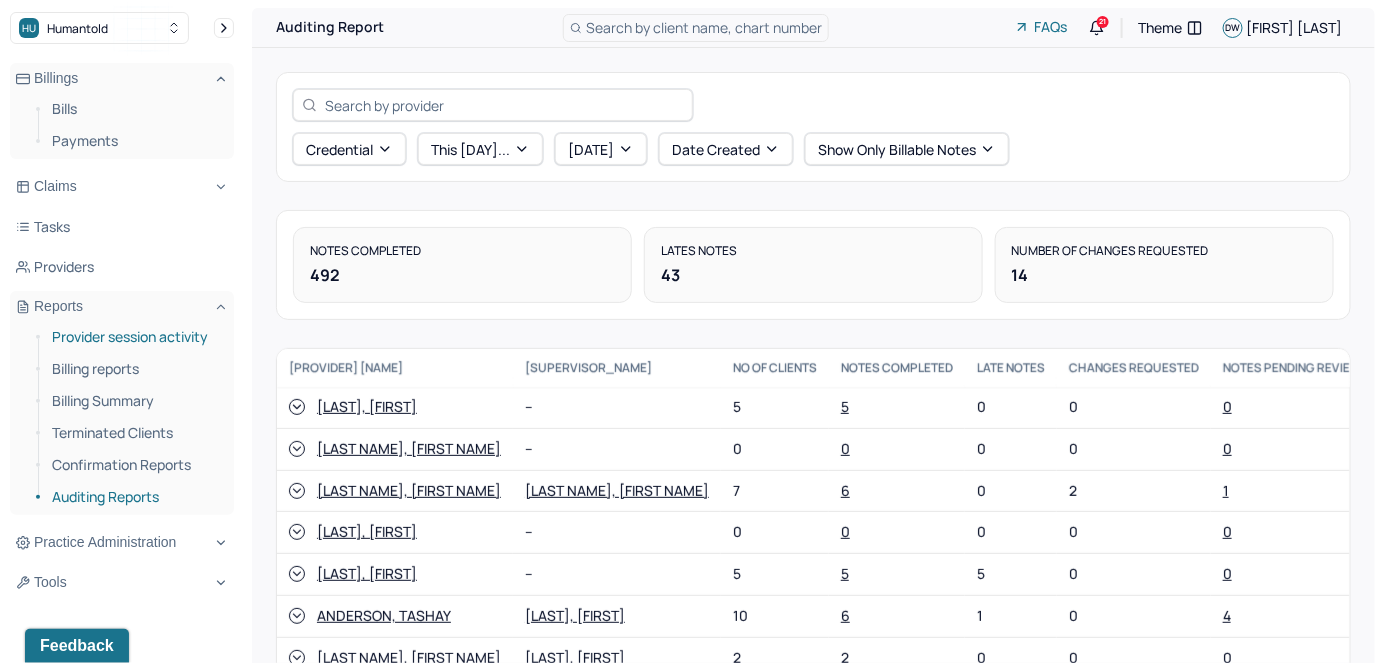 click on "Provider session activity" at bounding box center (135, 337) 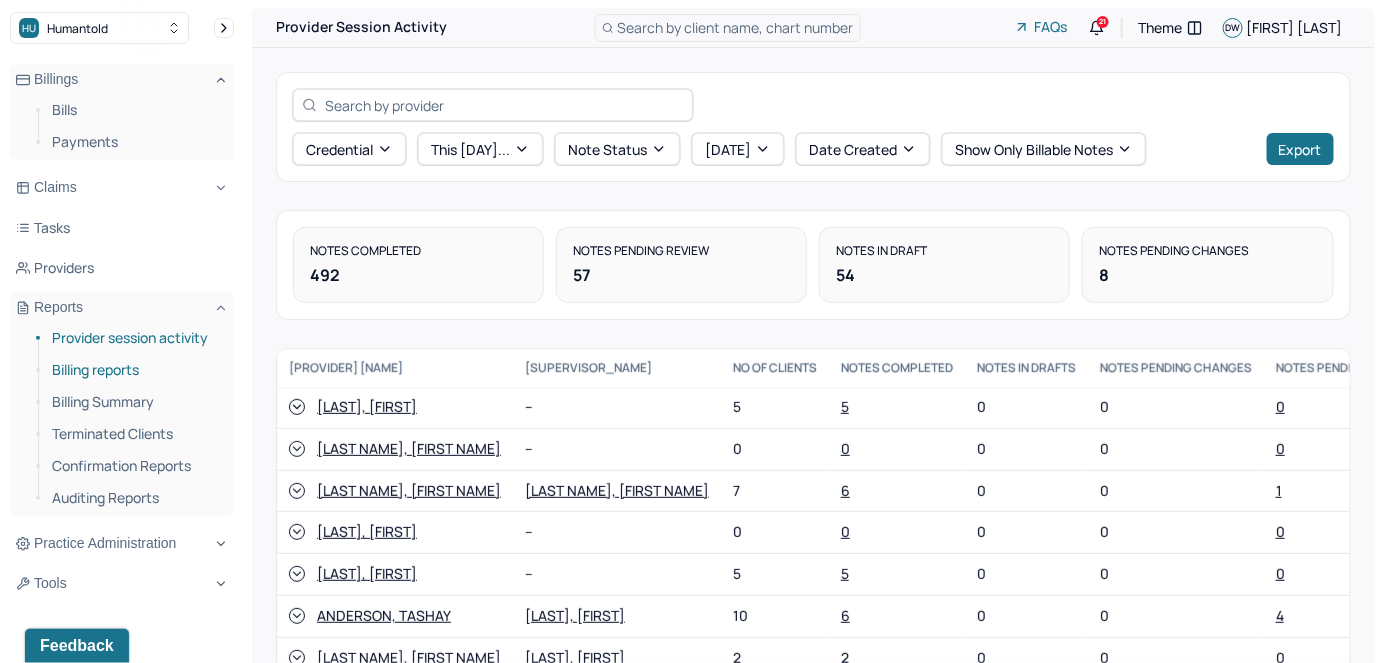 scroll, scrollTop: 157, scrollLeft: 0, axis: vertical 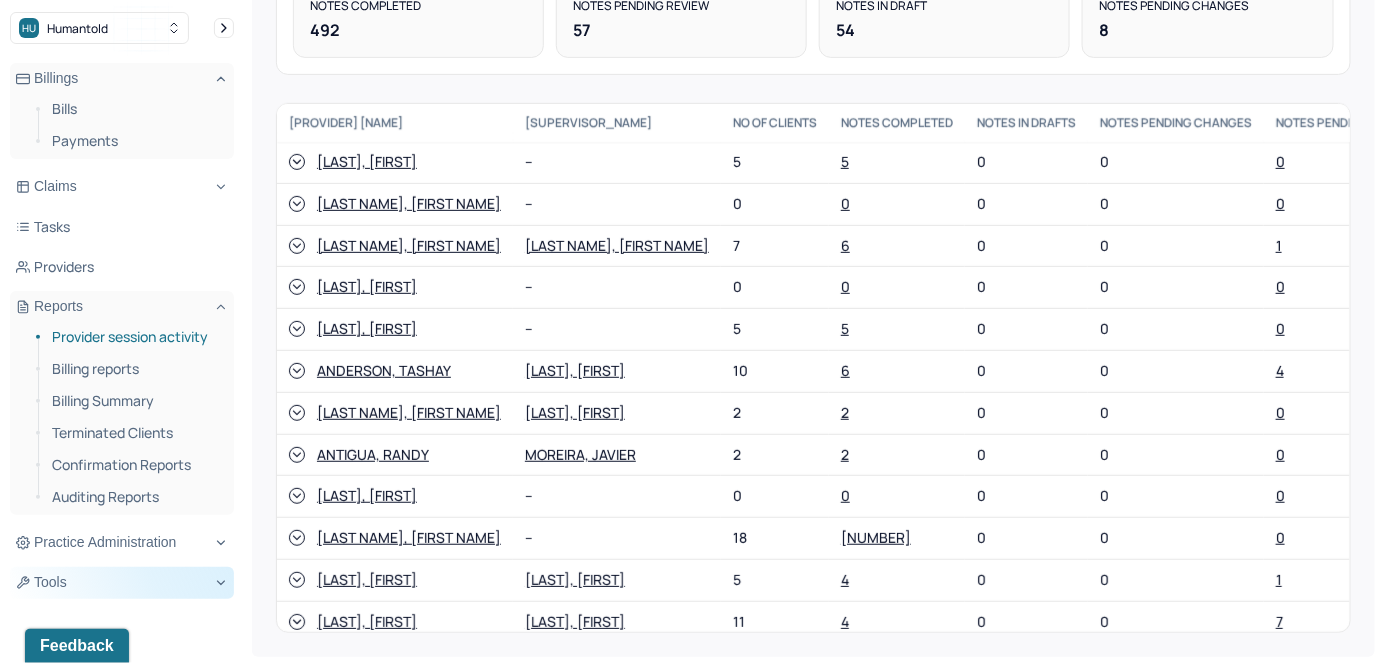 click on "Tools" at bounding box center [122, 583] 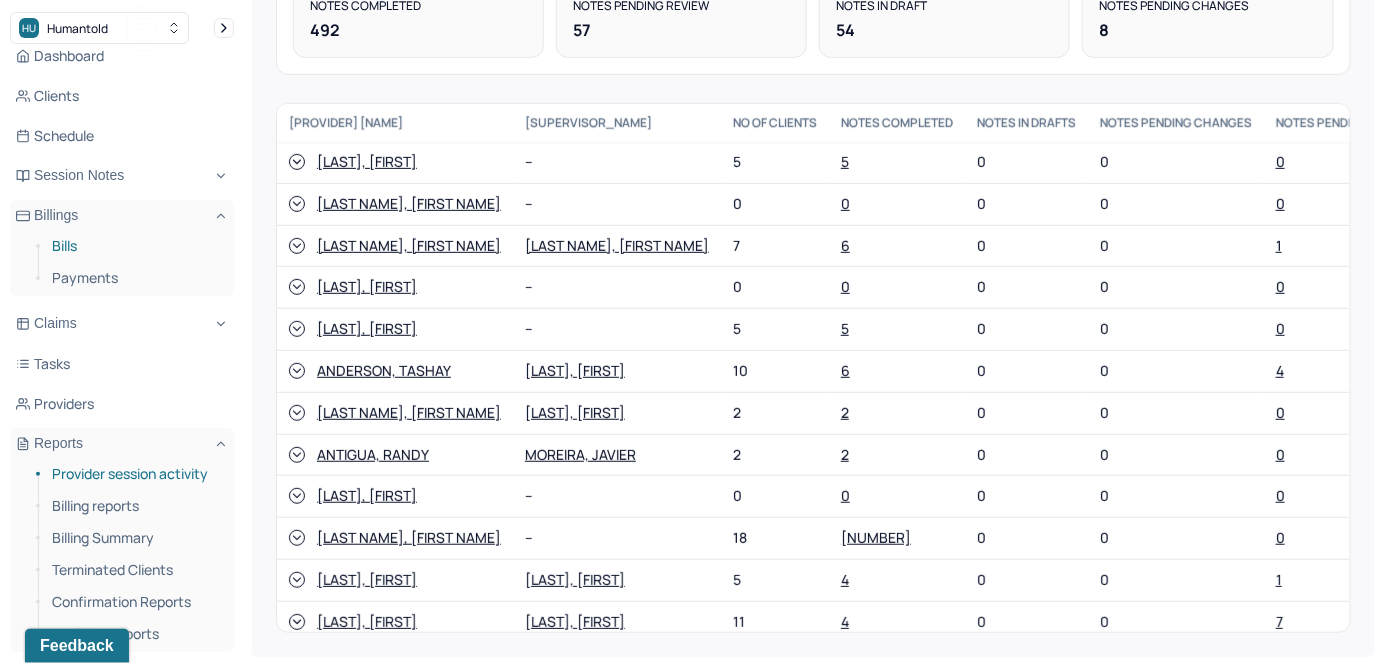 scroll, scrollTop: 0, scrollLeft: 0, axis: both 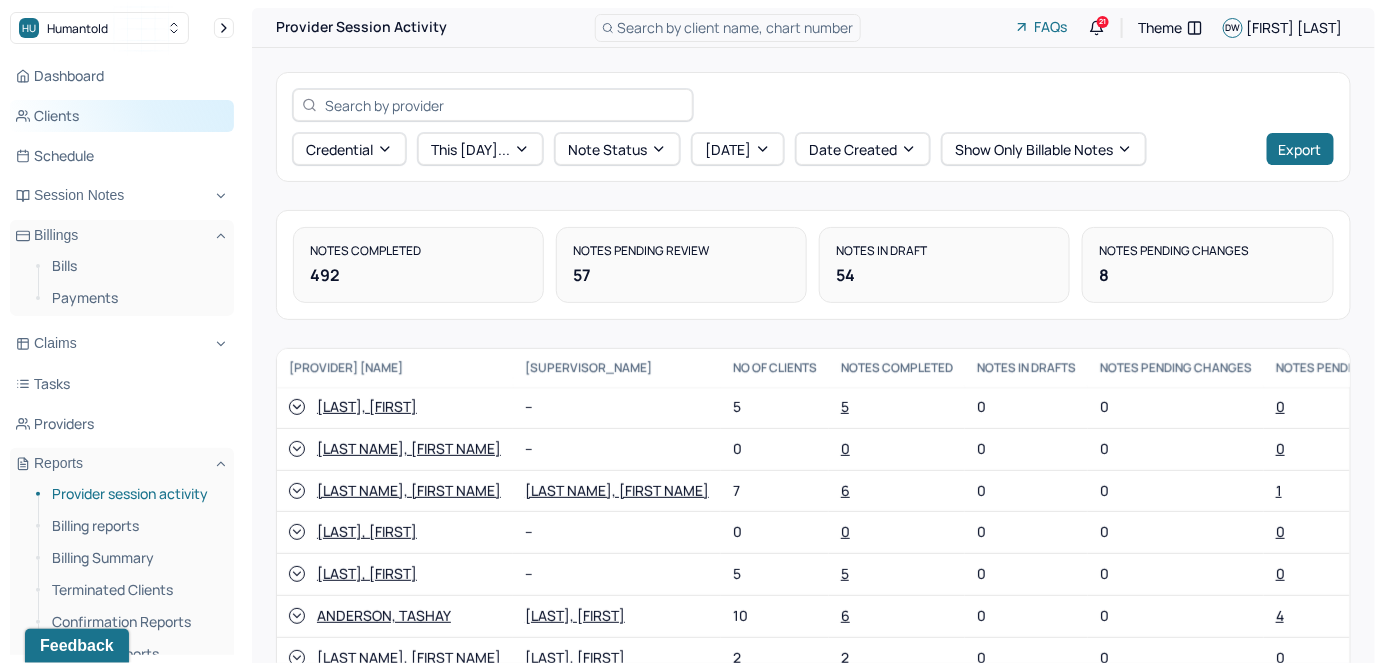 click on "Clients" at bounding box center (122, 116) 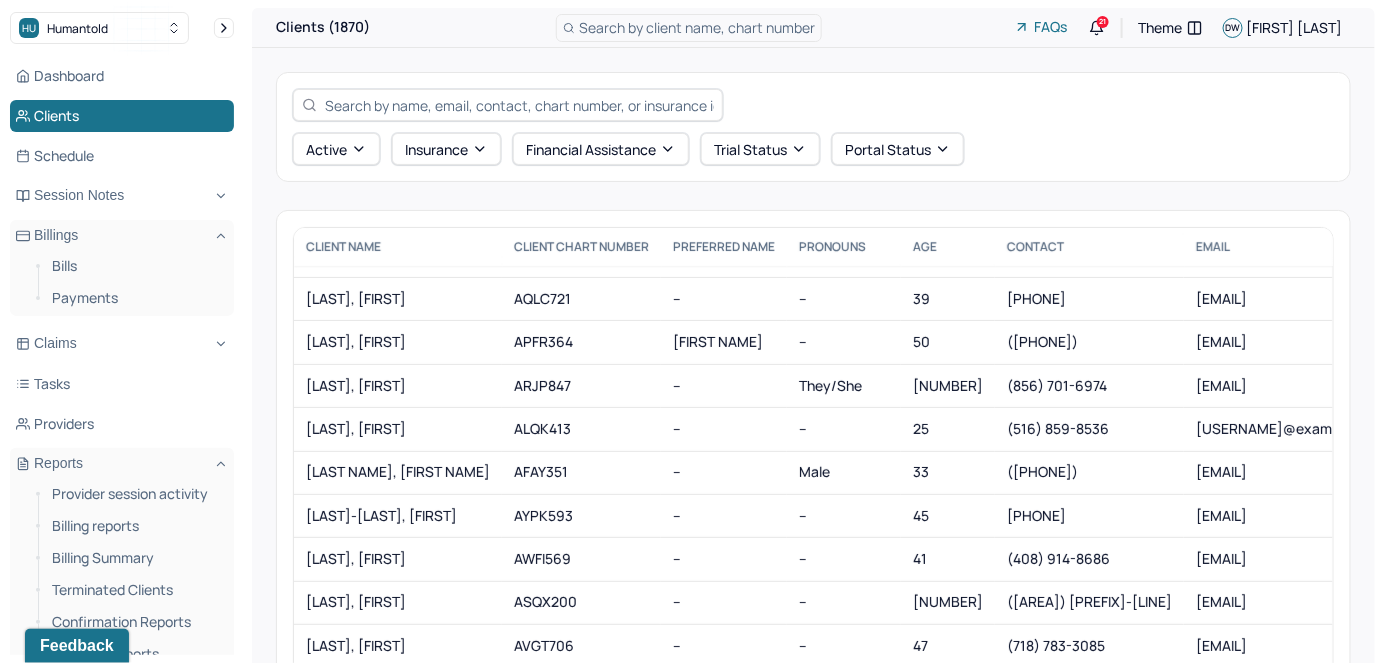 scroll, scrollTop: 0, scrollLeft: 0, axis: both 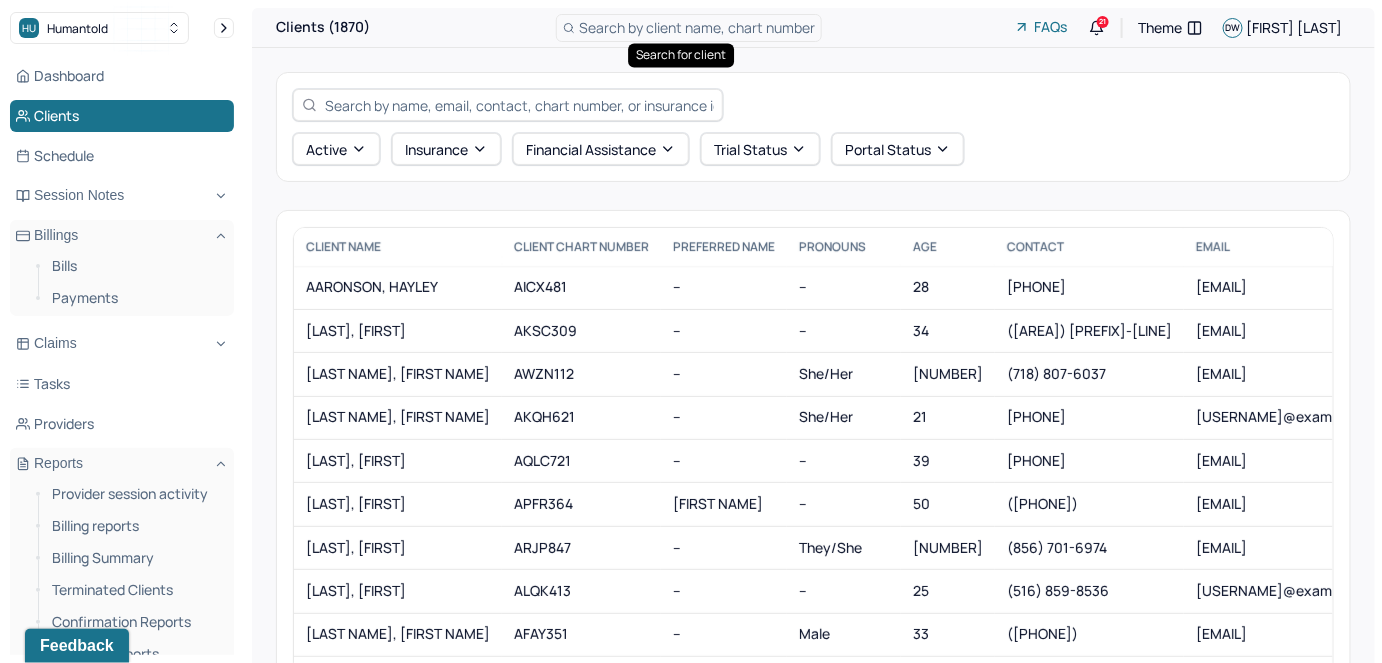 click on "Search by client name, chart number" at bounding box center (697, 27) 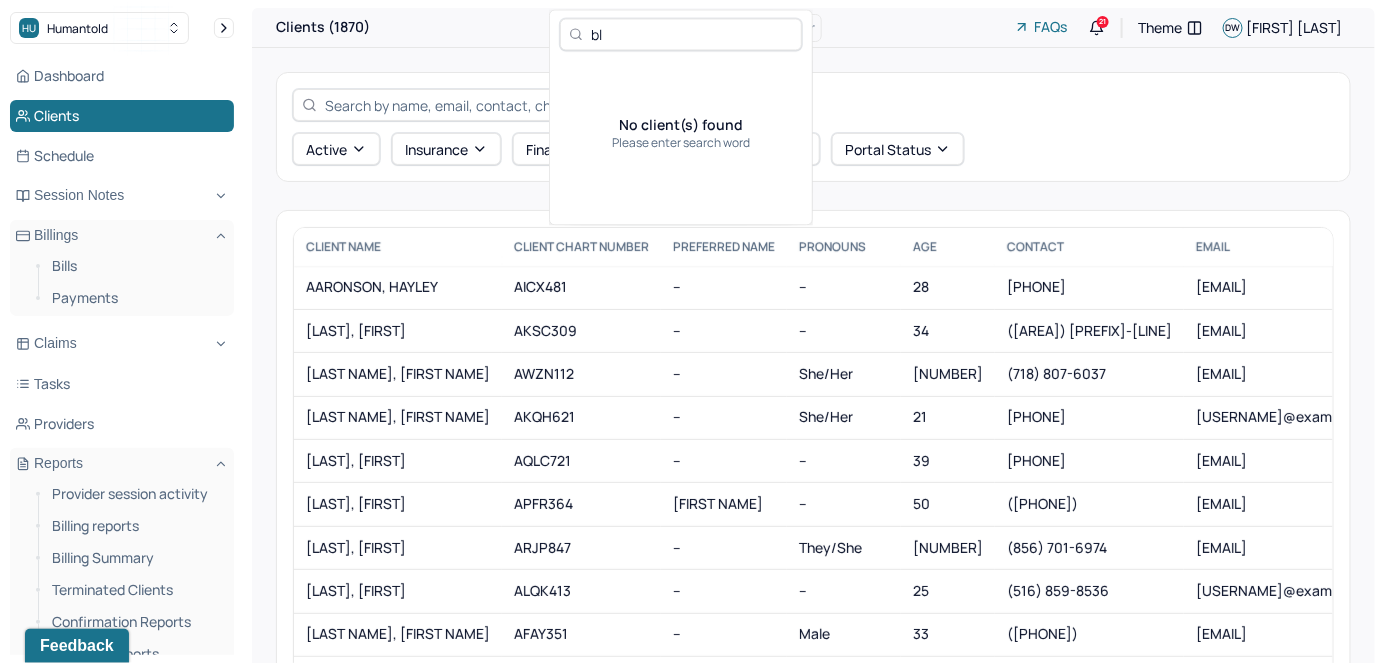type on "b" 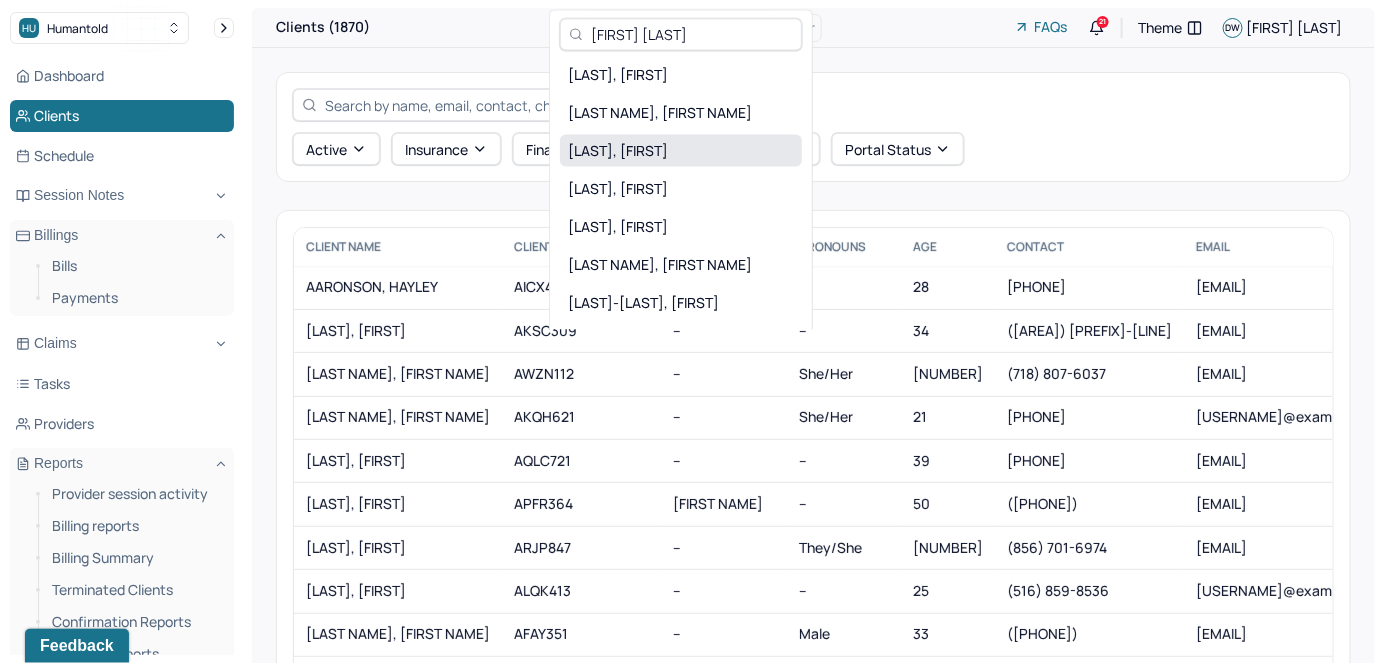 type on "[FIRST] [LAST]" 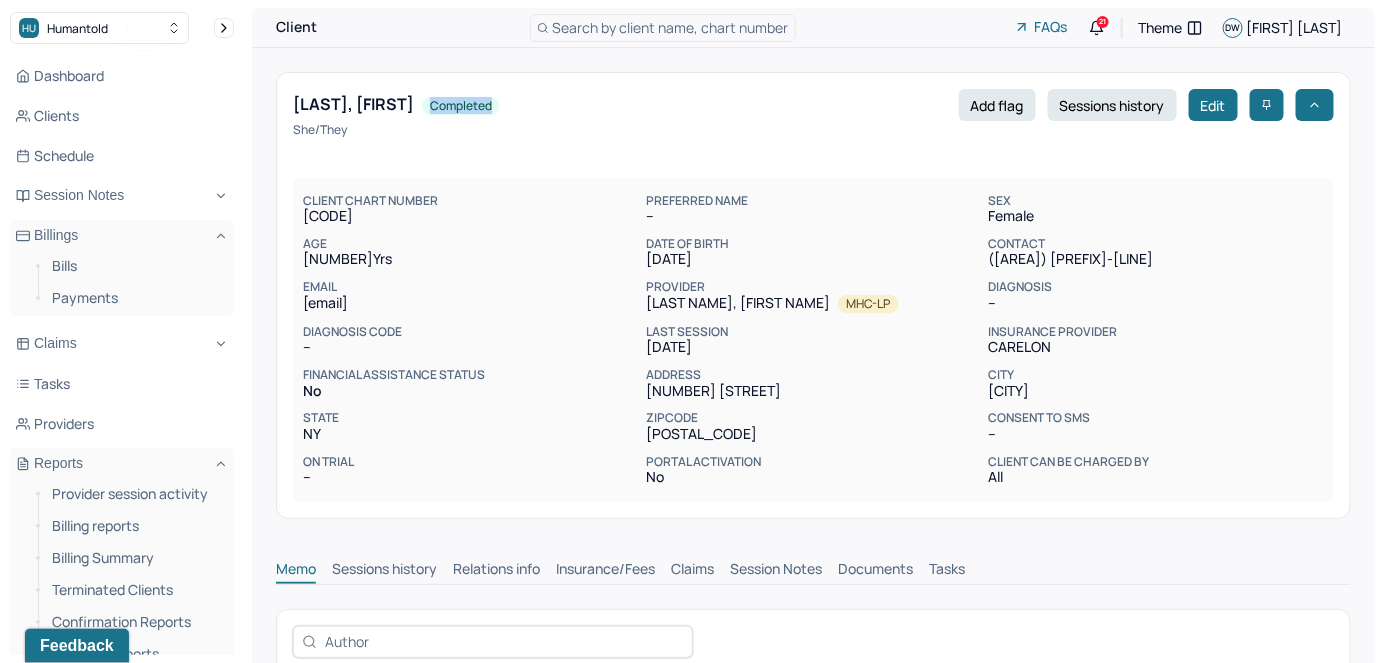 drag, startPoint x: 466, startPoint y: 100, endPoint x: 553, endPoint y: 95, distance: 87.14356 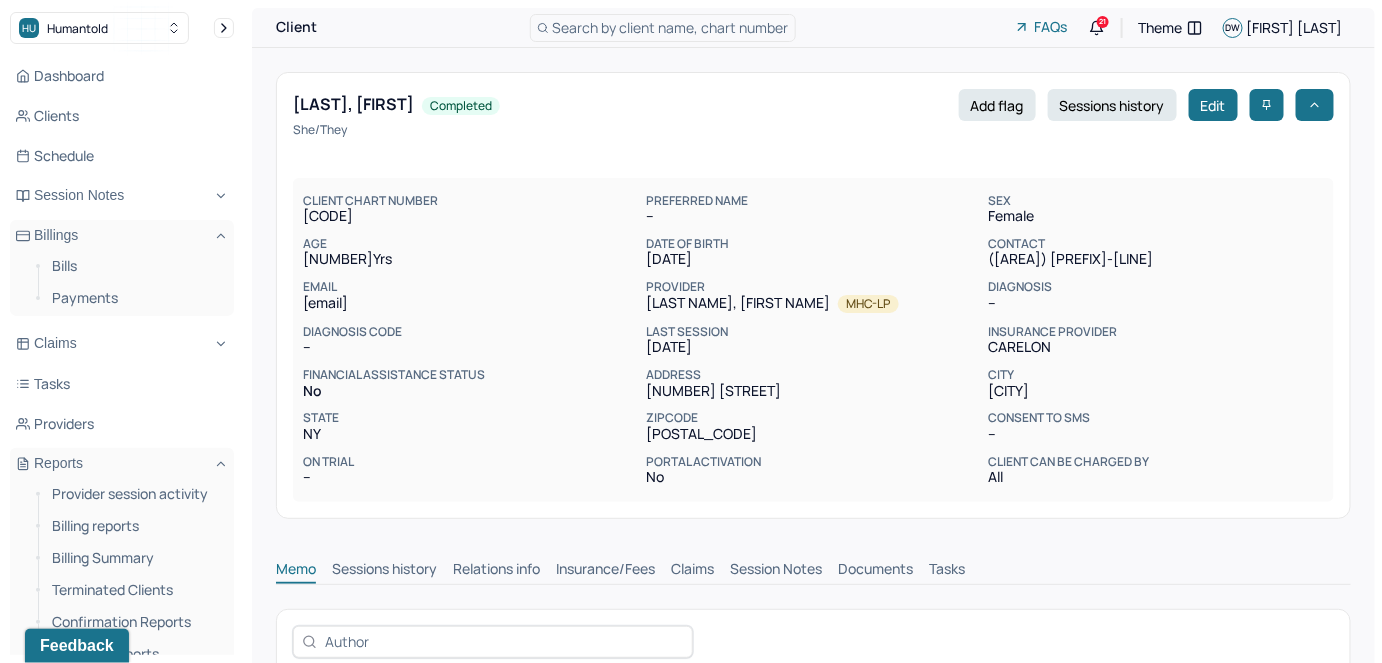 click on "[LAST], [FIRST]" at bounding box center [813, 105] 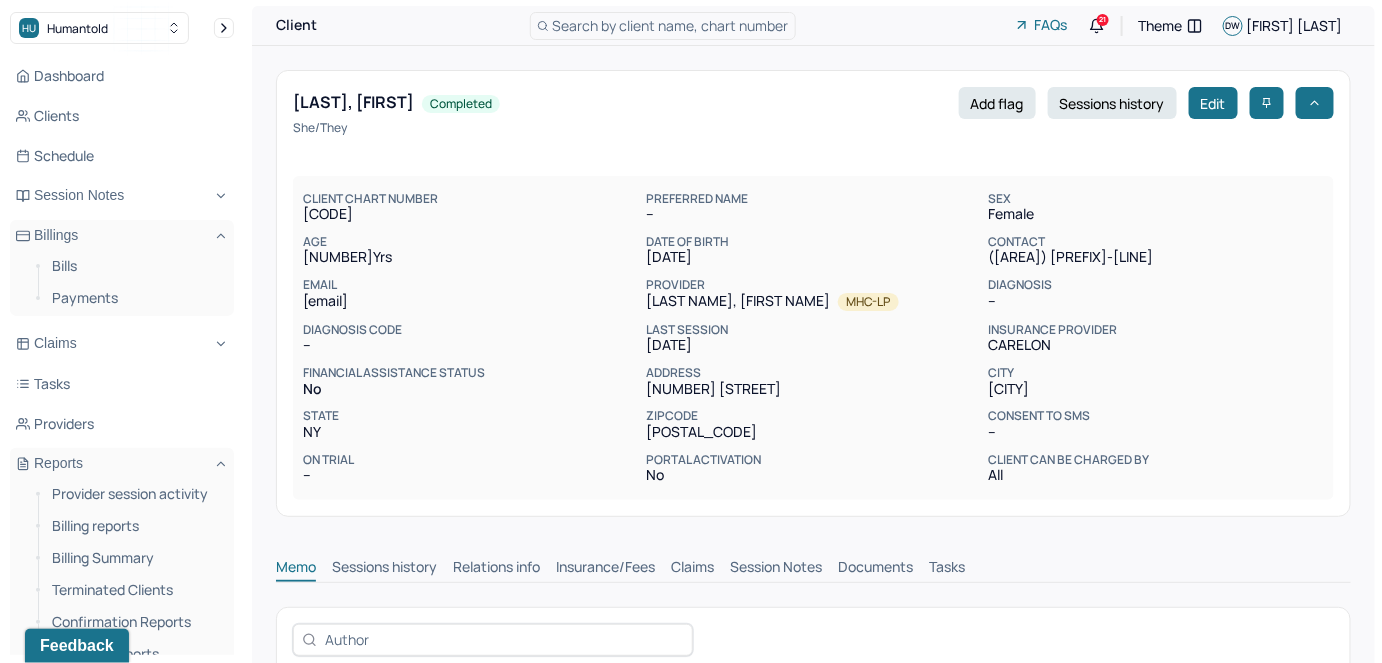 scroll, scrollTop: 0, scrollLeft: 0, axis: both 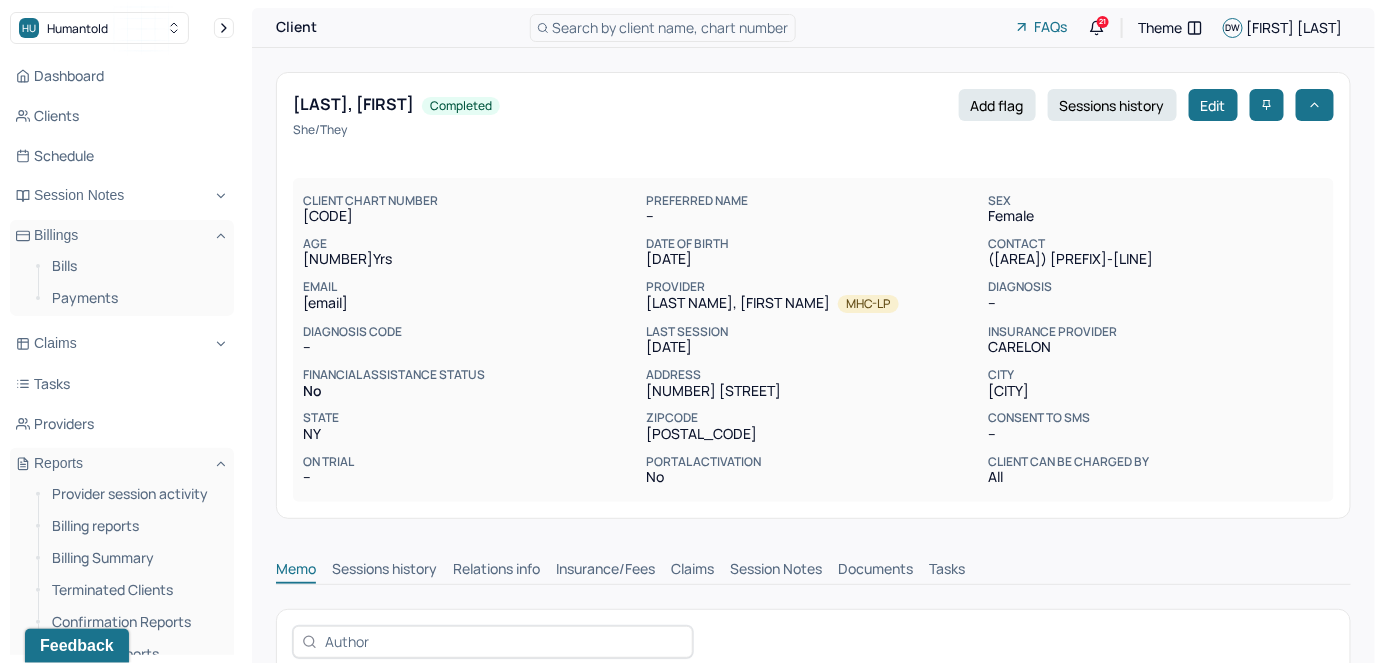 click on "Search by client name, chart number" at bounding box center [671, 27] 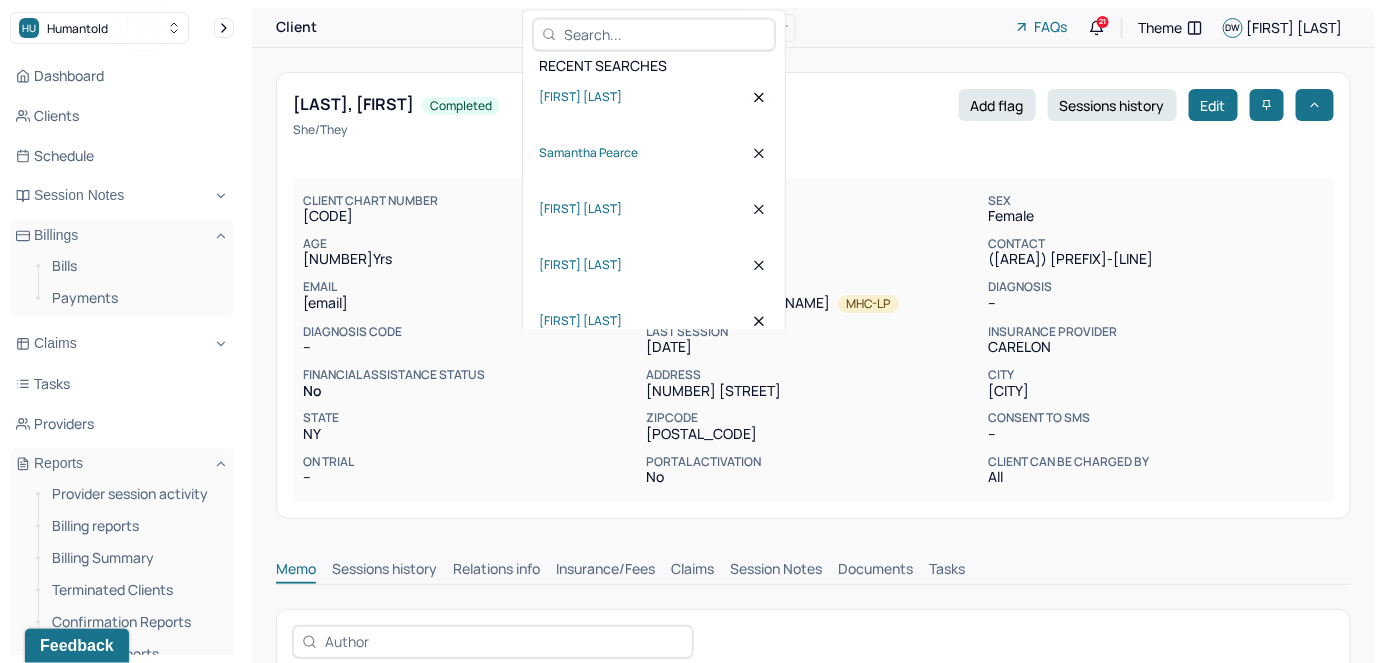 click at bounding box center (654, 34) 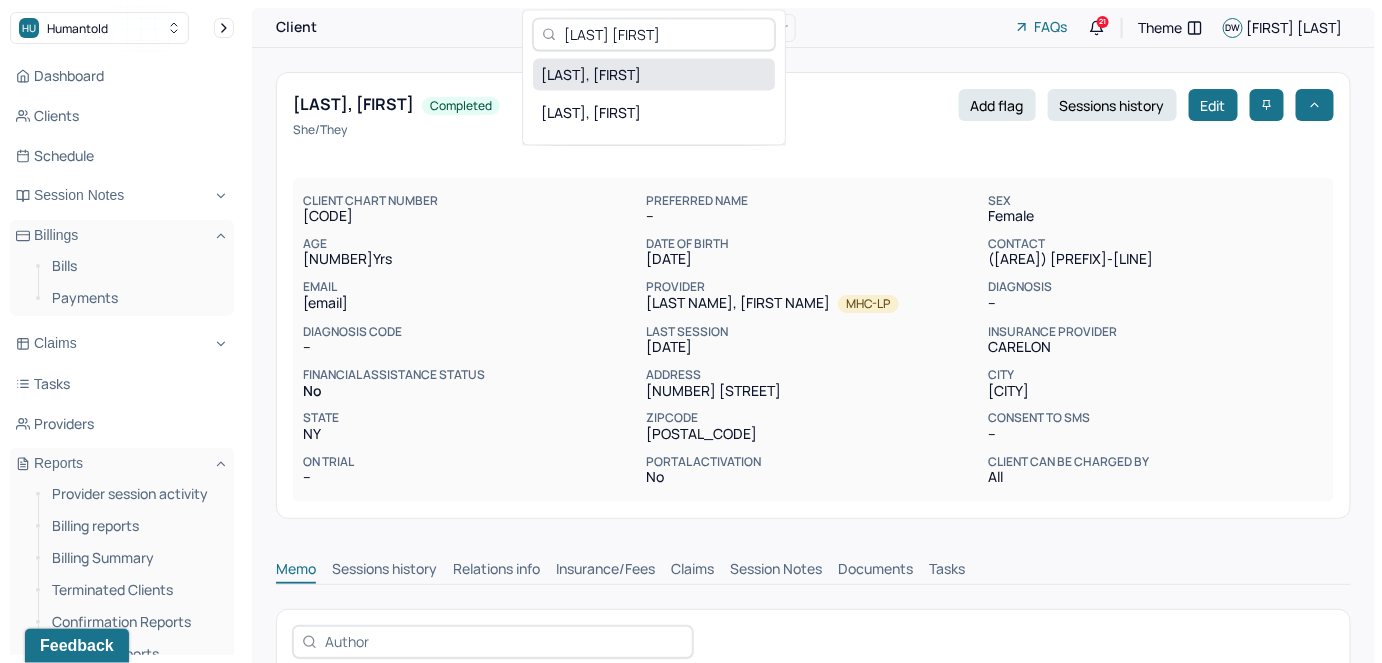 type on "[LAST] [FIRST]" 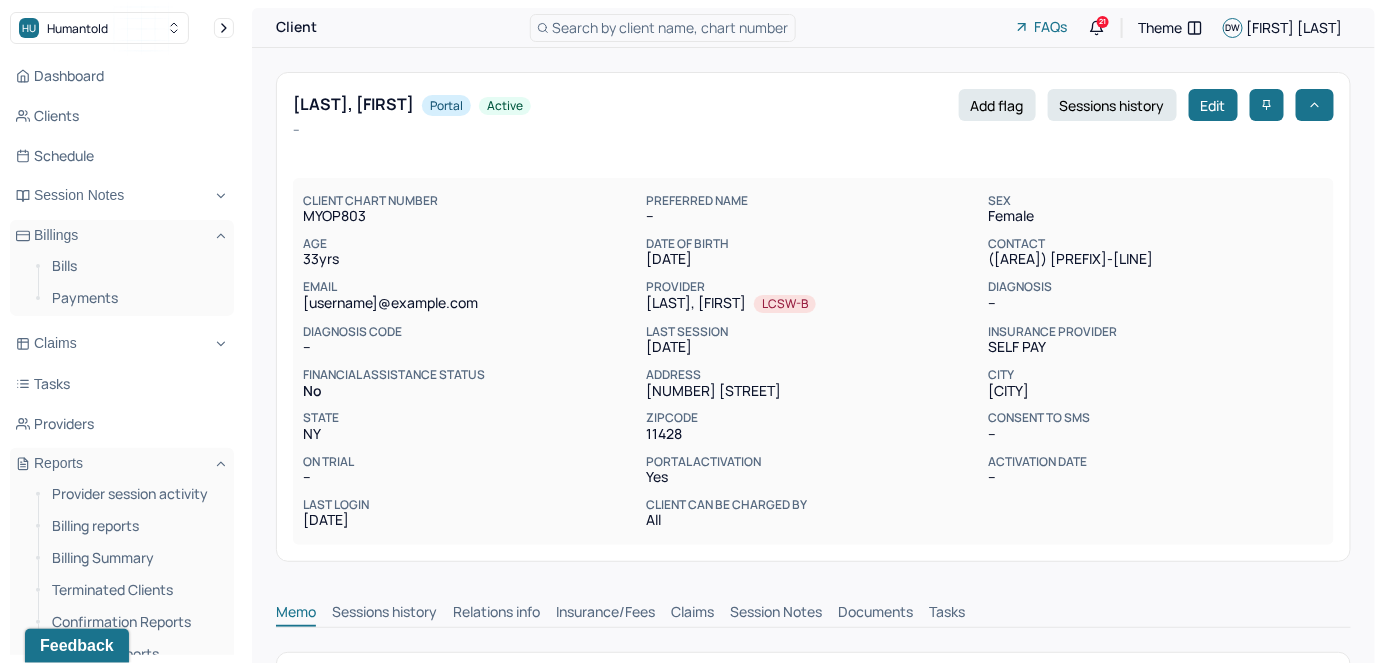 scroll, scrollTop: 1, scrollLeft: 0, axis: vertical 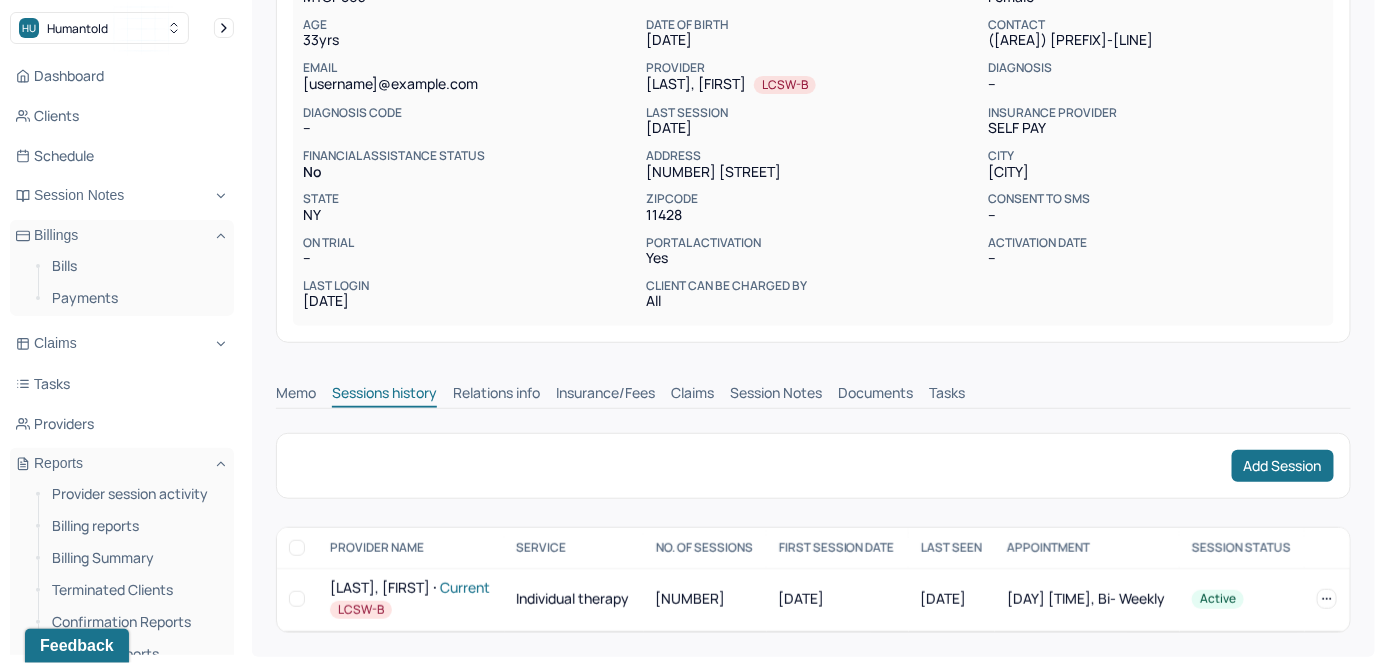 click on "Relations info" at bounding box center (496, 395) 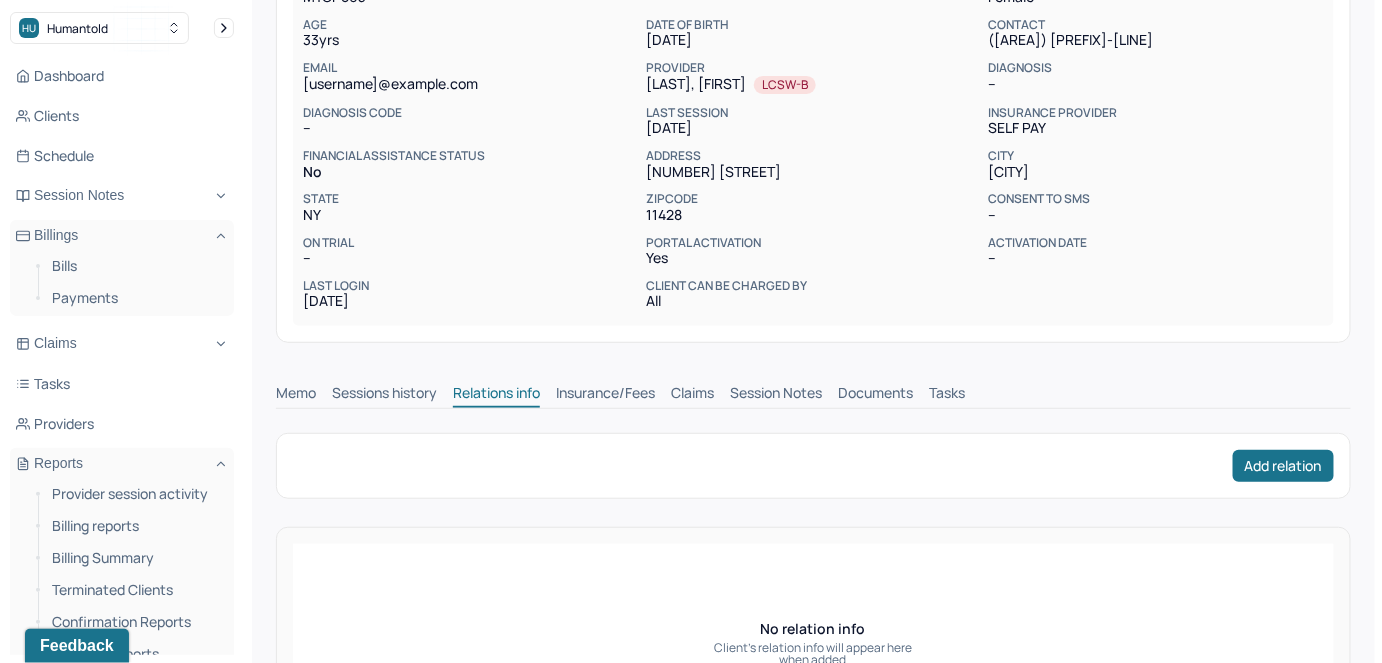 click on "Insurance/Fees" at bounding box center (605, 395) 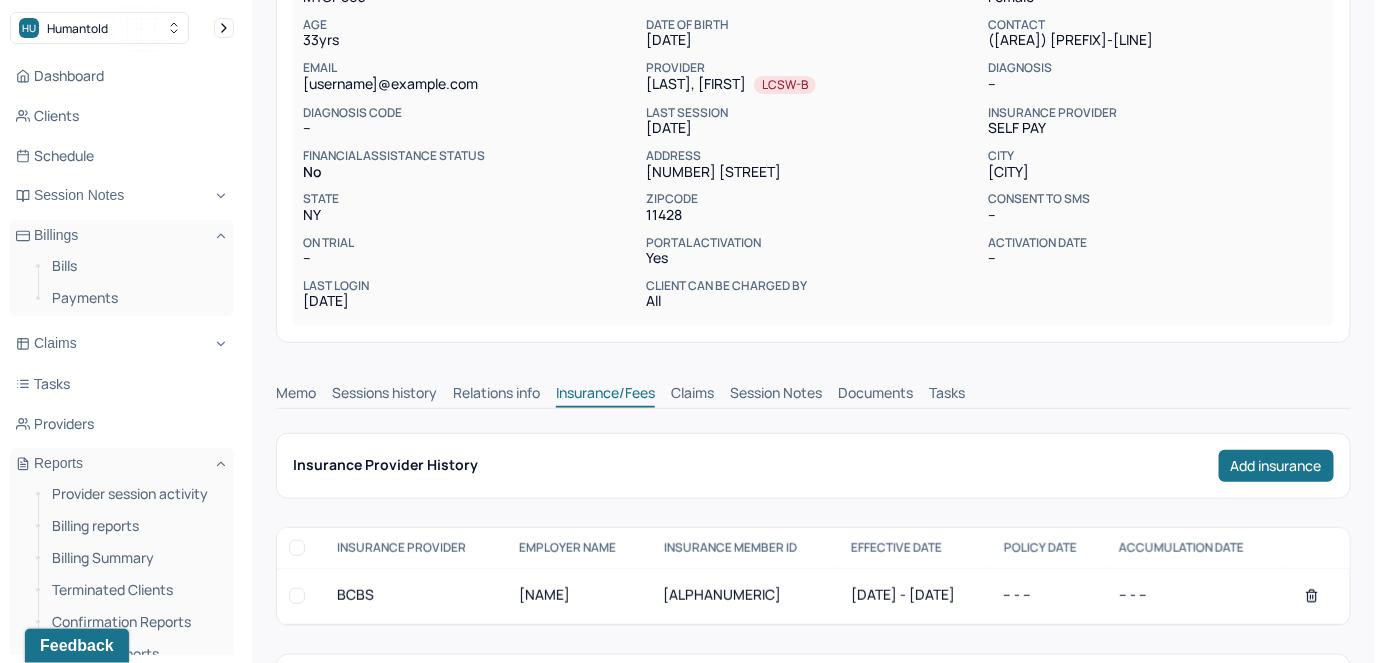 click on "Claims" at bounding box center [692, 395] 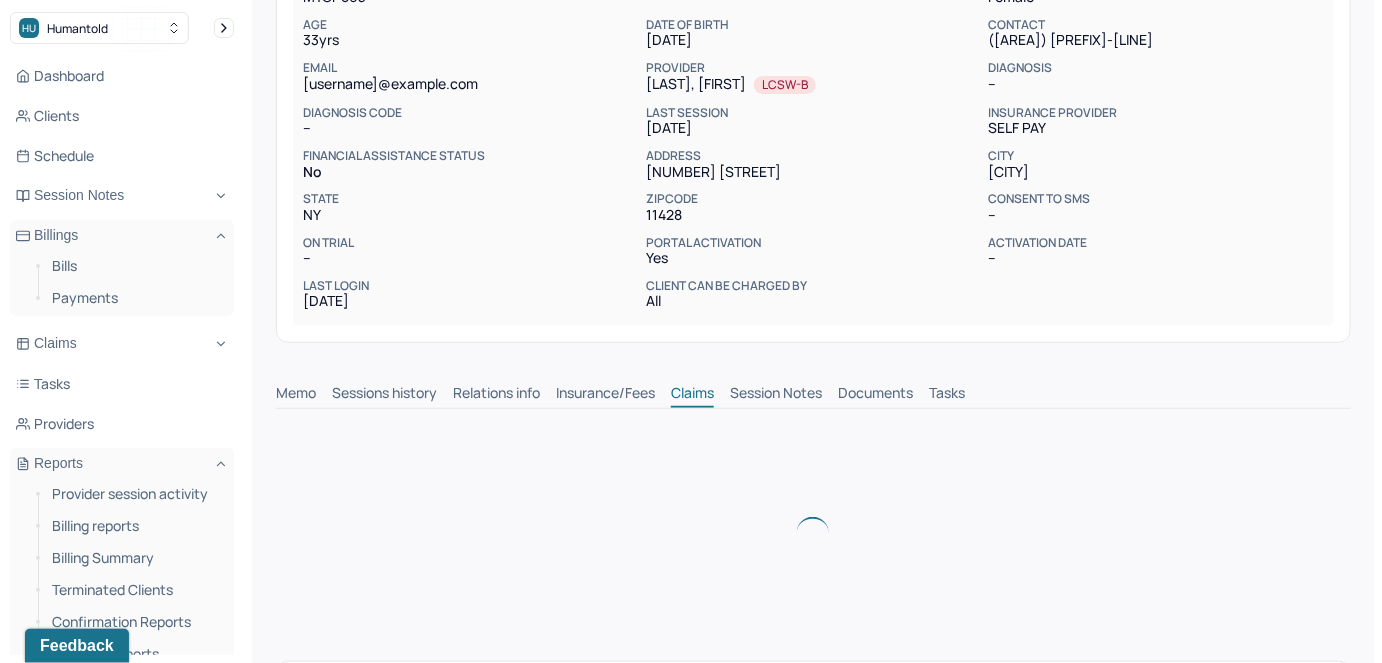 click on "Session Notes" at bounding box center (776, 395) 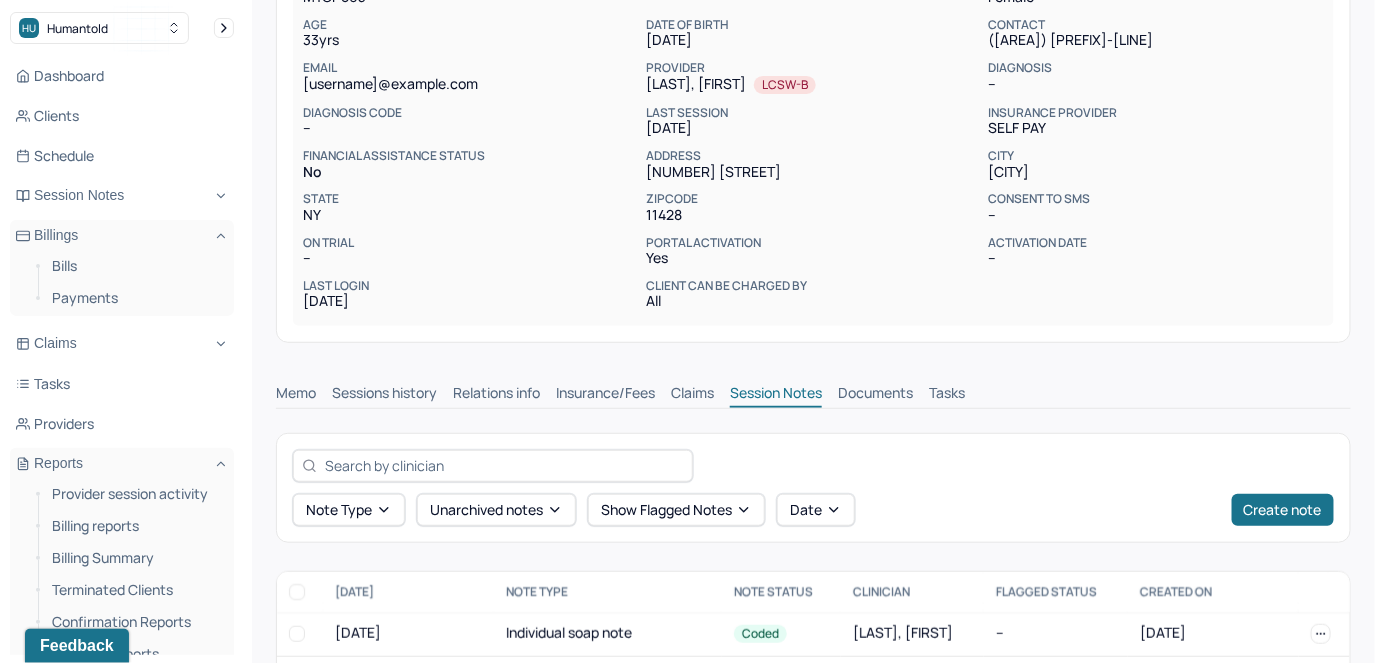 click on "Documents" at bounding box center [875, 395] 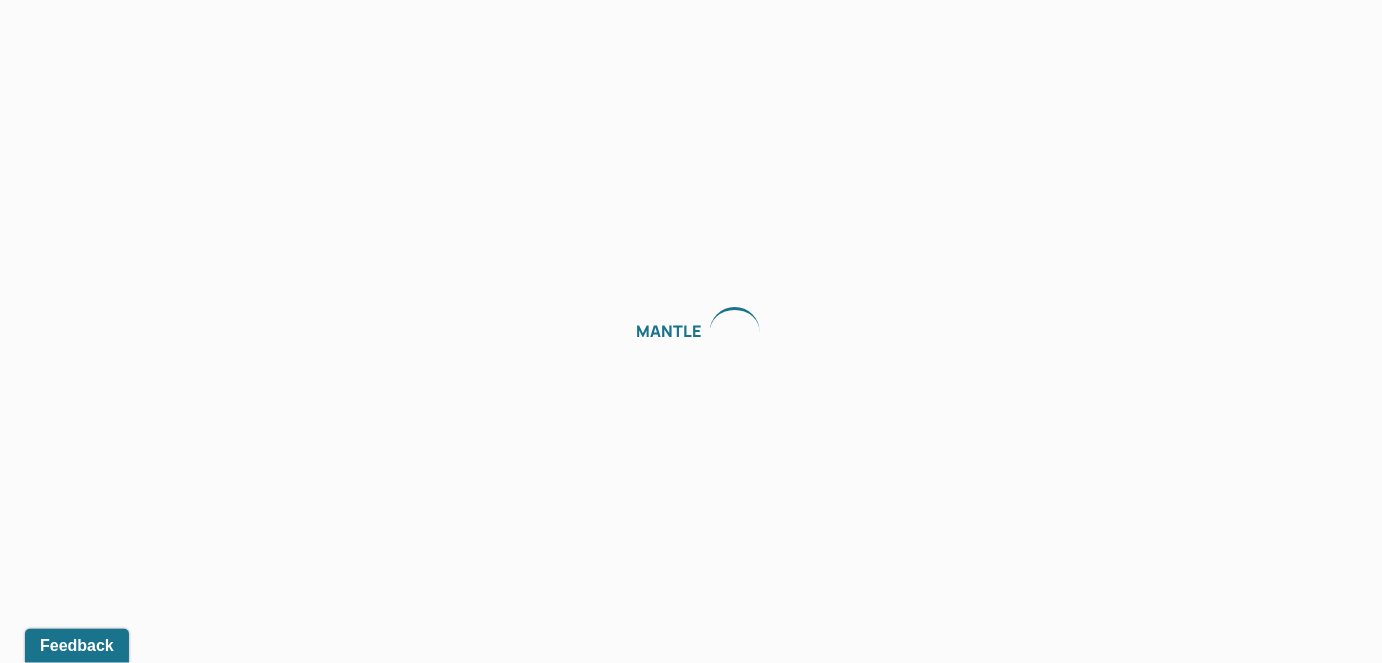 scroll, scrollTop: 0, scrollLeft: 0, axis: both 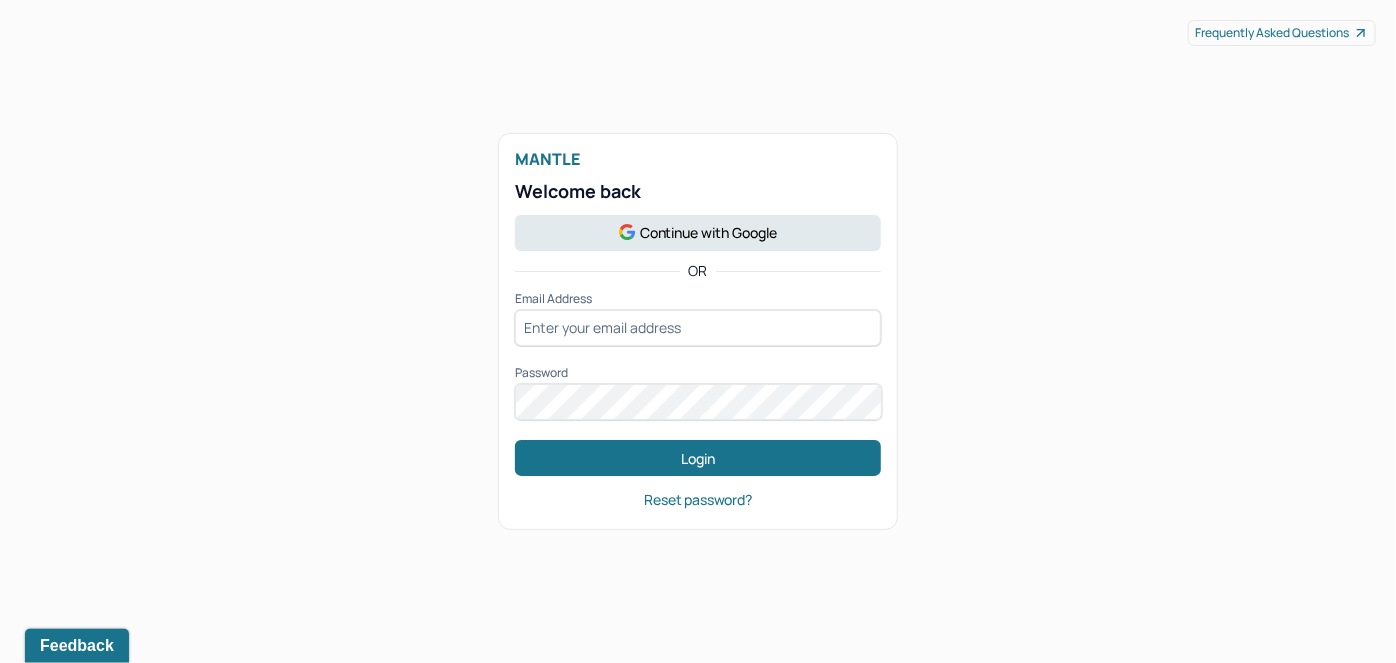 click at bounding box center [698, 328] 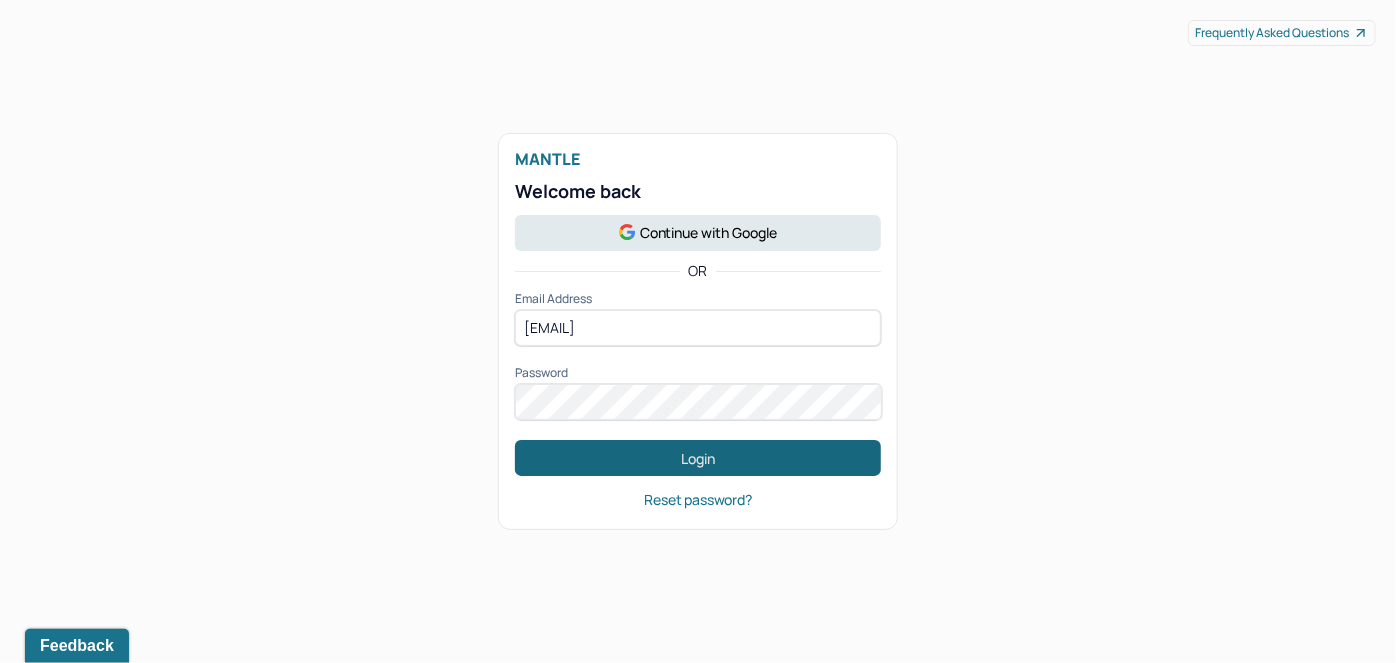 click on "Login" at bounding box center [698, 458] 